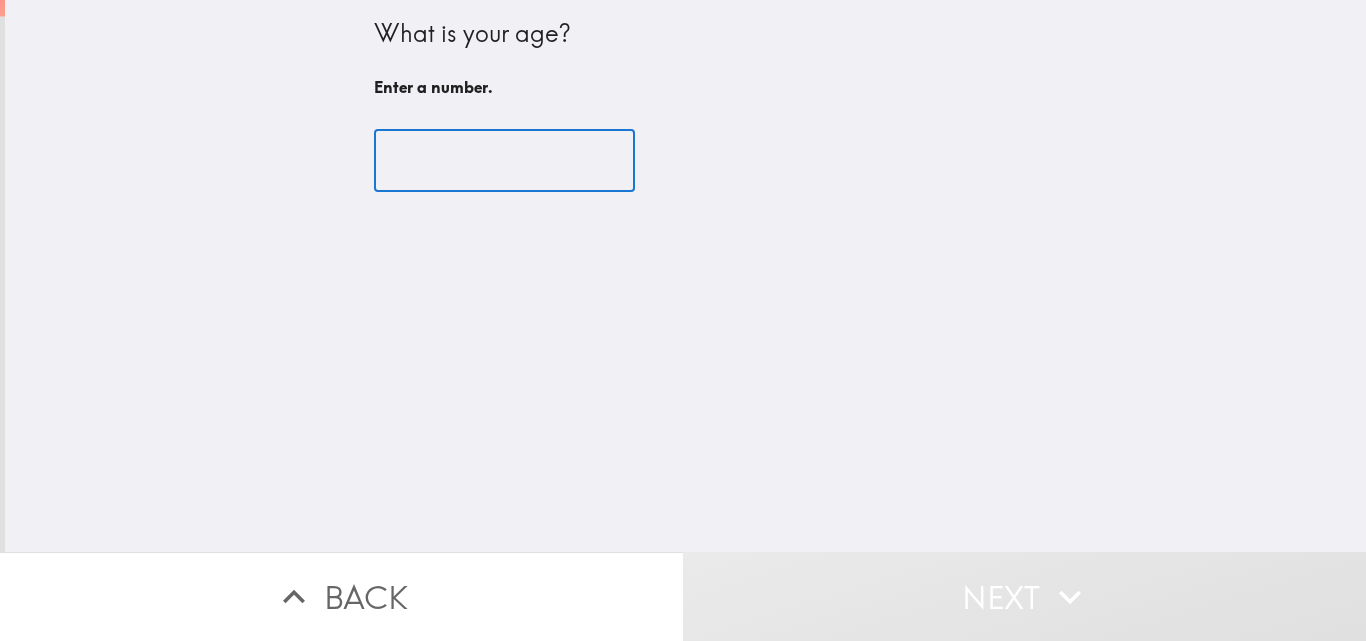 scroll, scrollTop: 0, scrollLeft: 0, axis: both 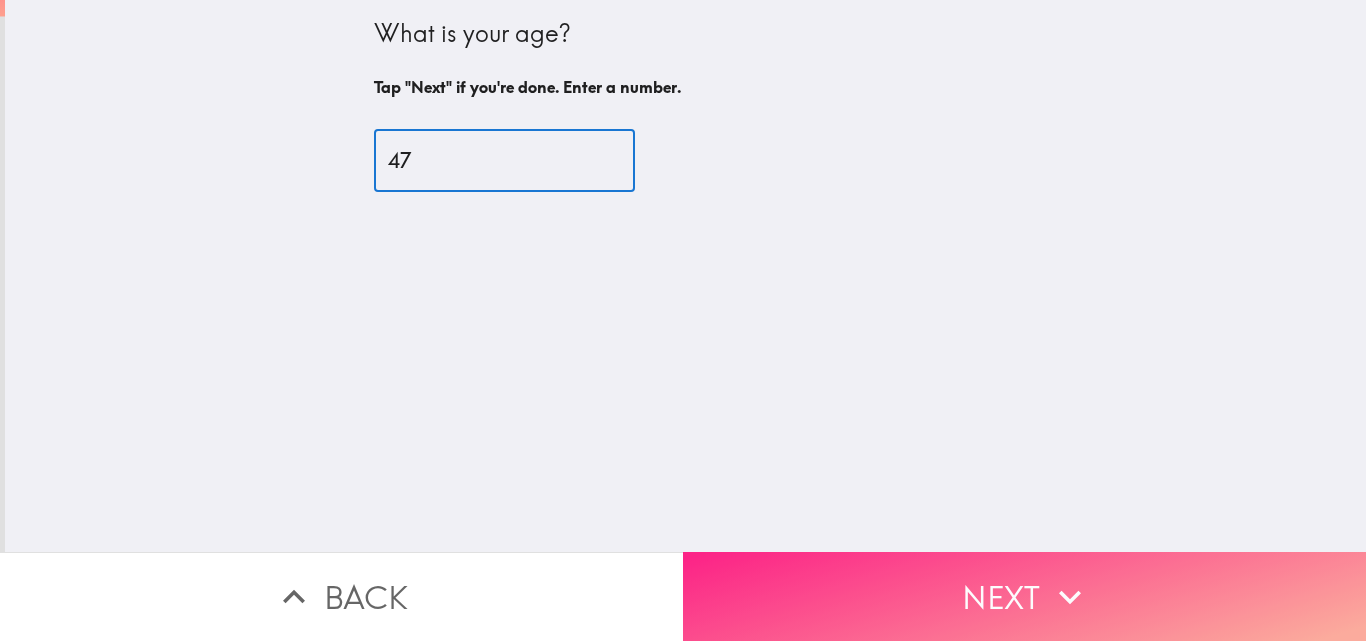 type on "47" 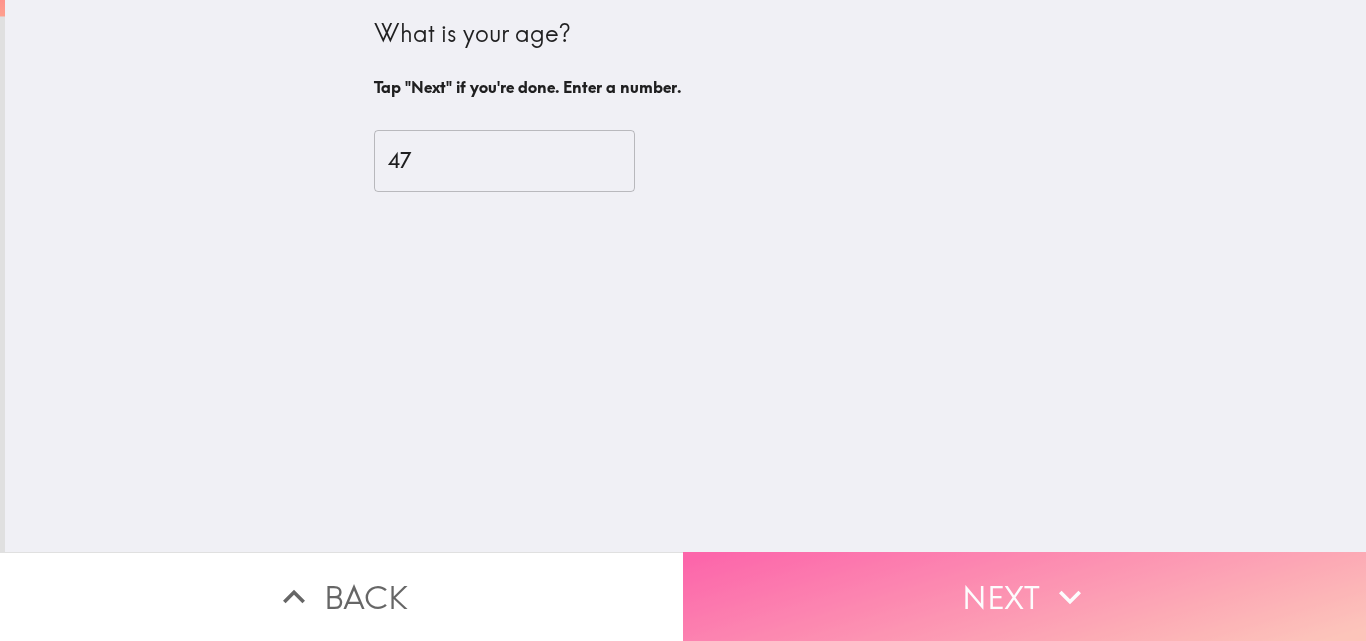 click on "Next" at bounding box center (1024, 596) 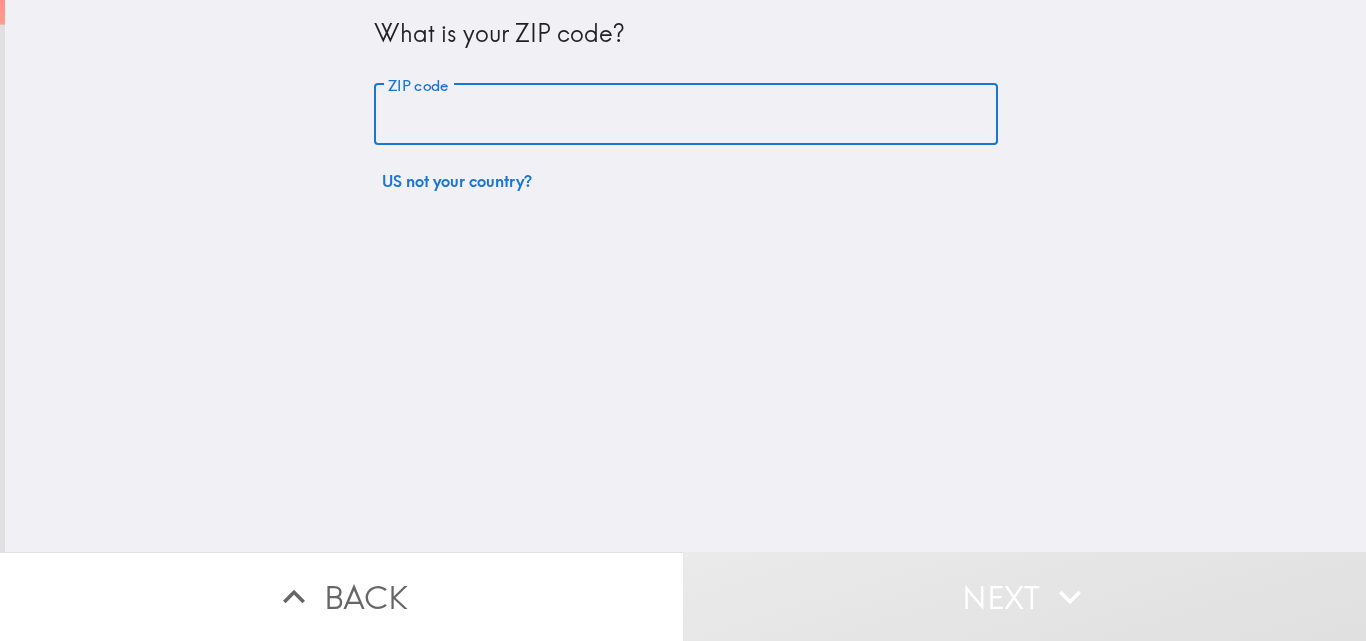 click on "ZIP code" at bounding box center [686, 115] 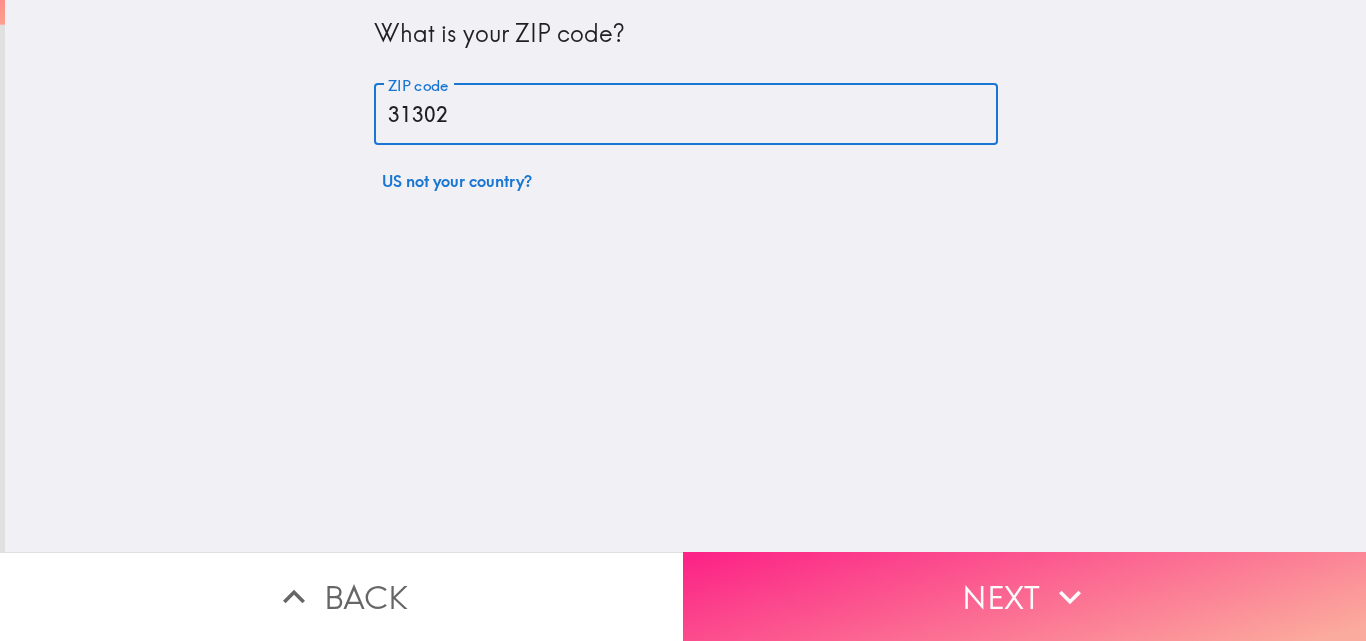 type on "31302" 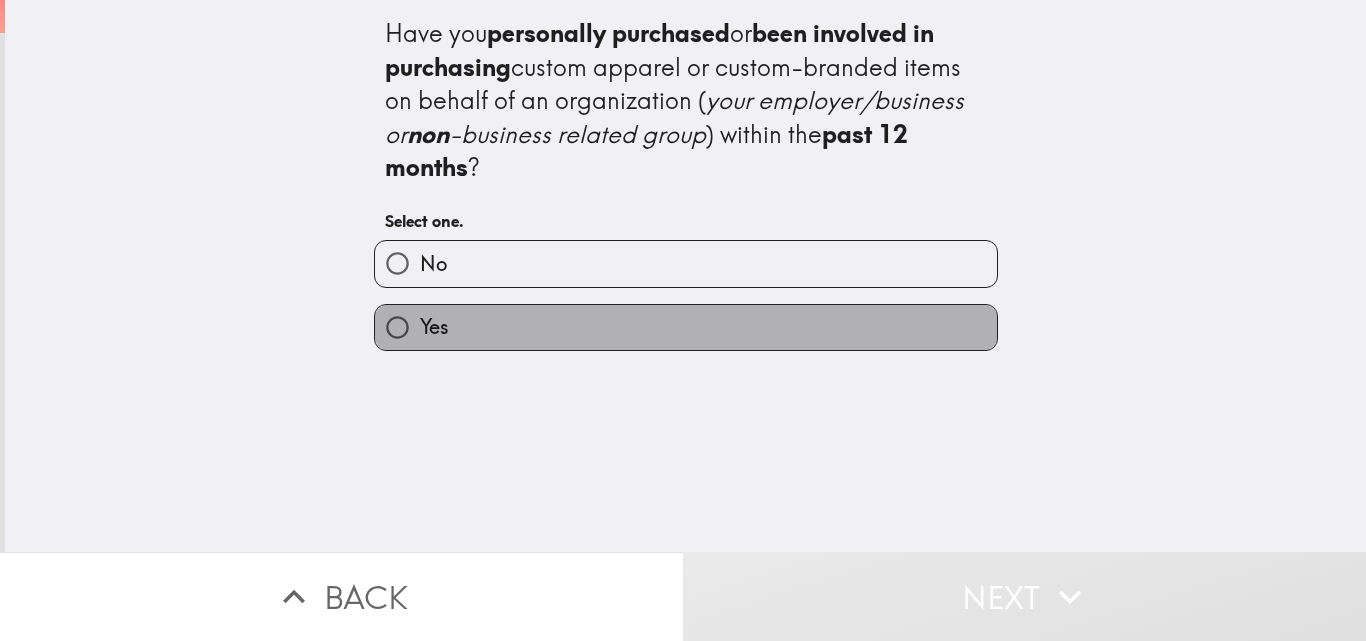 click on "Yes" at bounding box center (686, 327) 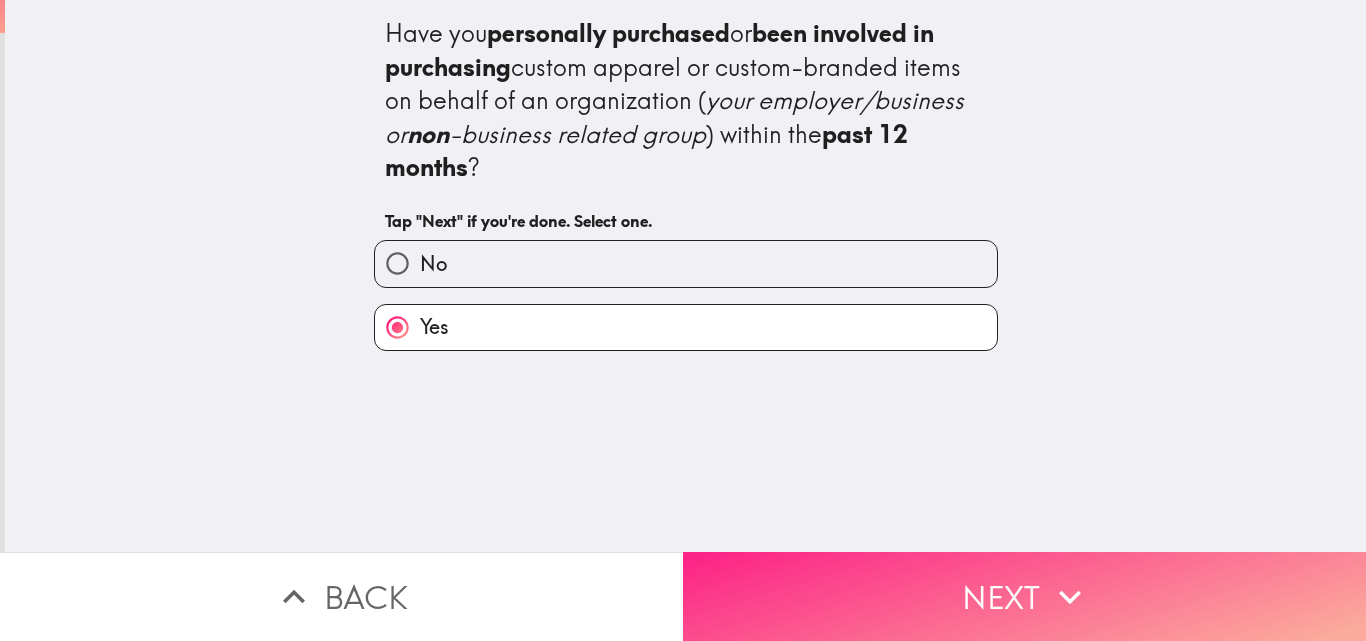 click on "Next" at bounding box center (1024, 596) 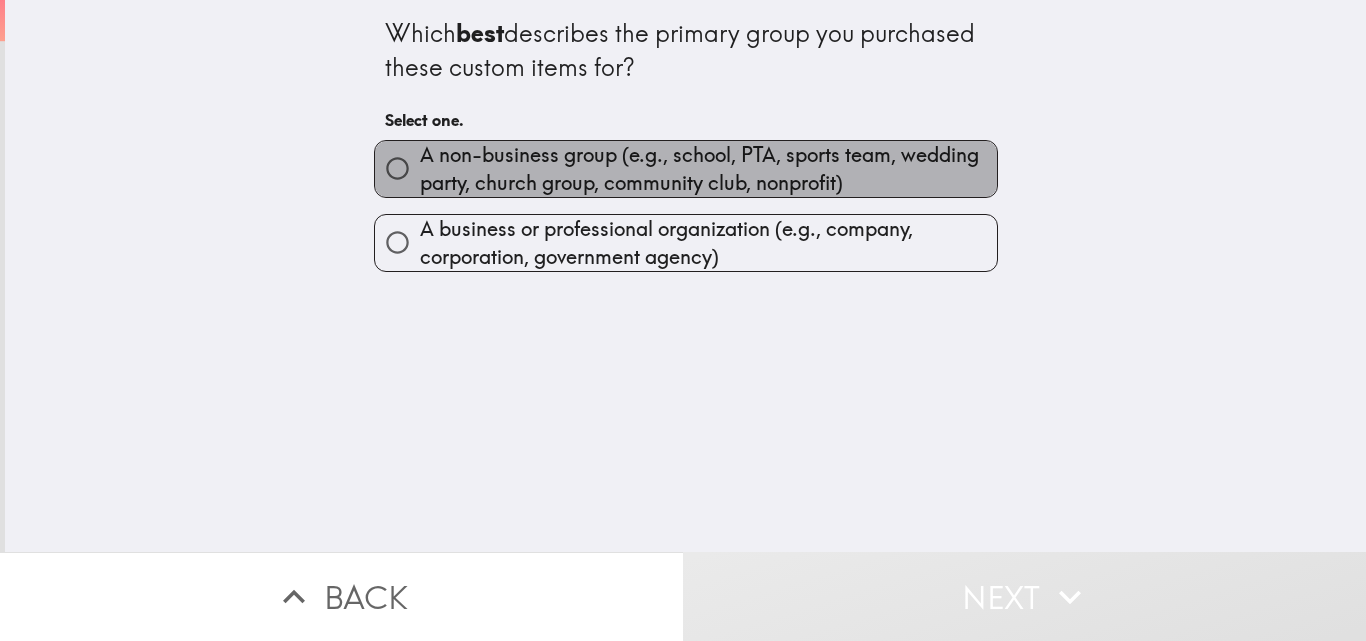 click on "A non-business group (e.g., school, PTA, sports team, wedding party, church group, community club, nonprofit)" at bounding box center (708, 169) 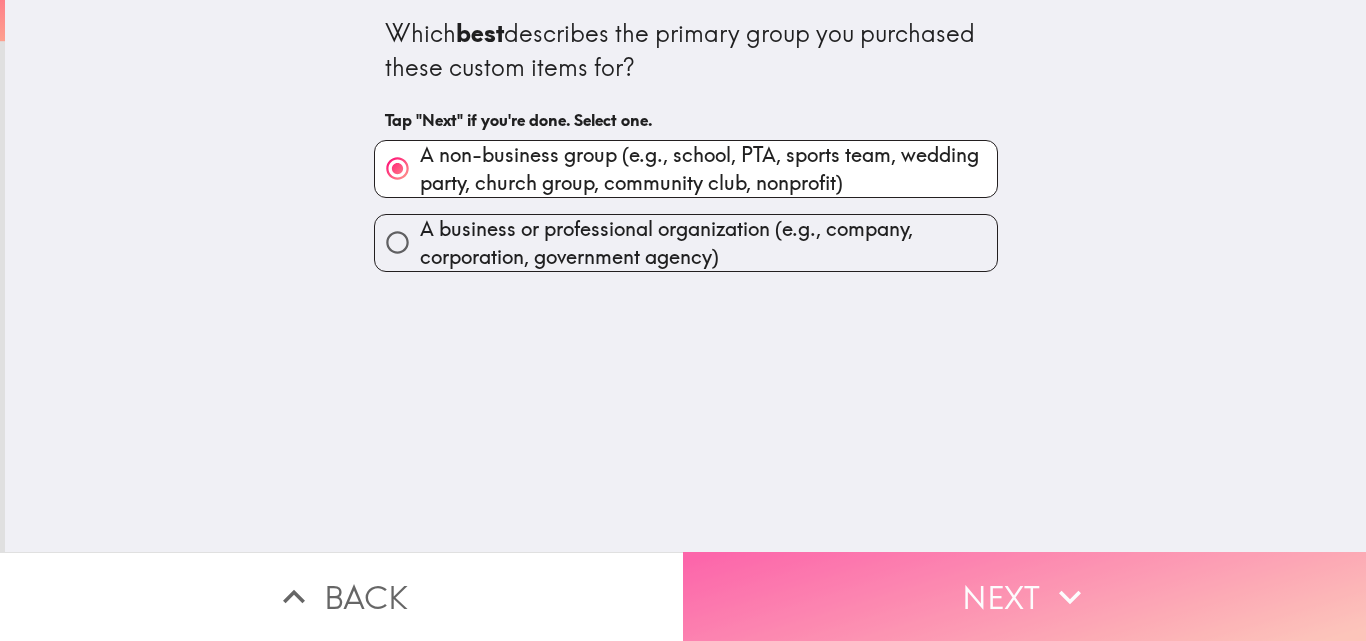 click on "Next" at bounding box center [1024, 596] 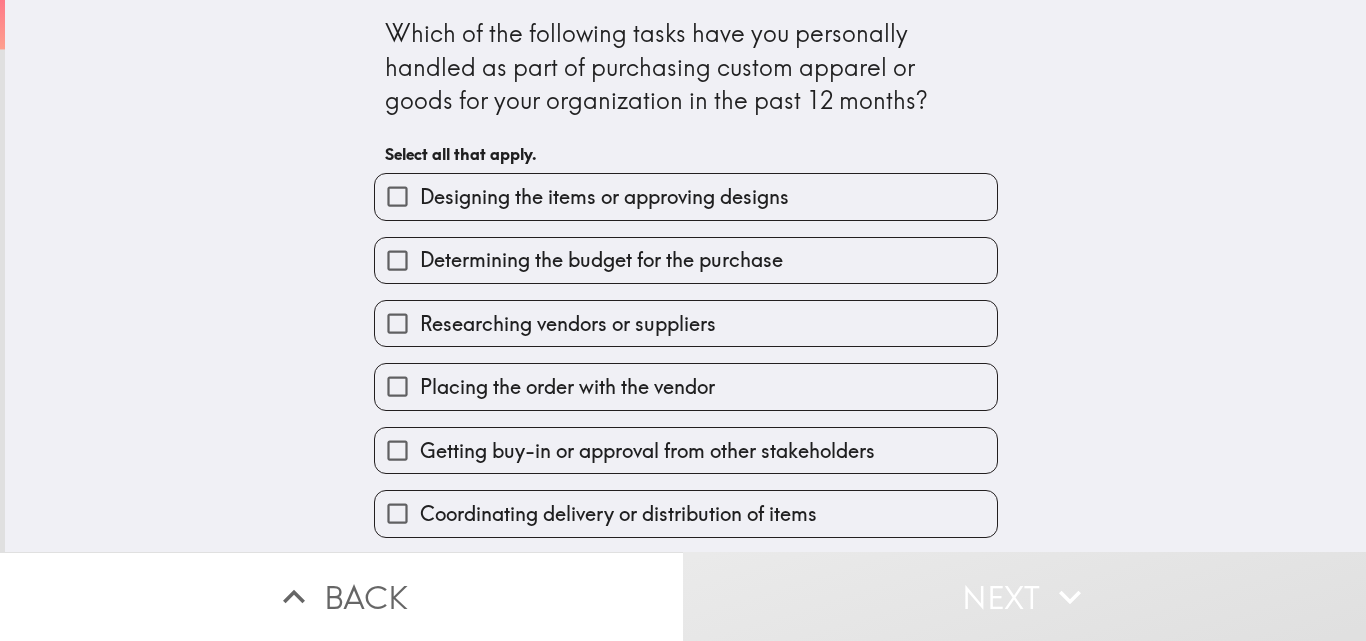 click on "Placing the order with the vendor" at bounding box center (678, 378) 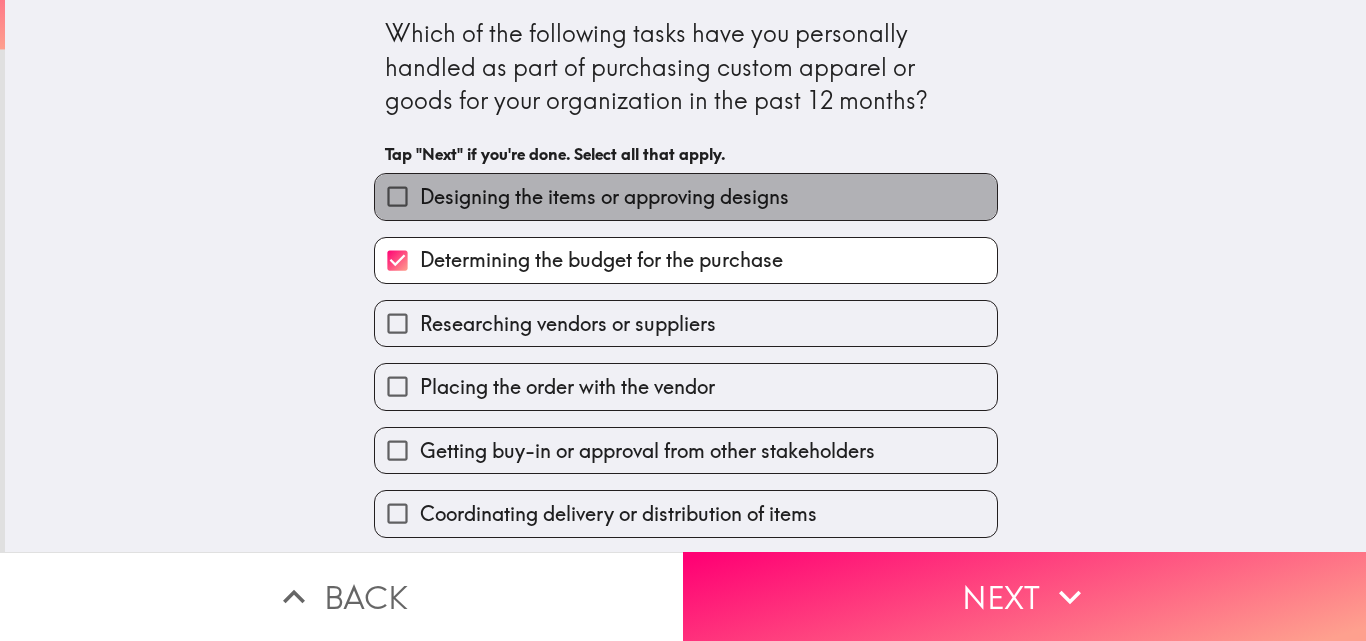 click on "Designing the items or approving designs" at bounding box center [686, 196] 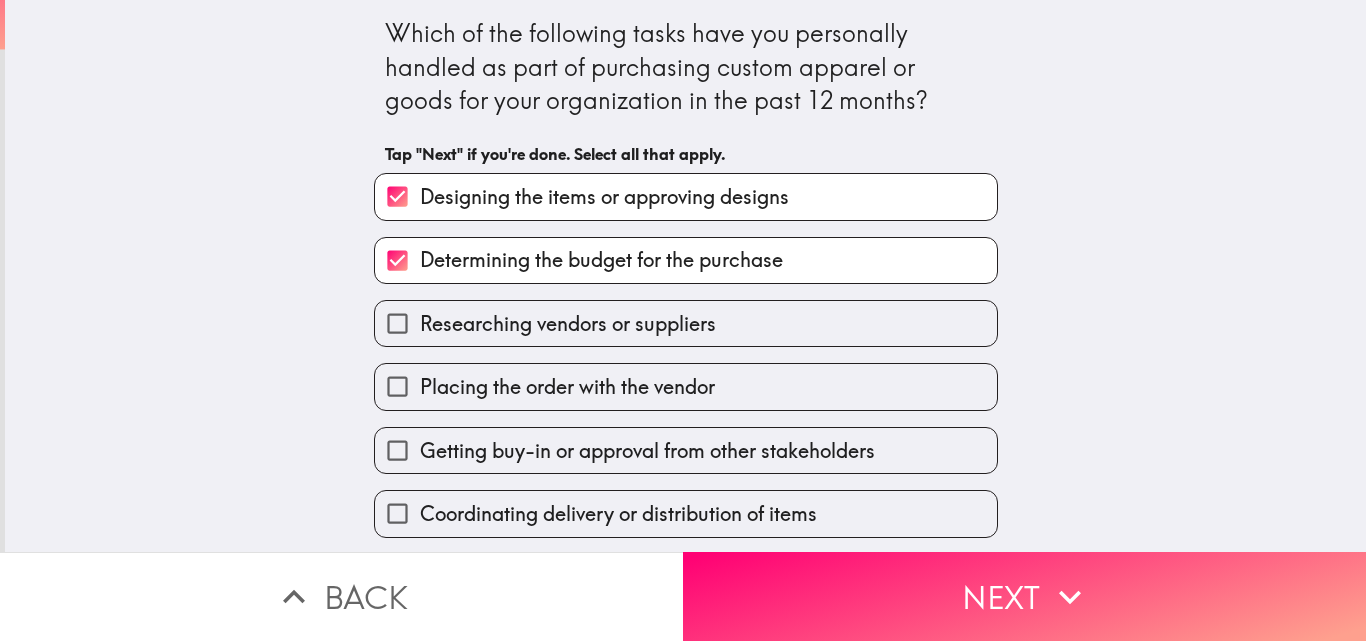 drag, startPoint x: 608, startPoint y: 417, endPoint x: 650, endPoint y: 437, distance: 46.518814 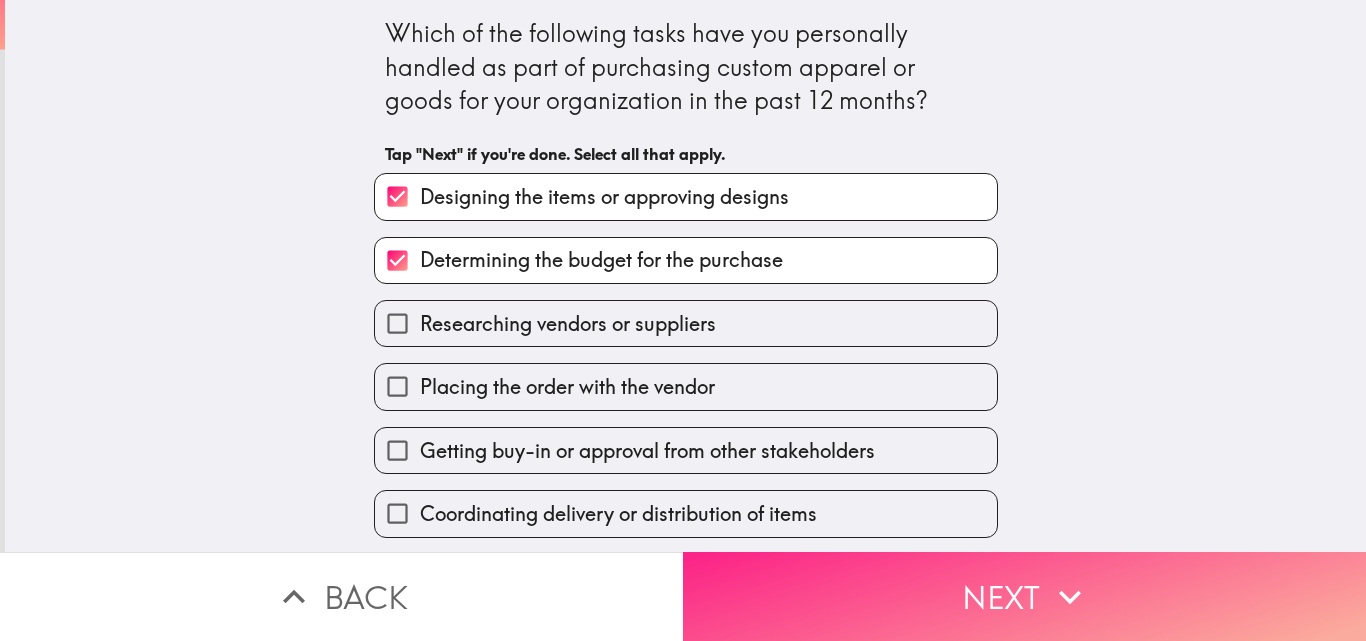click on "Next" at bounding box center (1024, 596) 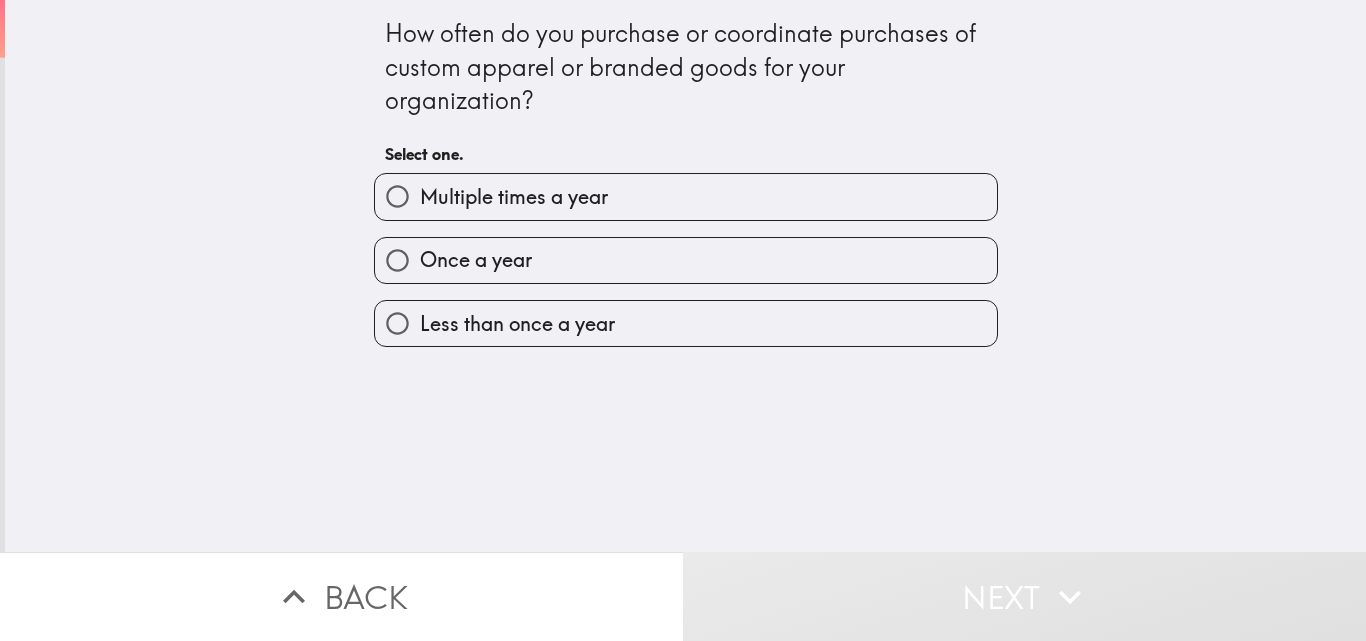 click on "Multiple times a year" at bounding box center (514, 197) 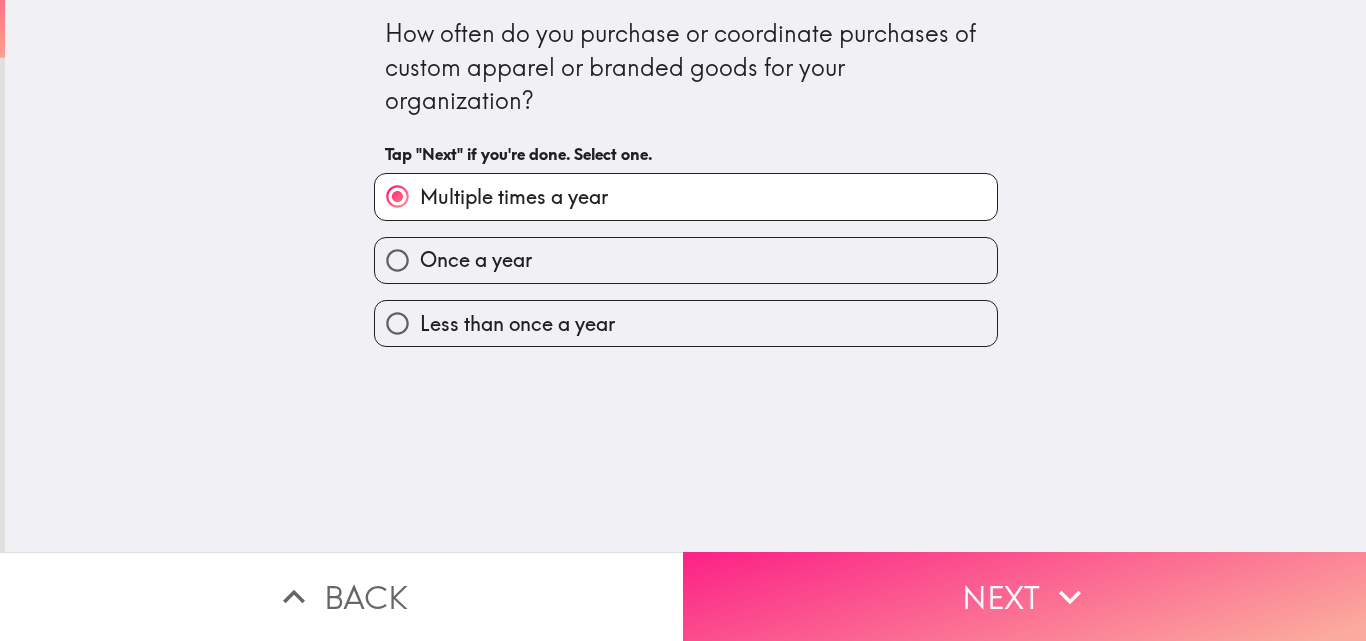 click on "Next" at bounding box center [1024, 596] 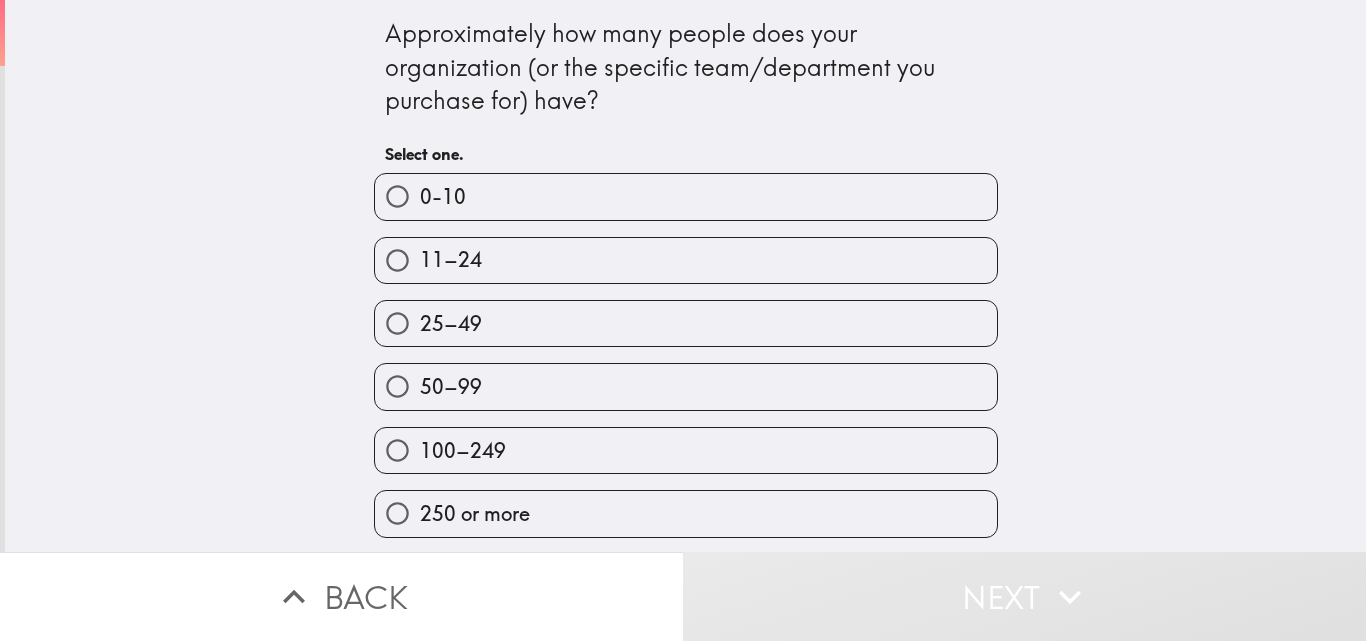 click on "25–49" at bounding box center (678, 315) 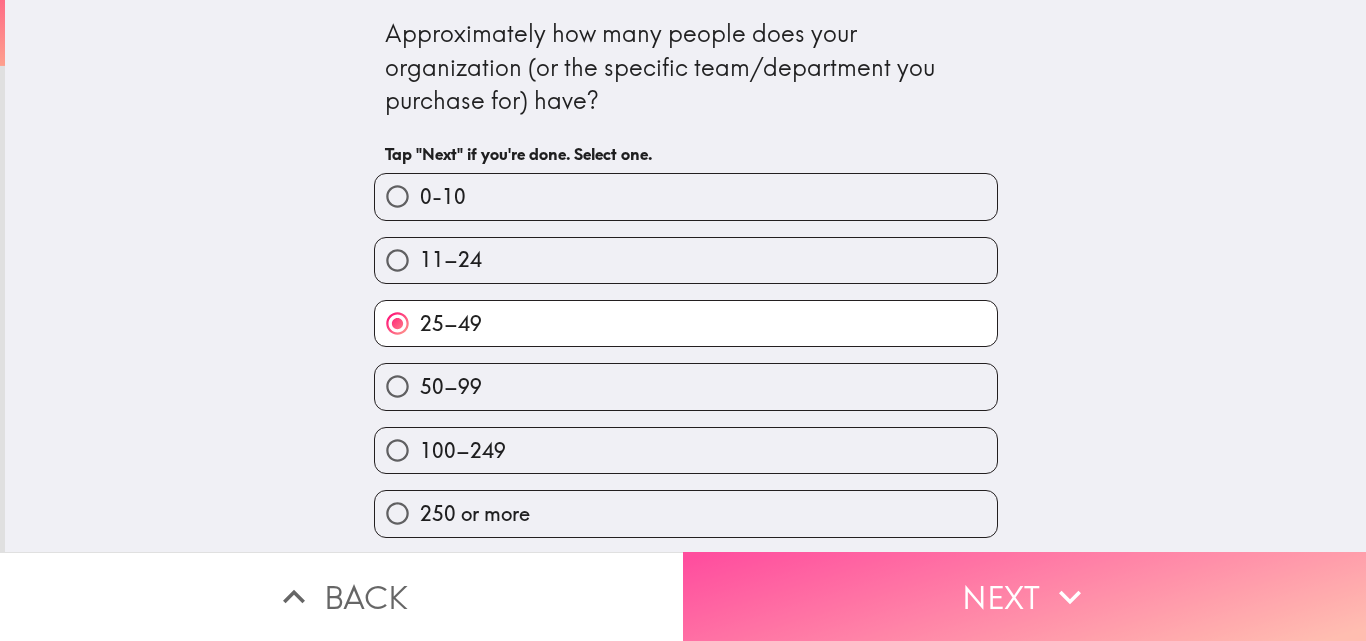 click on "Next" at bounding box center [1024, 596] 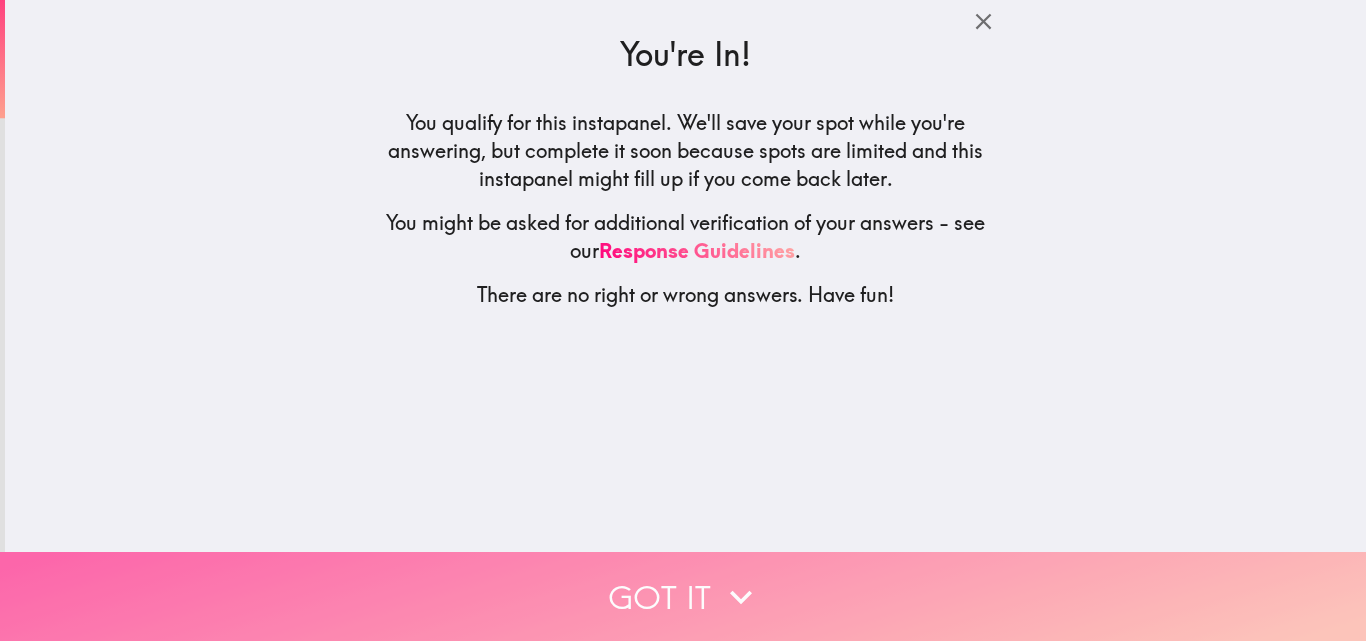 click 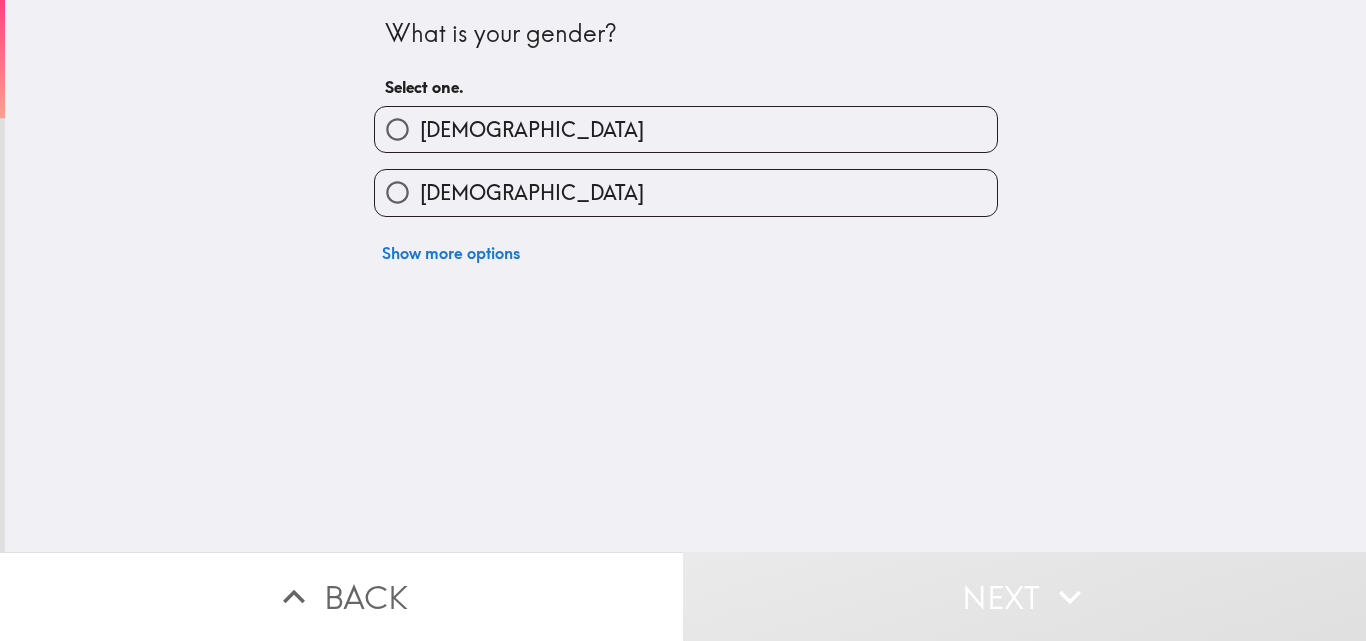 click on "[DEMOGRAPHIC_DATA]" at bounding box center [686, 192] 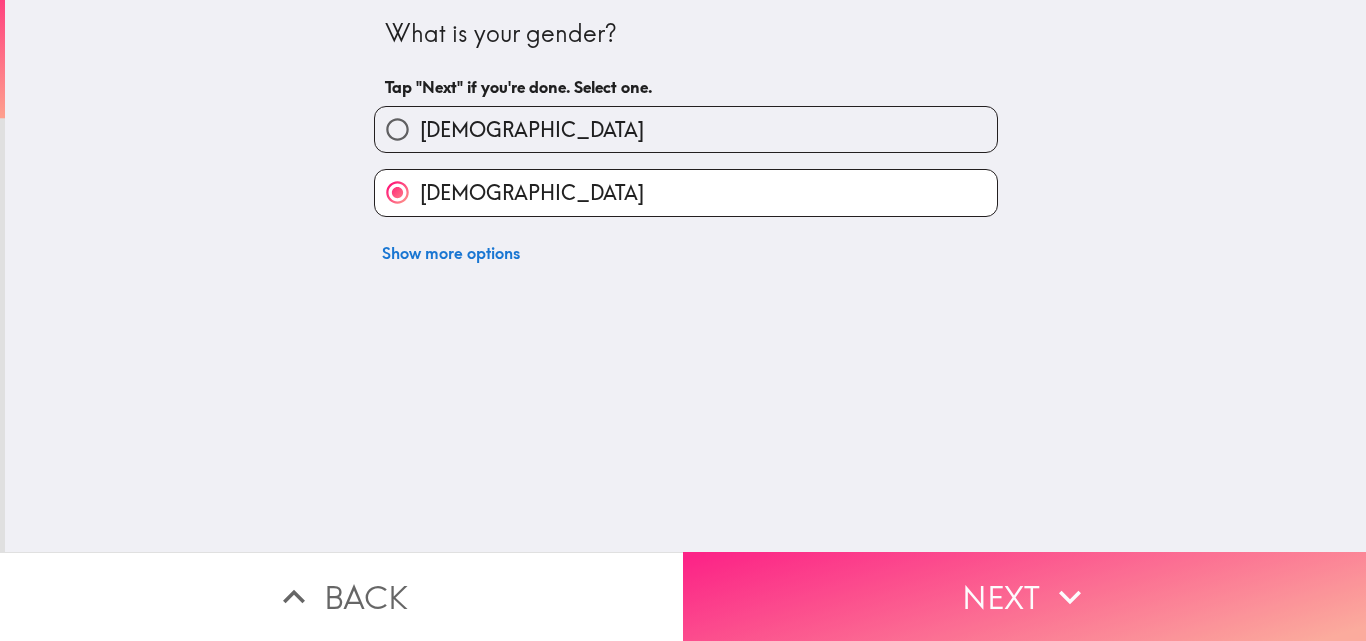 click on "Next" at bounding box center (1024, 596) 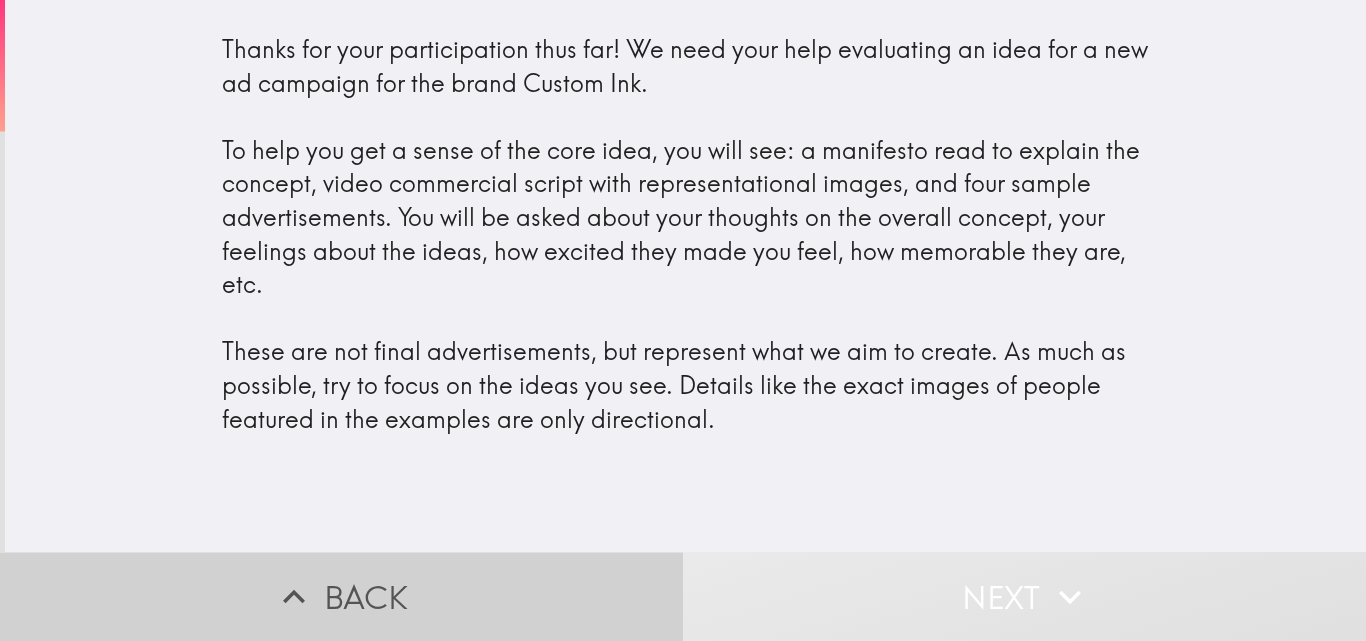 click on "Back" at bounding box center [341, 596] 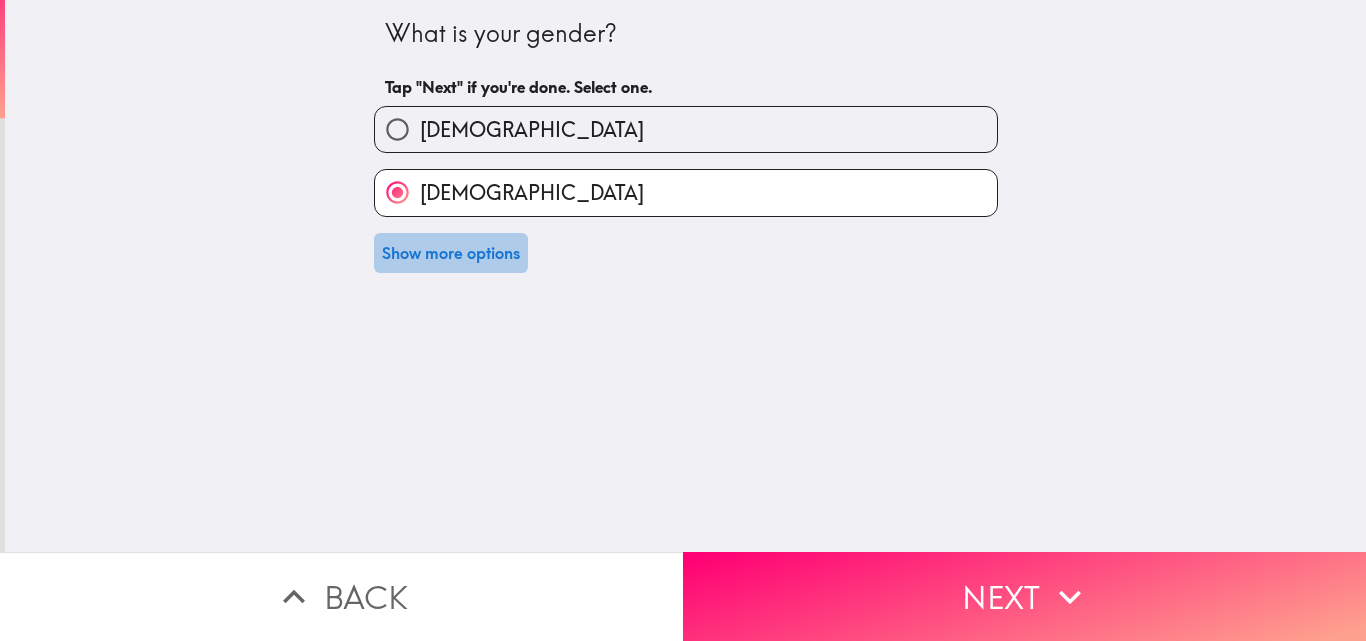 click on "Show more options" at bounding box center (451, 253) 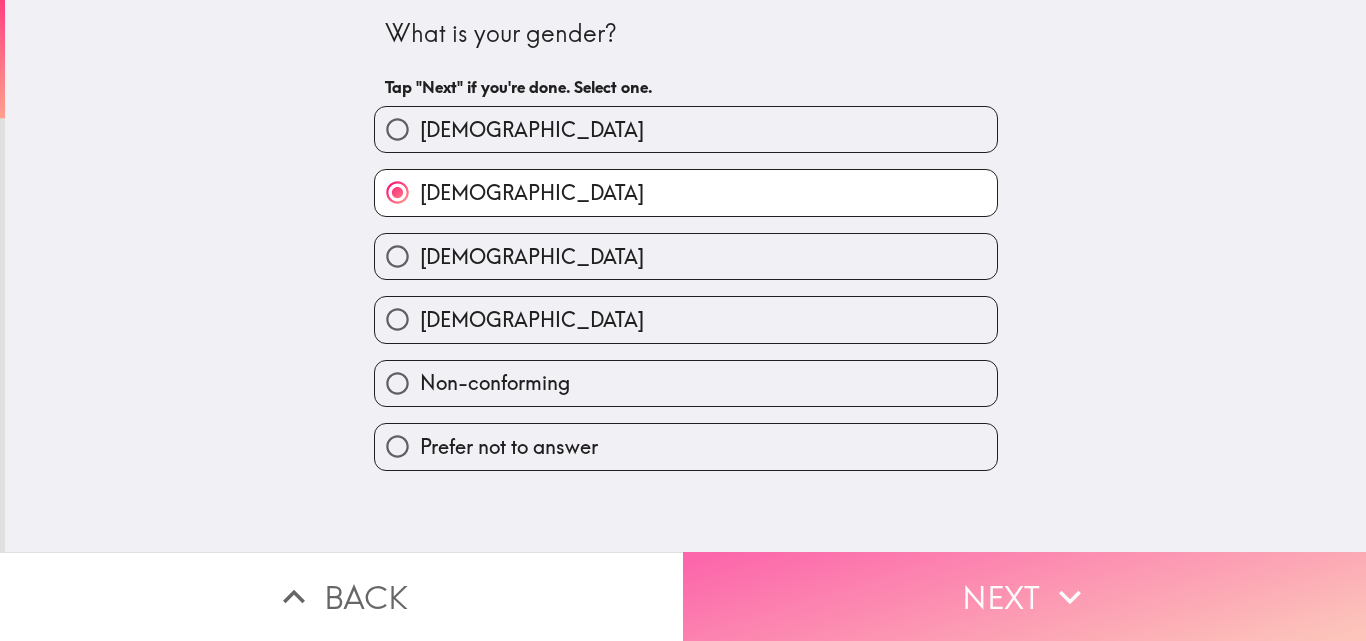 click on "Next" at bounding box center (1024, 596) 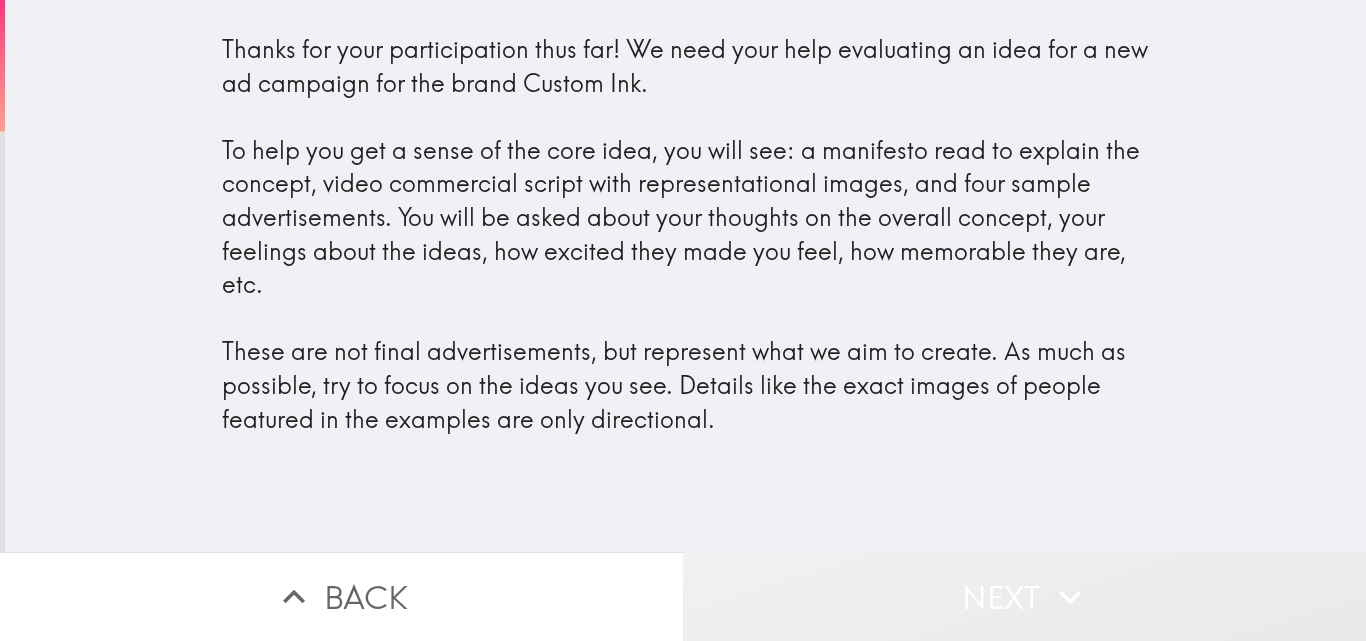 click on "Next" at bounding box center [1024, 596] 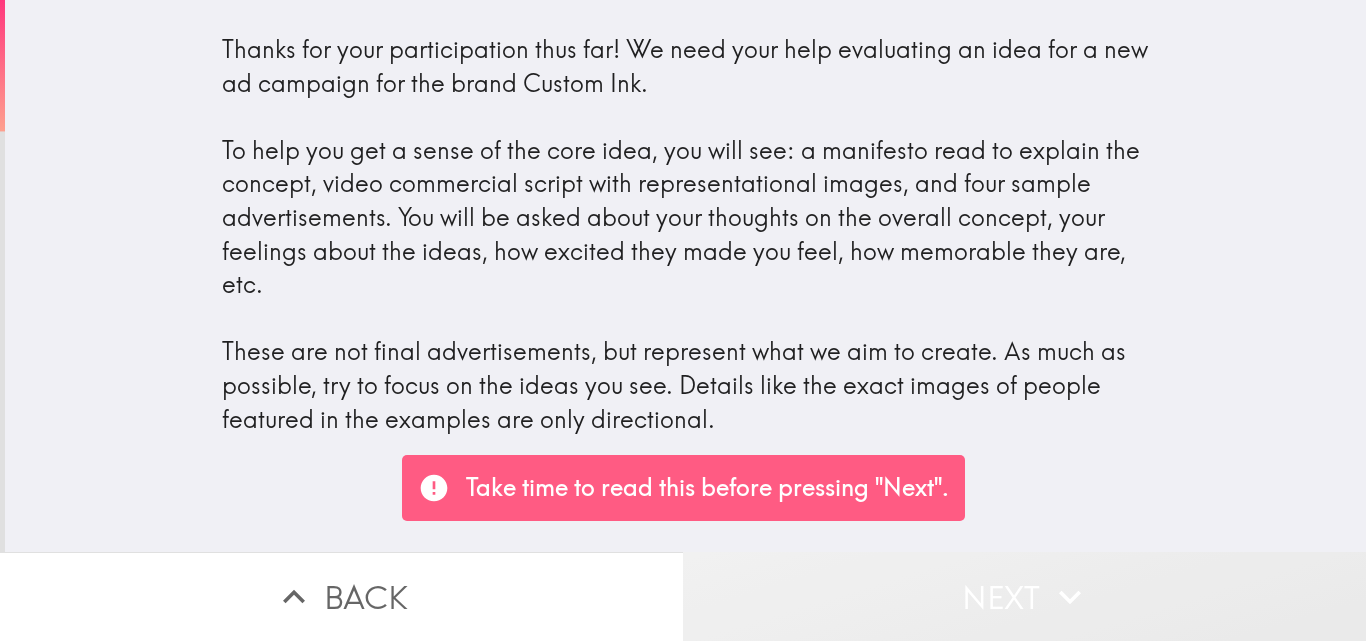 click on "Next" at bounding box center [1024, 596] 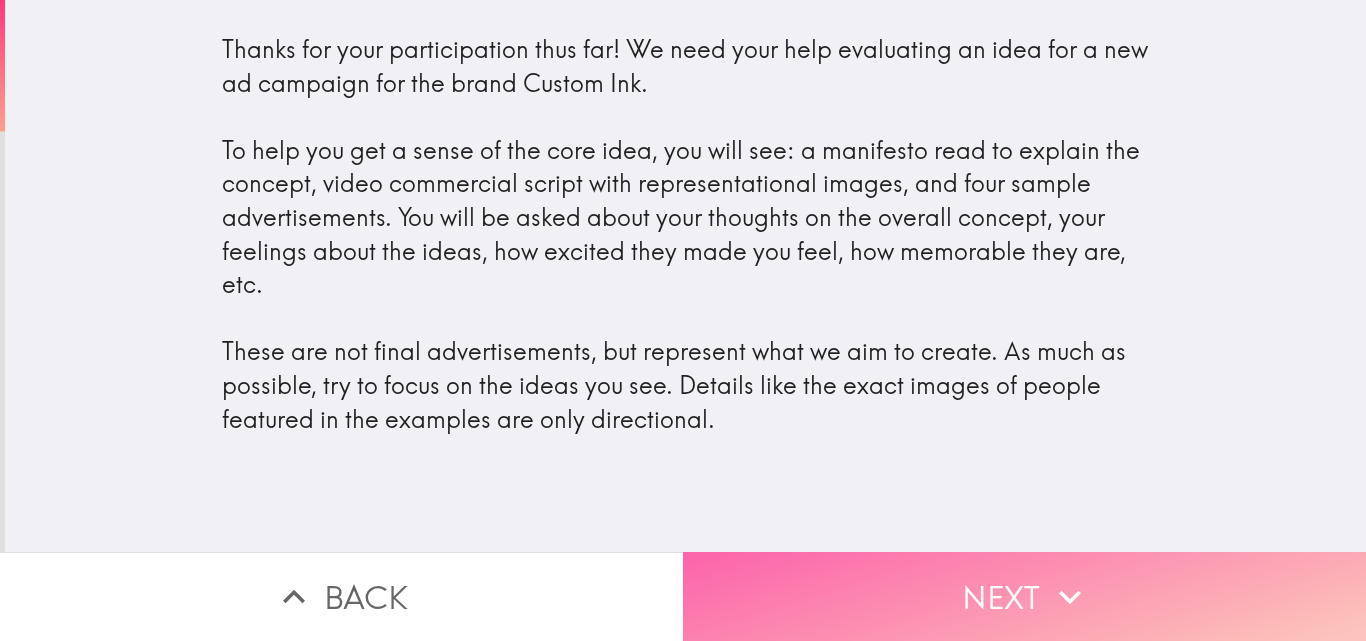 click on "Next" at bounding box center [1024, 596] 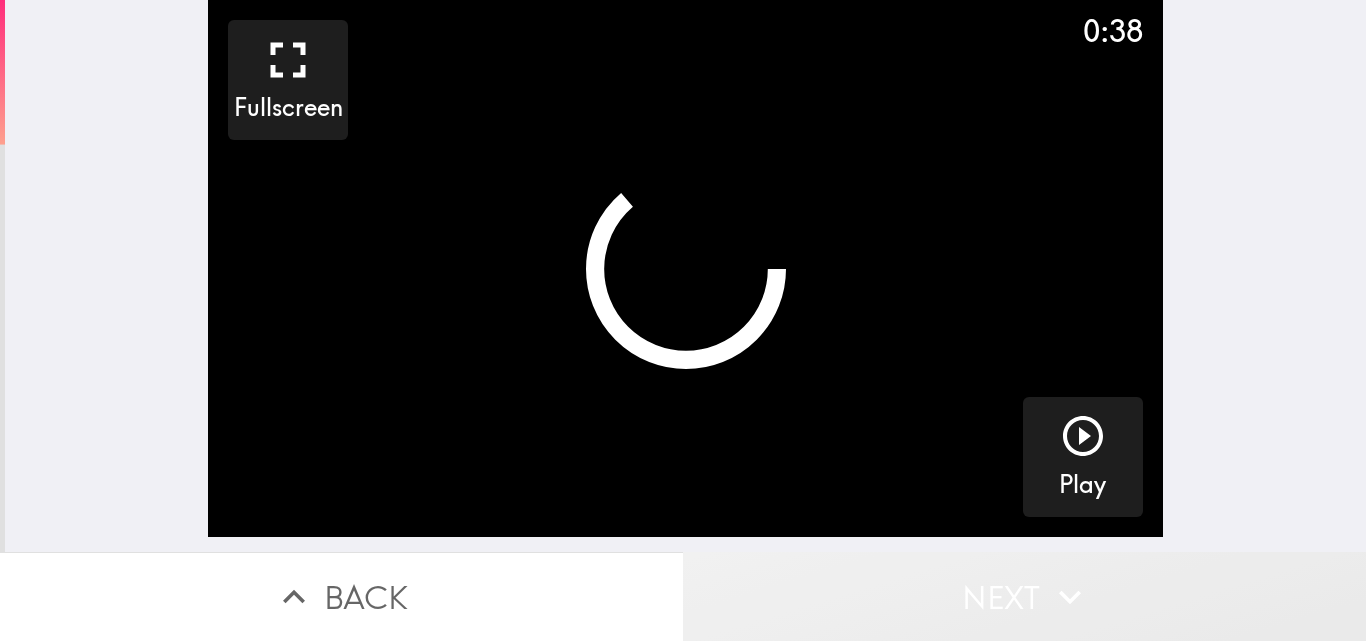 click on "Next" at bounding box center [1024, 596] 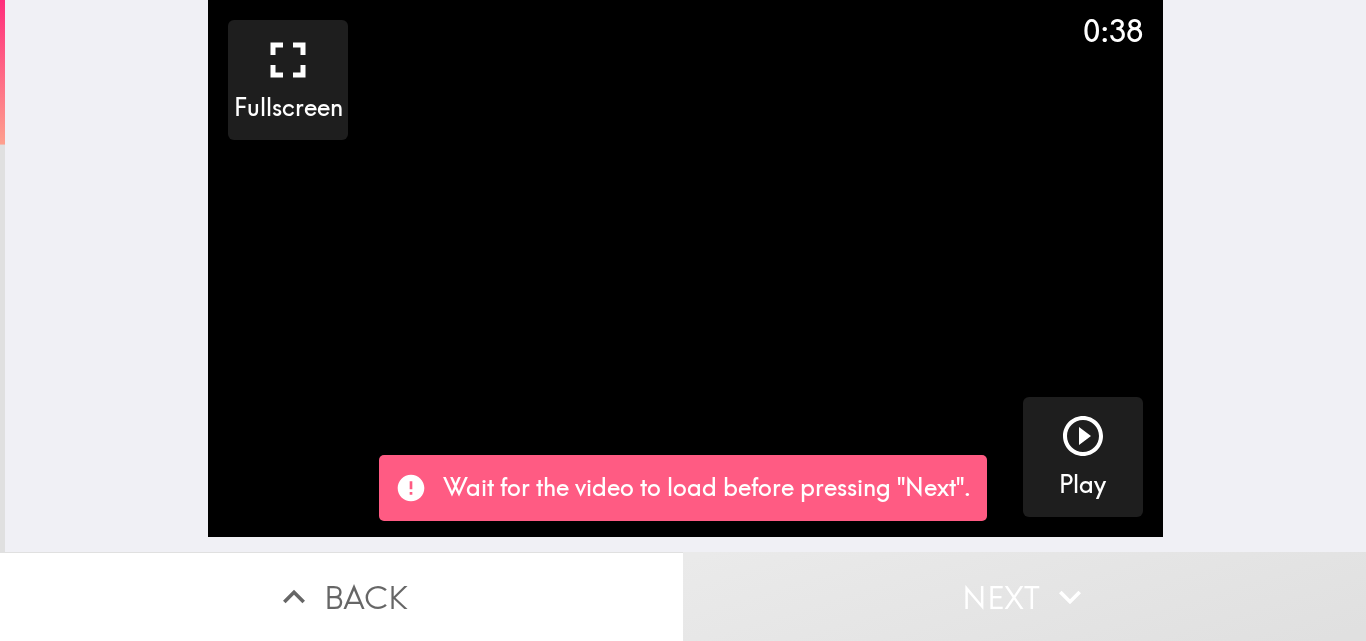 click on "Next" at bounding box center [1024, 596] 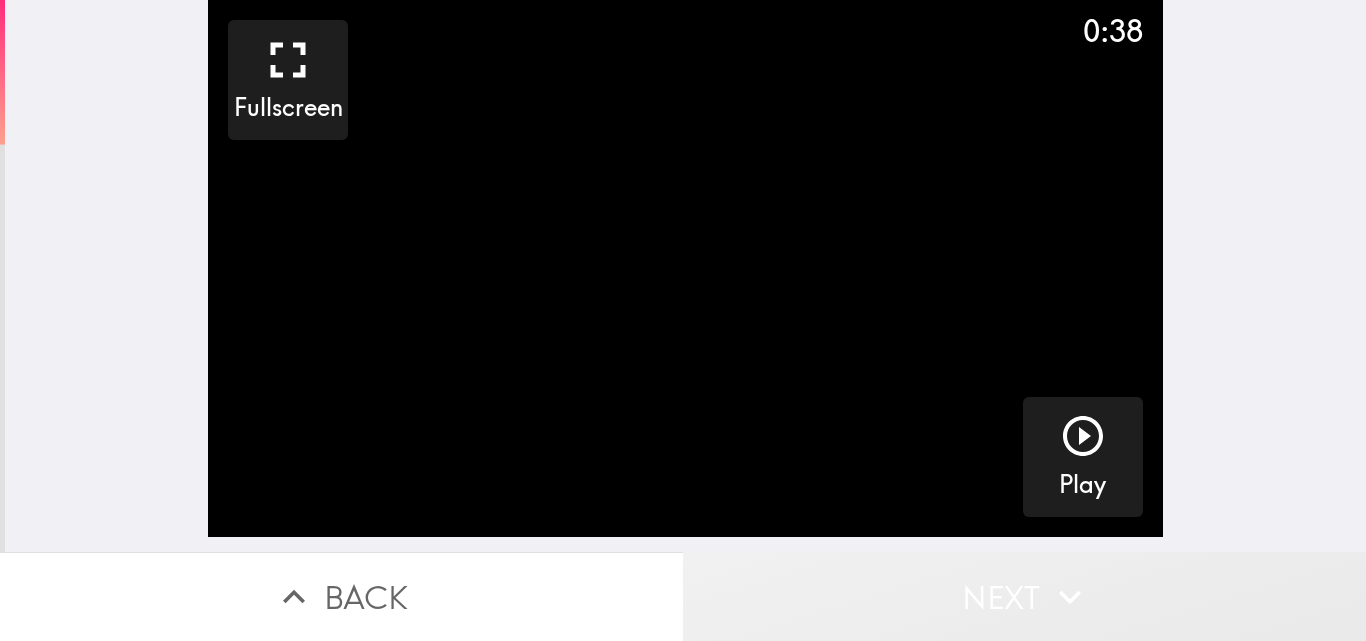 click on "Next" at bounding box center [1024, 596] 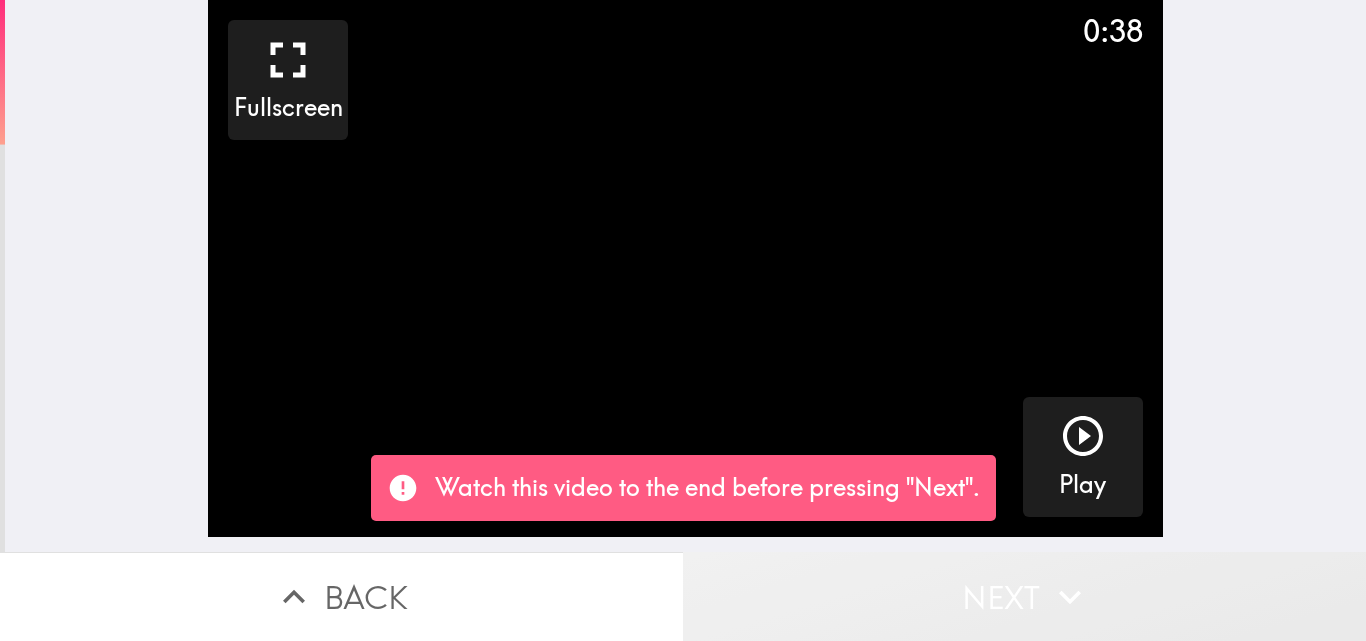click on "Next" at bounding box center [1024, 596] 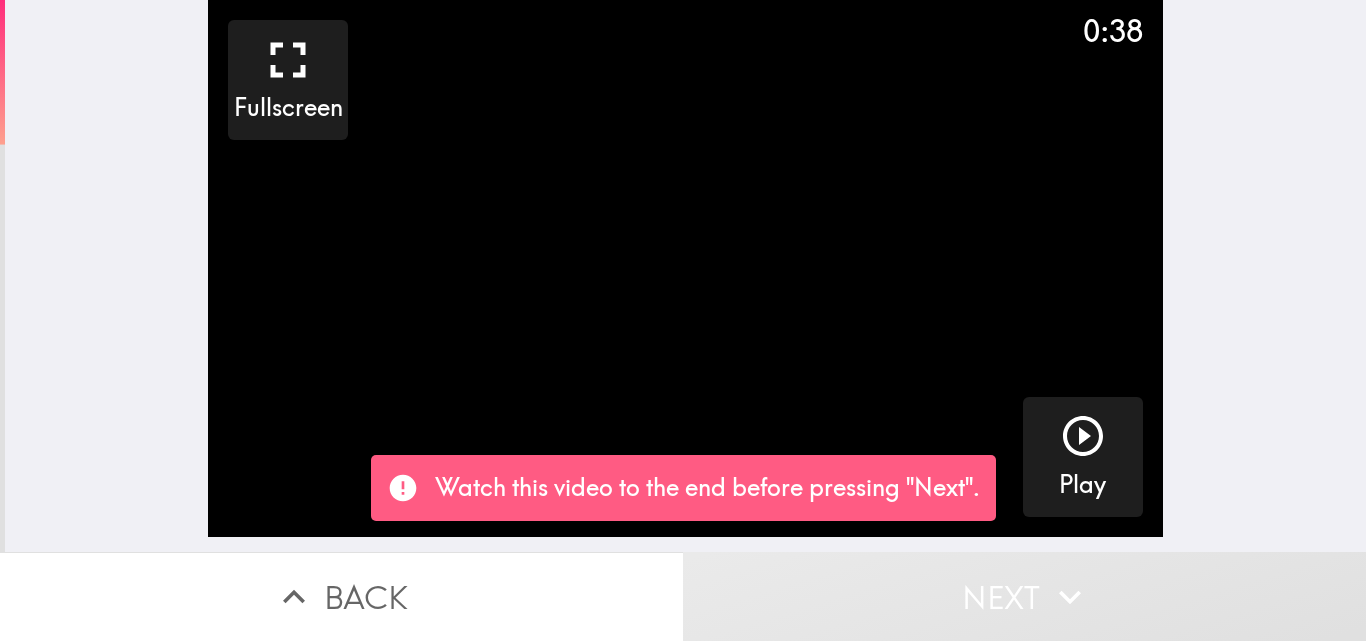 click on "Next" at bounding box center (1024, 596) 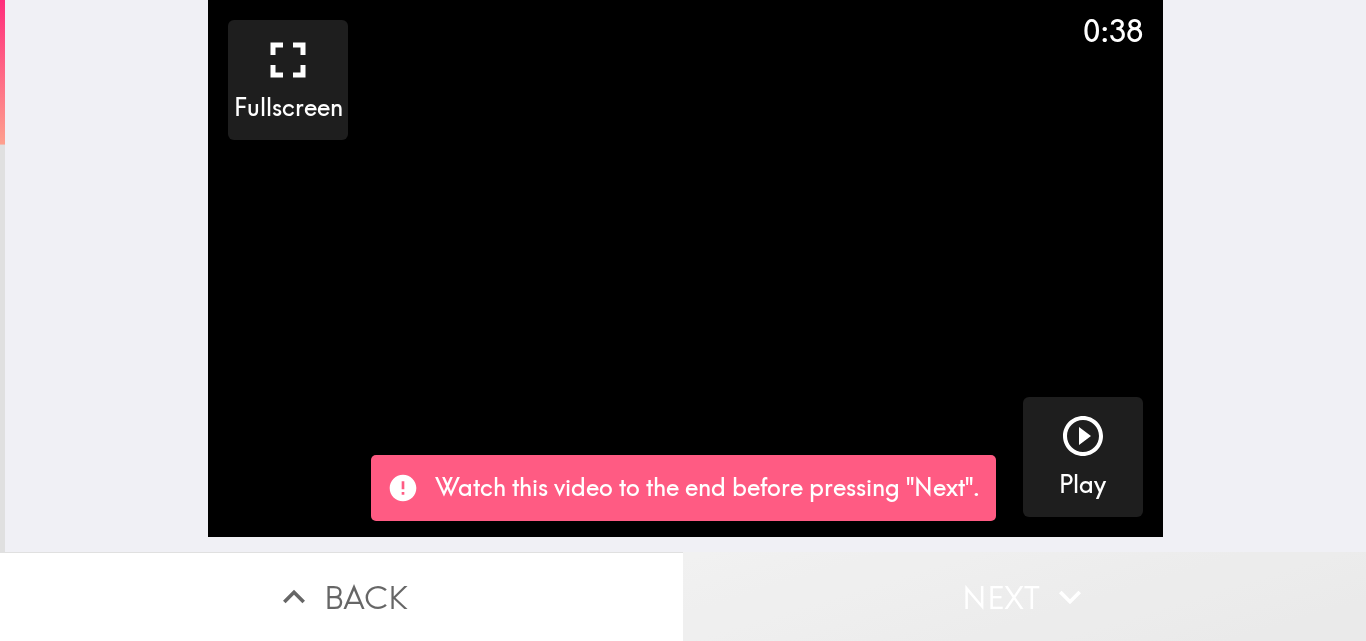 click on "Next" at bounding box center (1024, 596) 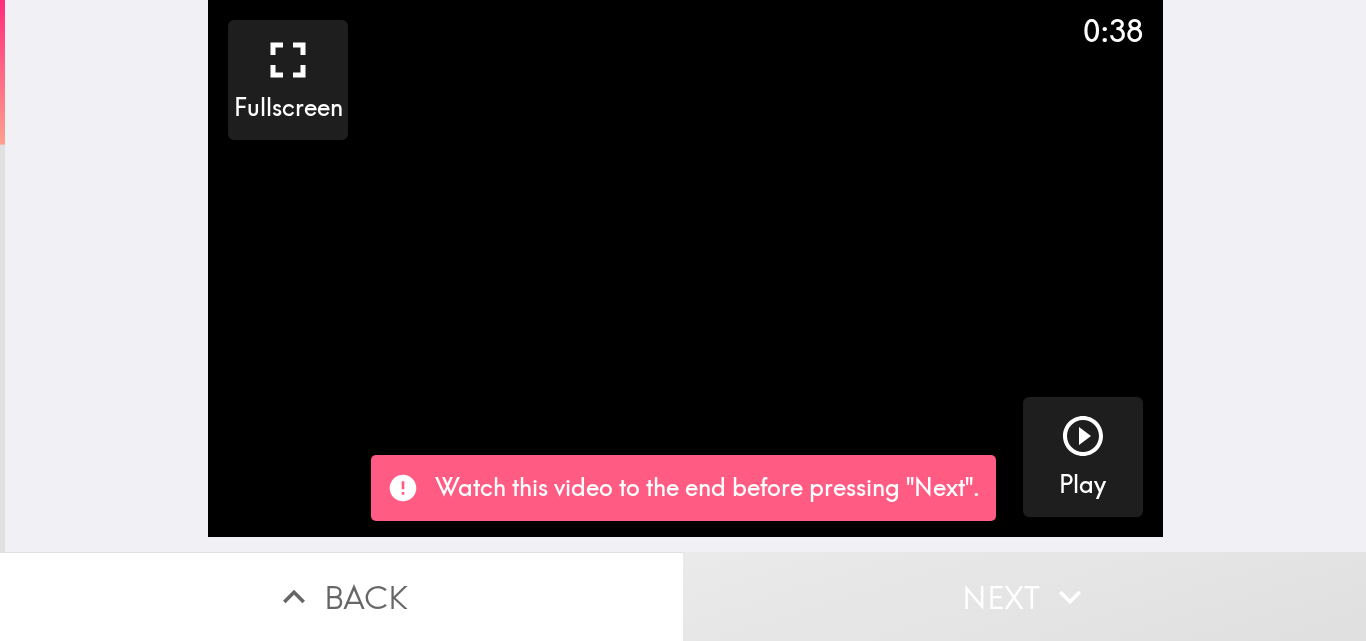click on "Next" at bounding box center (1024, 596) 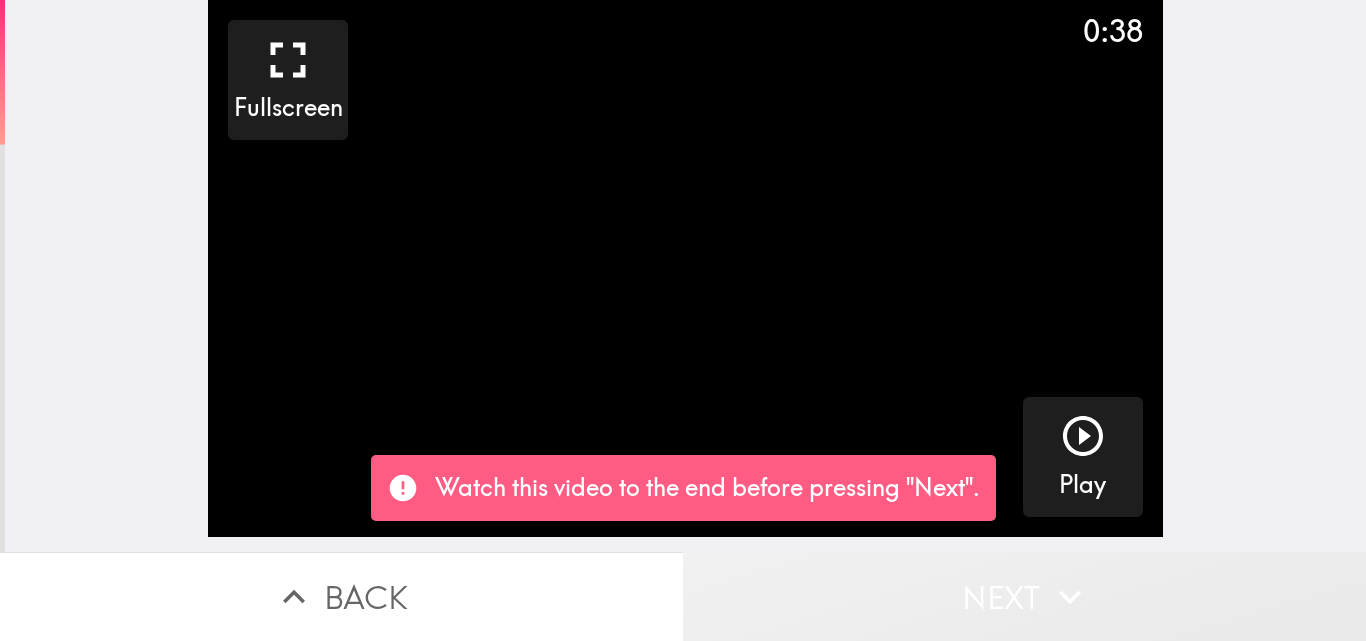 click on "Next" at bounding box center [1024, 596] 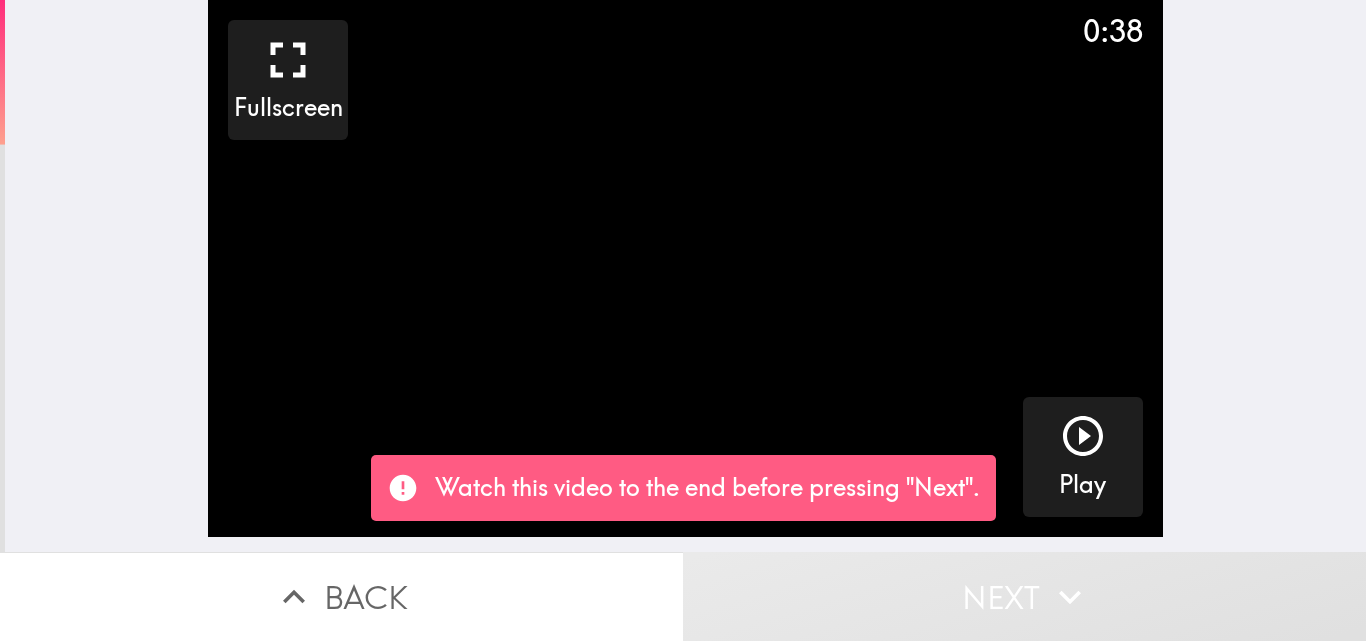 click on "Next" at bounding box center (1024, 596) 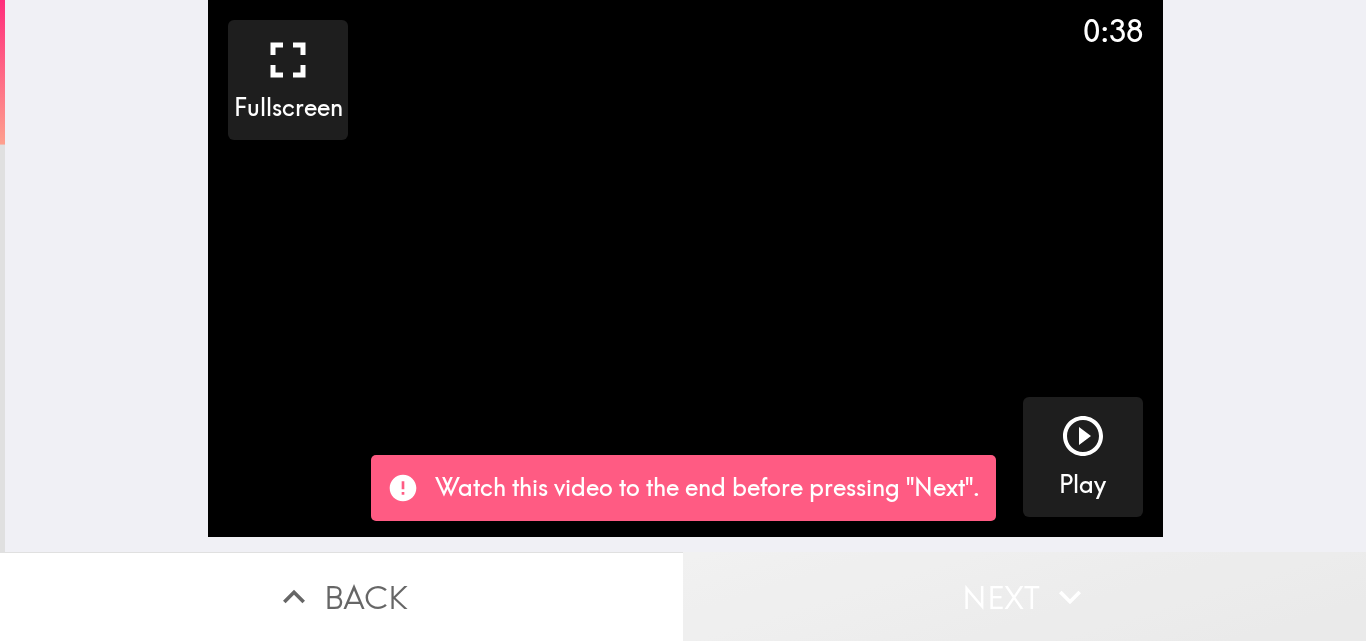 click on "Next" at bounding box center [1024, 596] 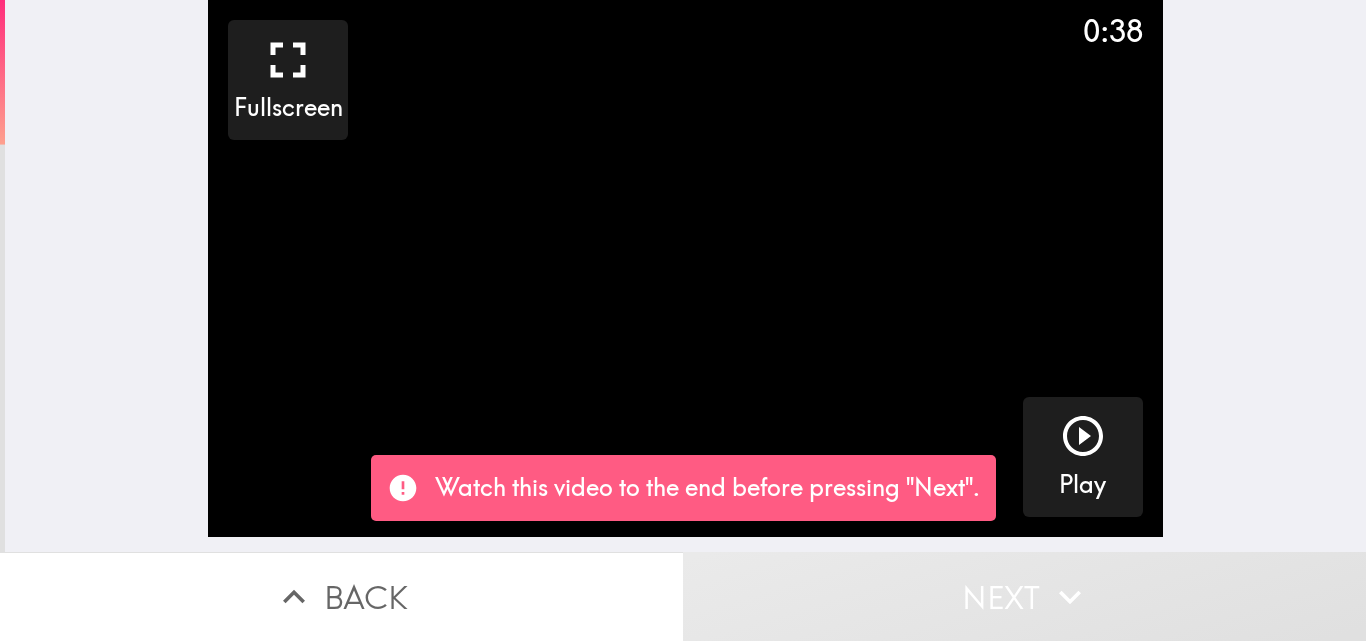 click on "Next" at bounding box center (1024, 596) 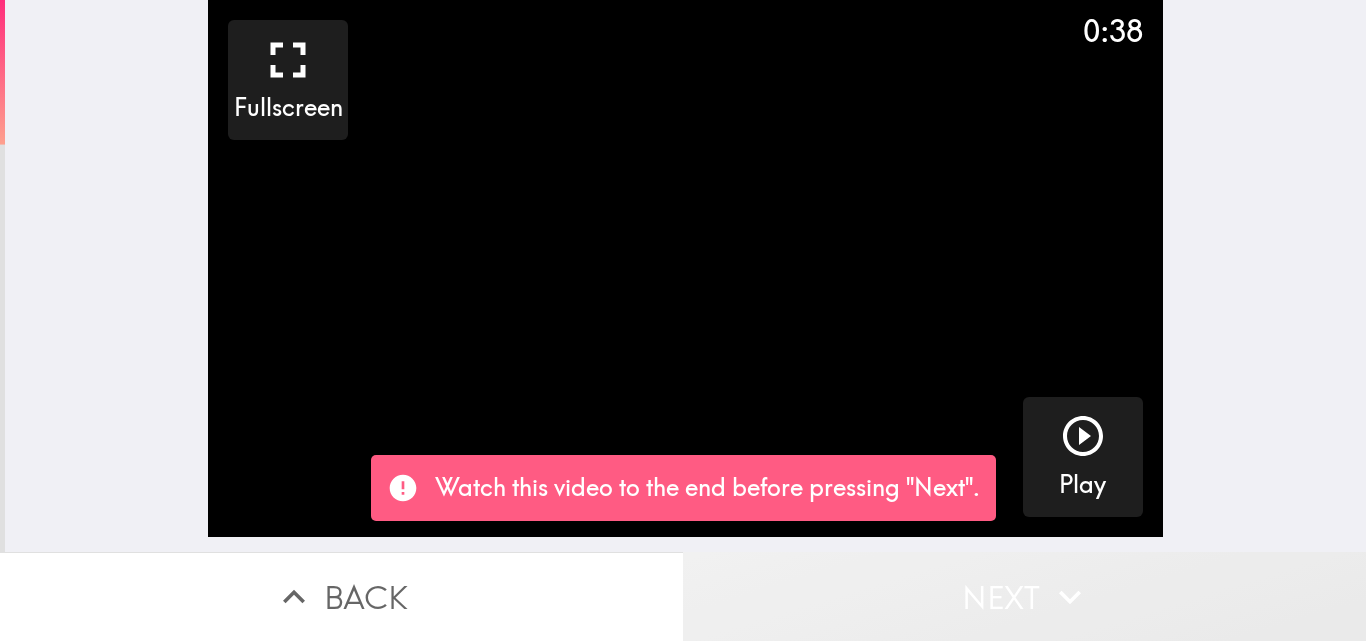 click on "Next" at bounding box center [1024, 596] 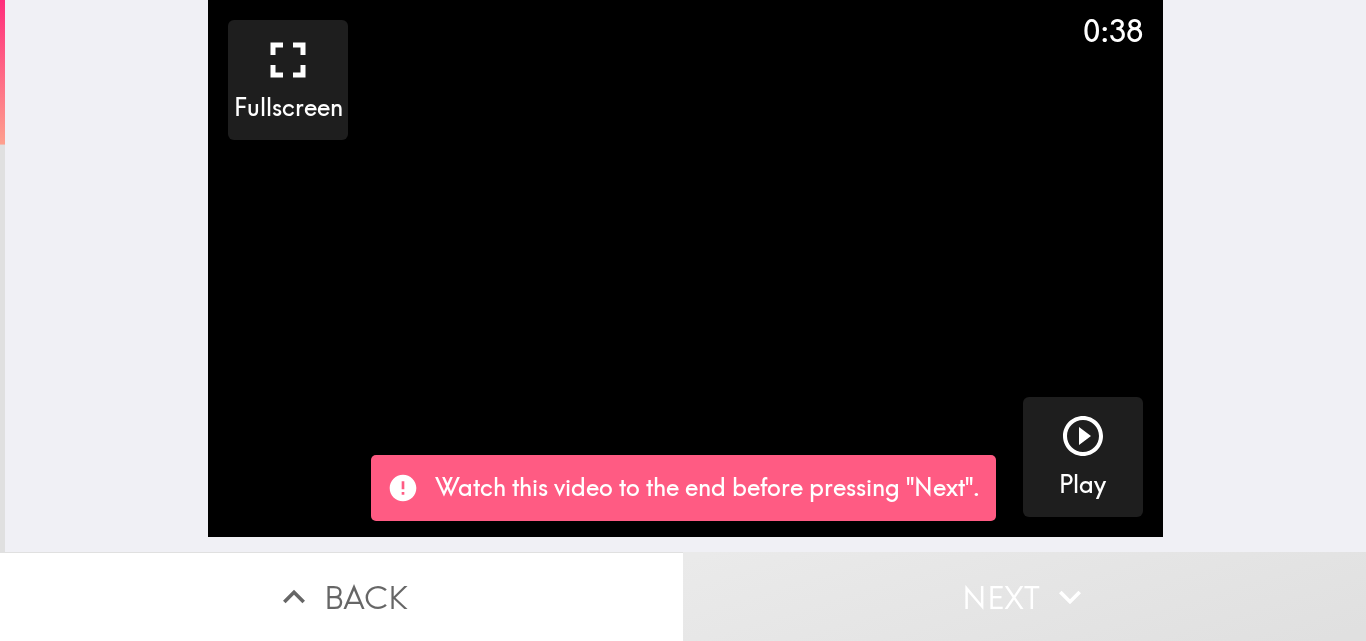 click on "Next" at bounding box center [1024, 596] 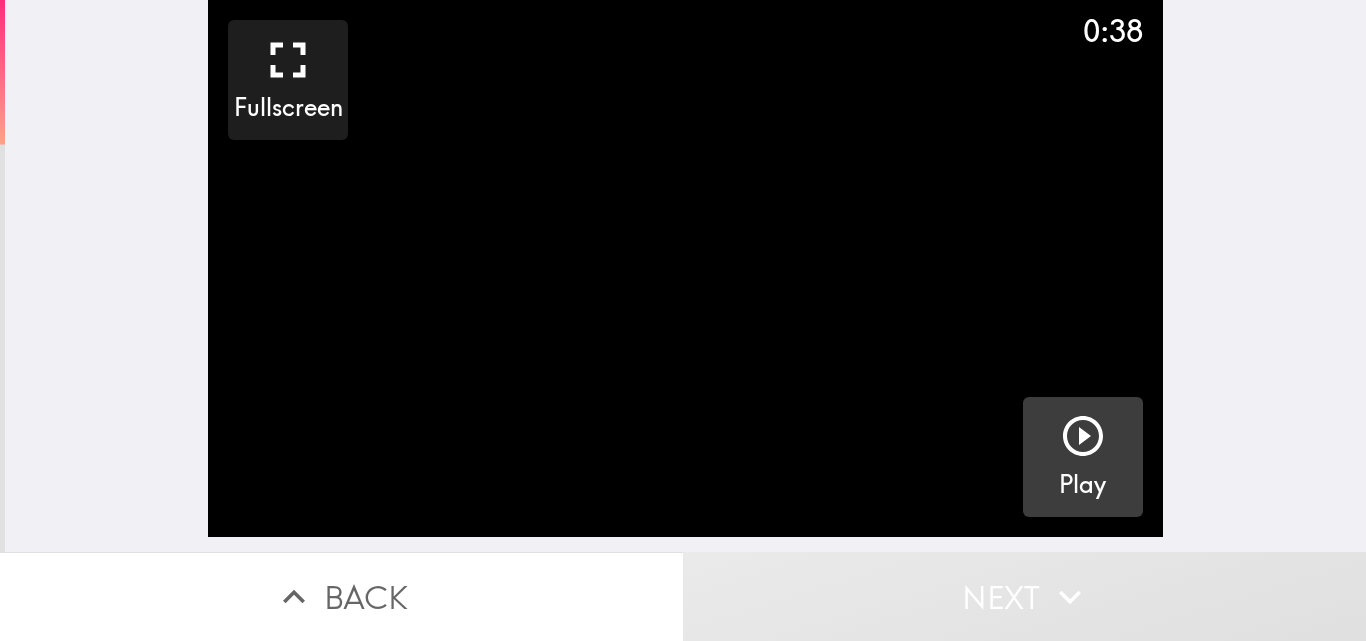 click 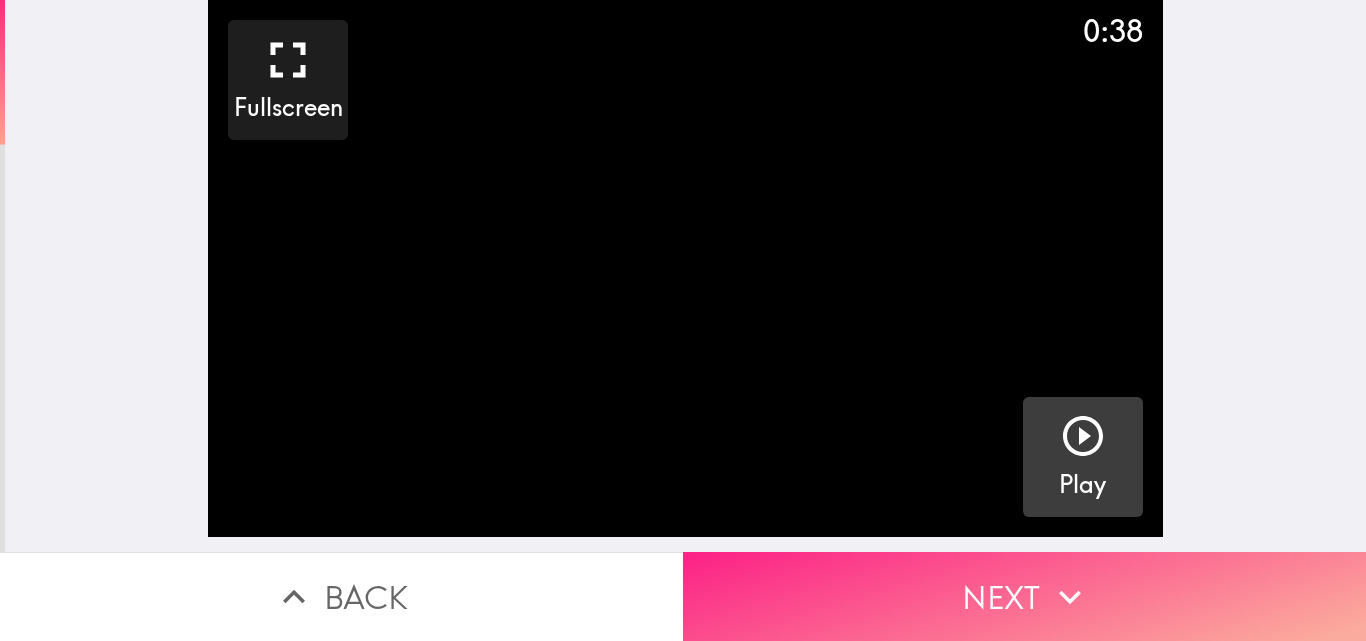 click 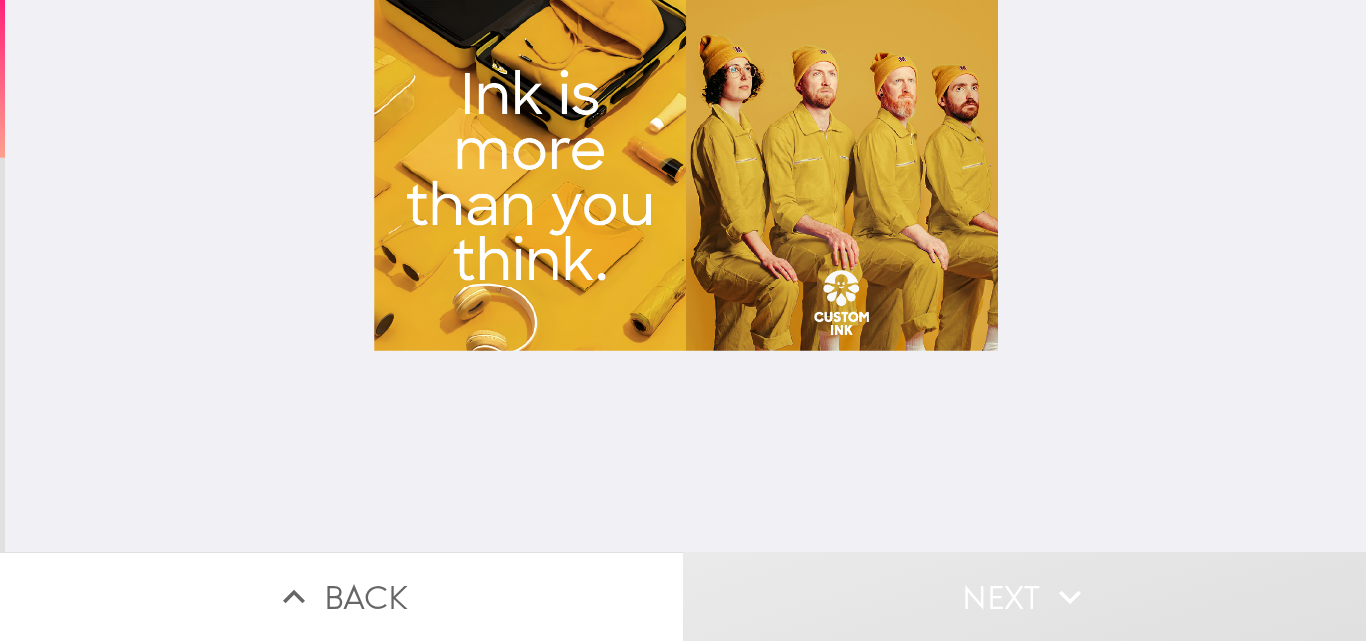 click on "Next" at bounding box center (1024, 596) 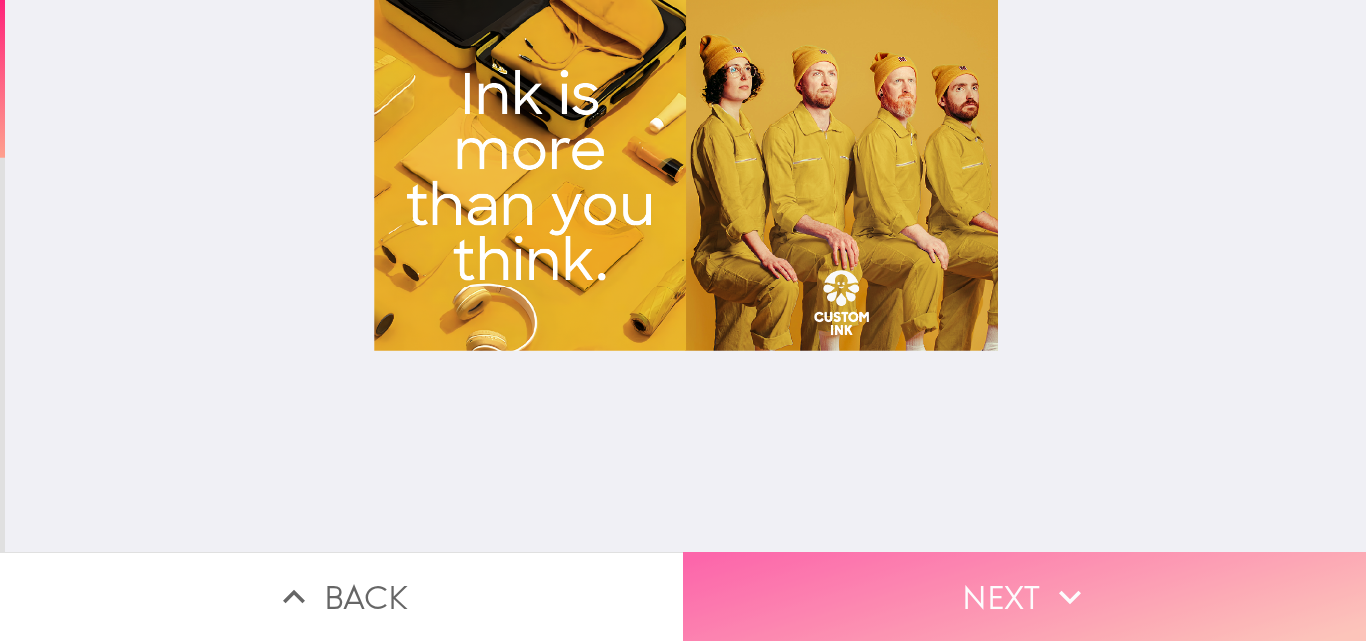 click on "Next" at bounding box center (1024, 596) 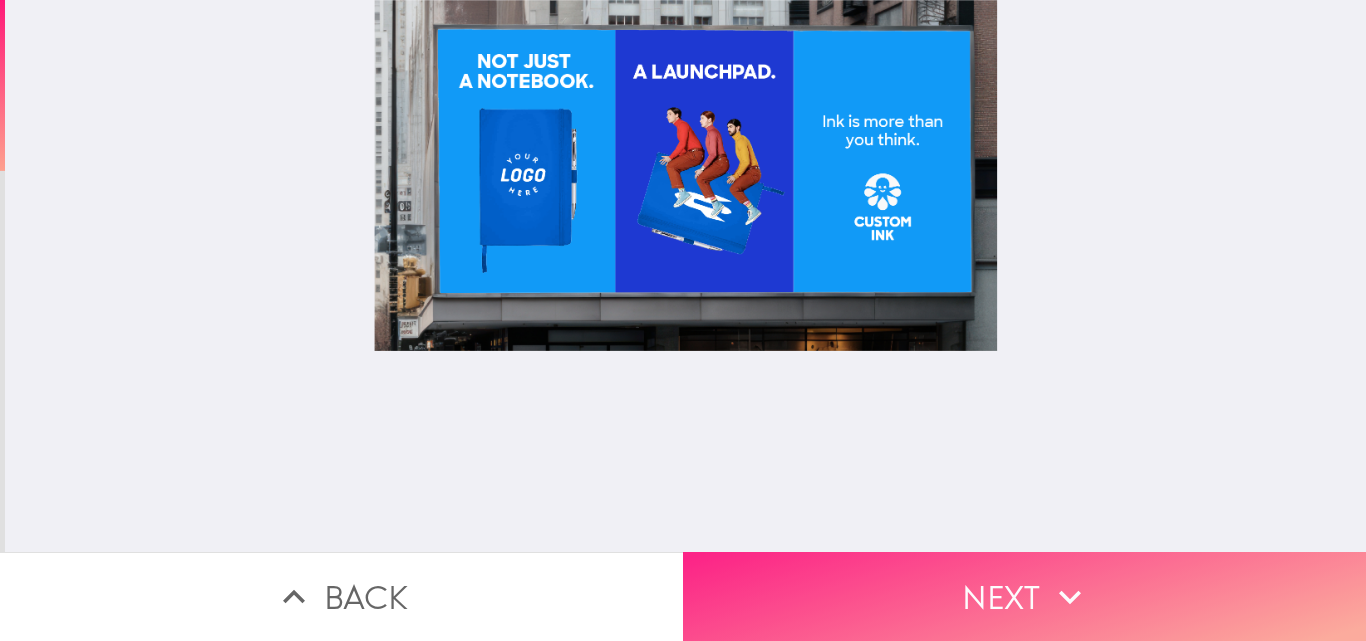 click on "Next" at bounding box center (1024, 596) 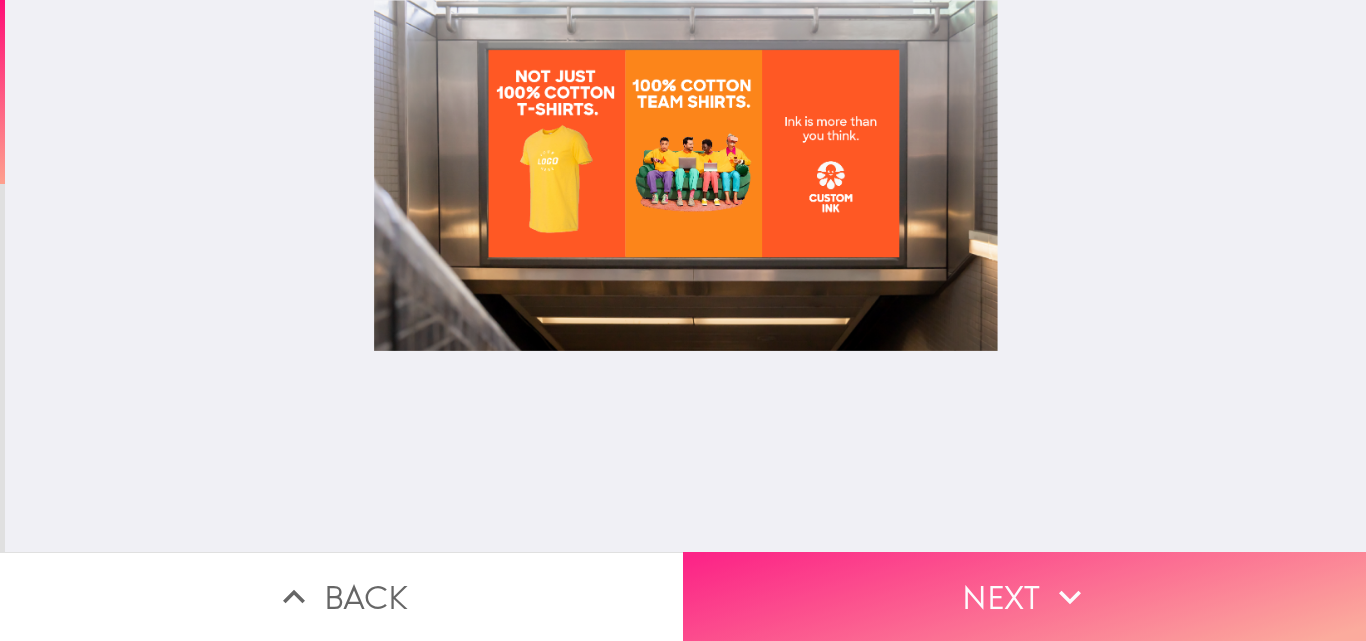 click on "Next" at bounding box center (1024, 596) 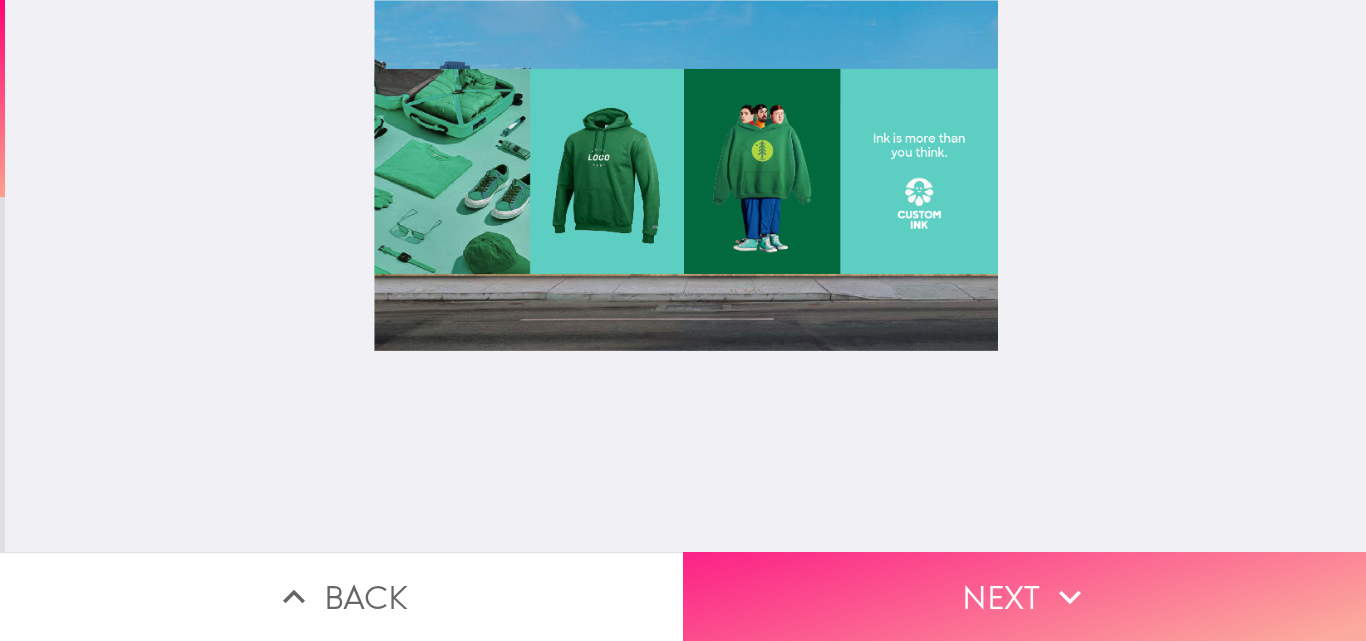 click on "Next" at bounding box center (1024, 596) 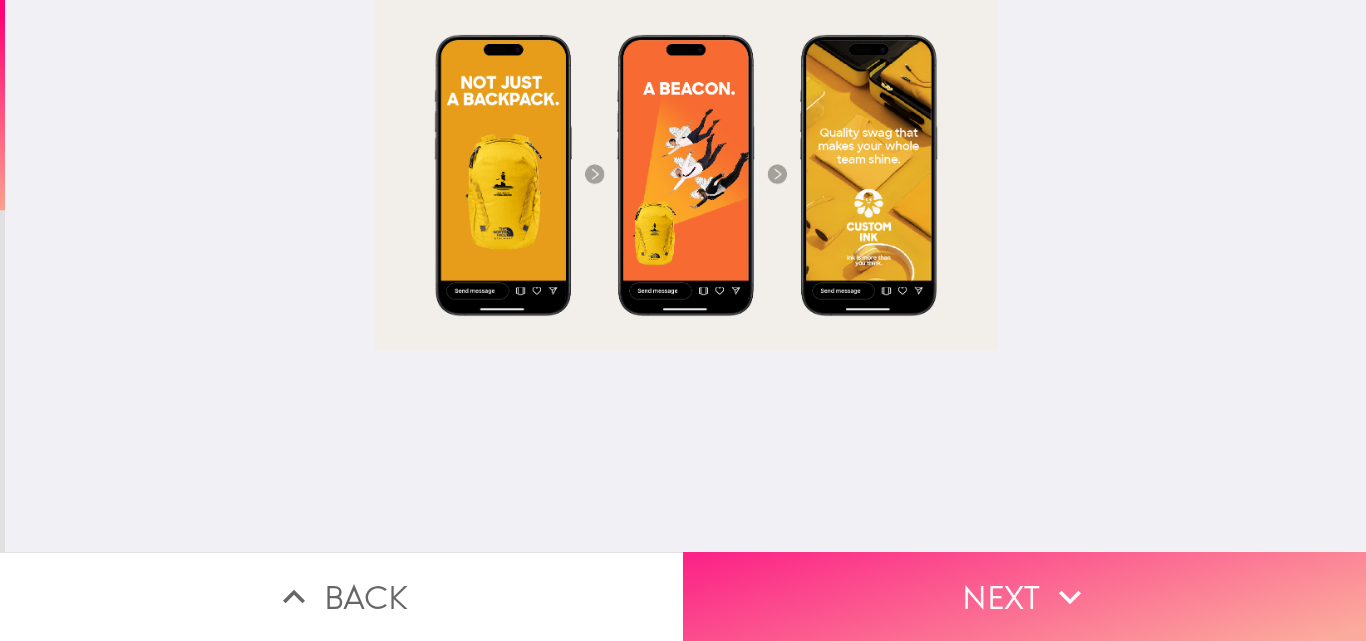 click on "Next" at bounding box center [1024, 596] 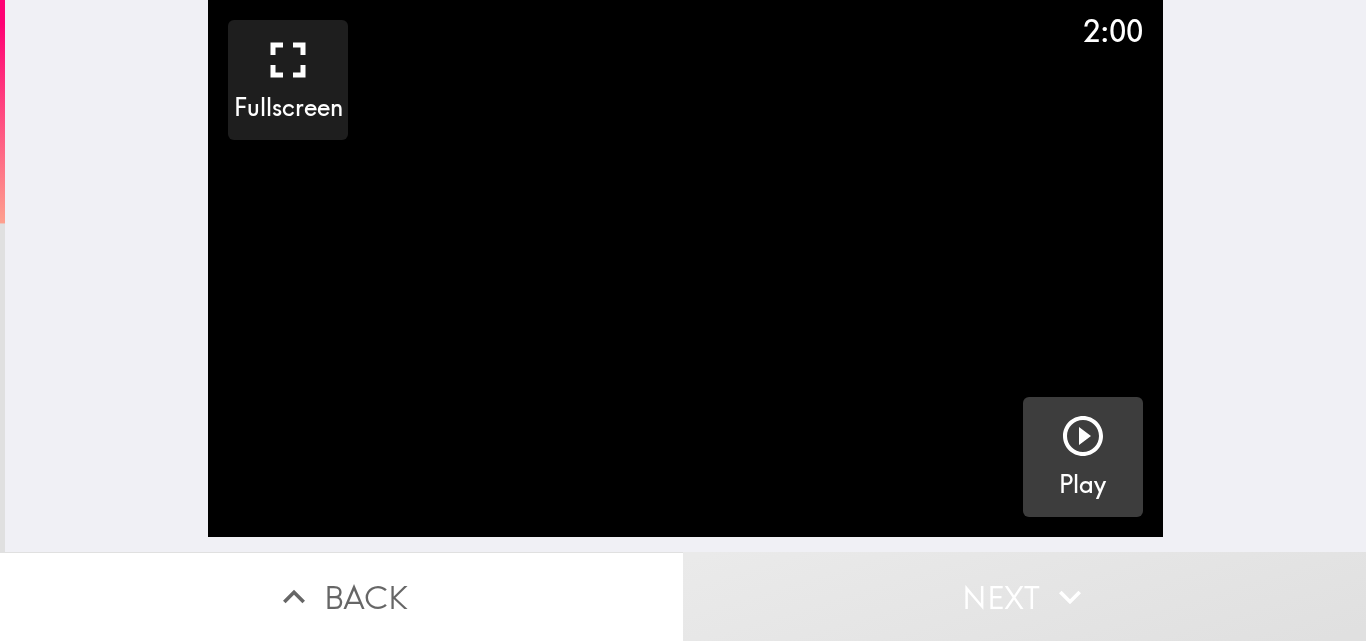 click 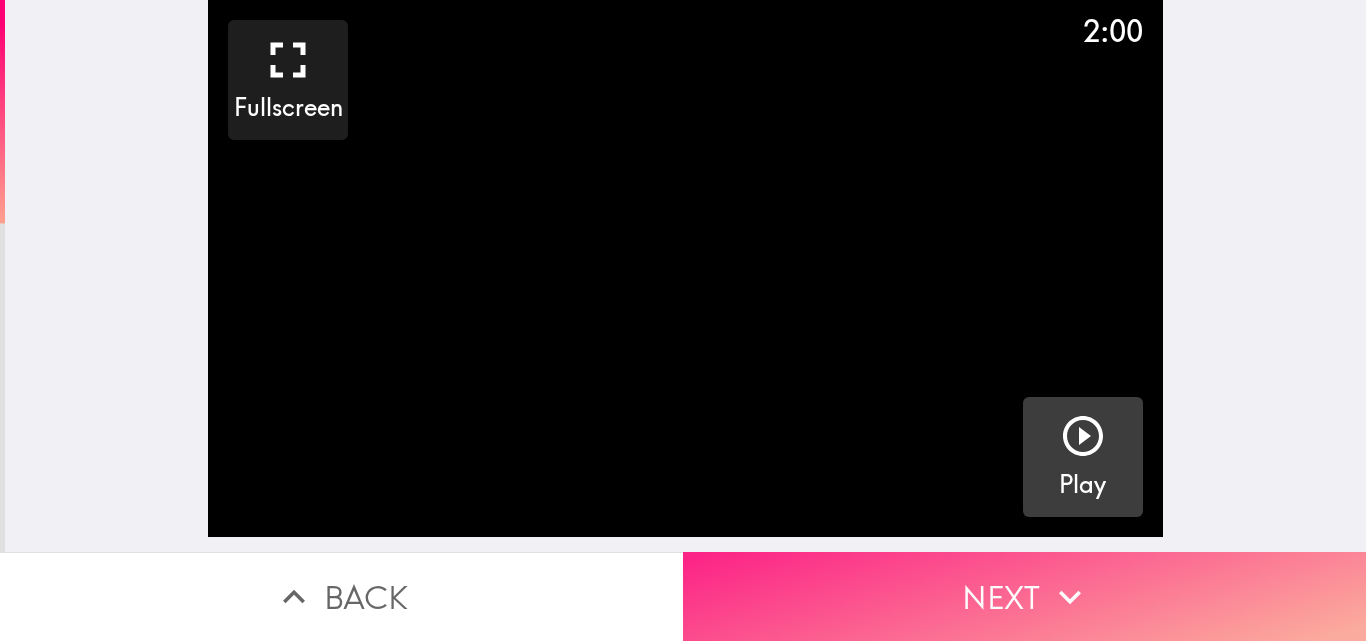 click on "Next" at bounding box center [1024, 596] 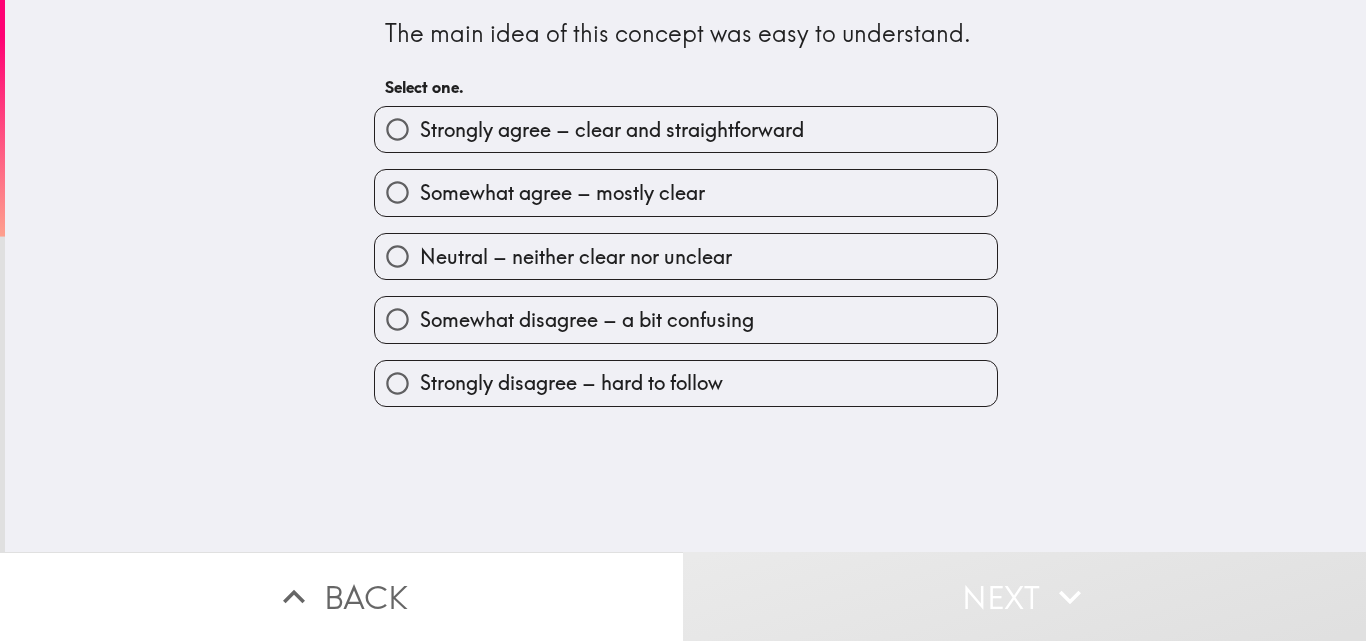 click on "Strongly agree – clear and straightforward" at bounding box center [612, 130] 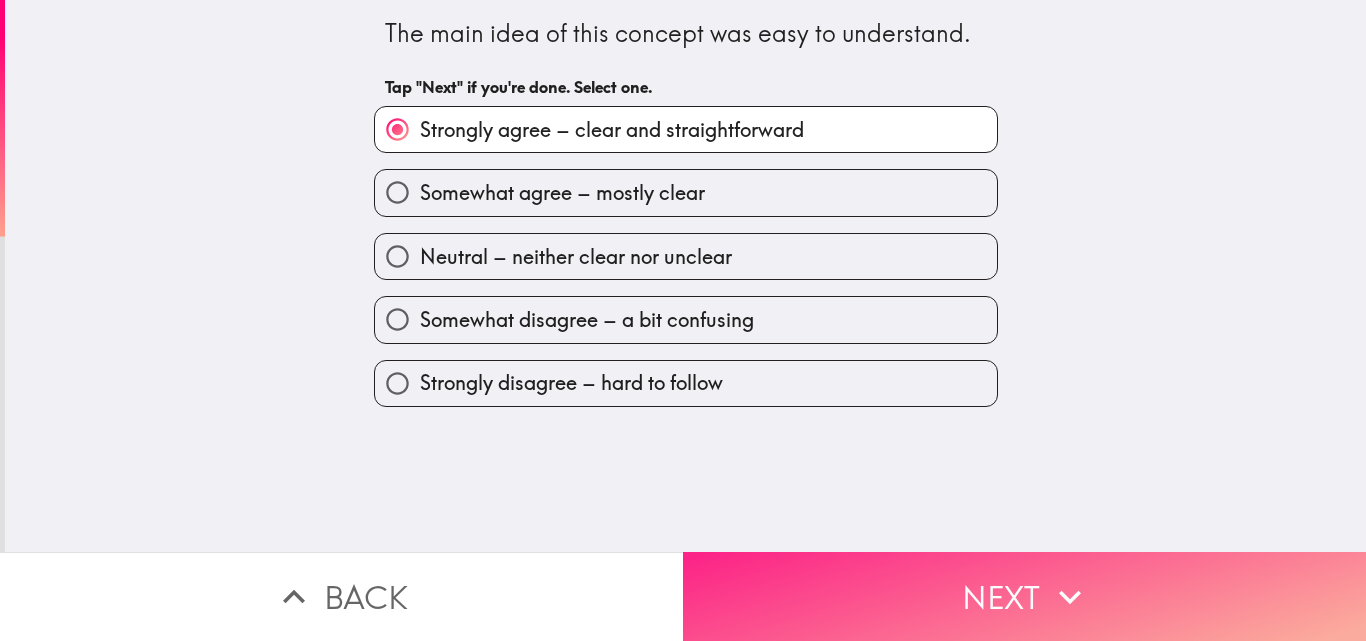 click on "Next" at bounding box center [1024, 596] 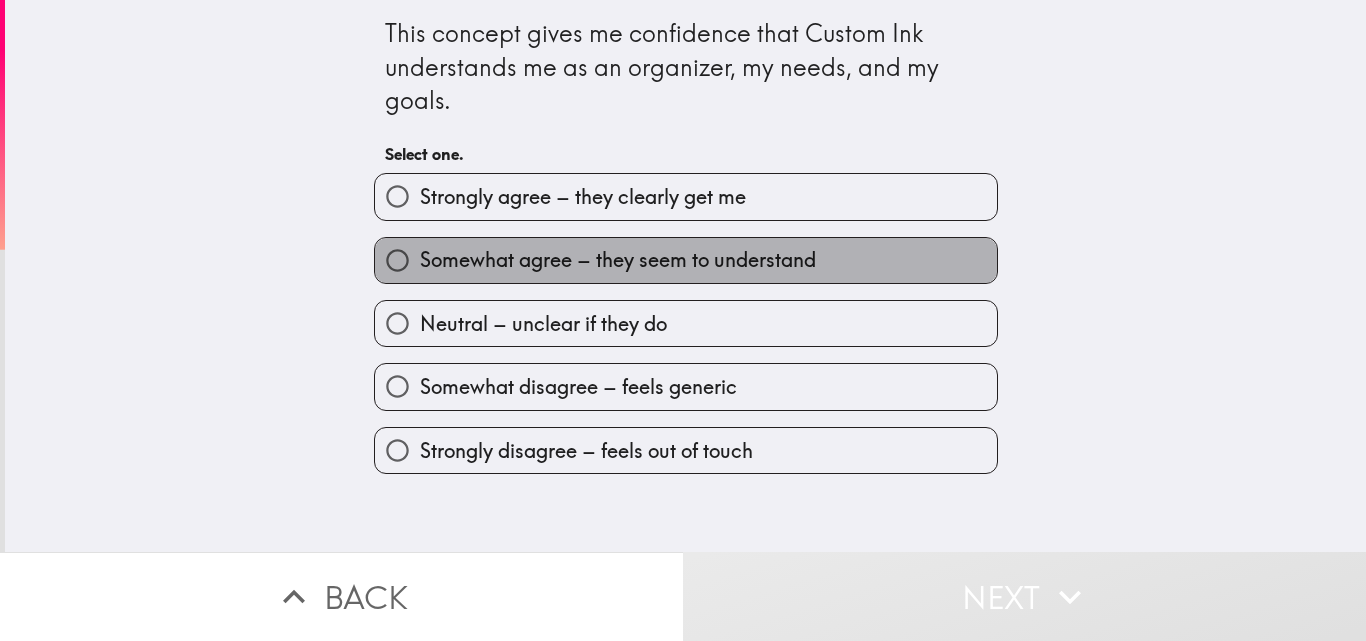 click on "Somewhat agree – they seem to understand" at bounding box center [618, 260] 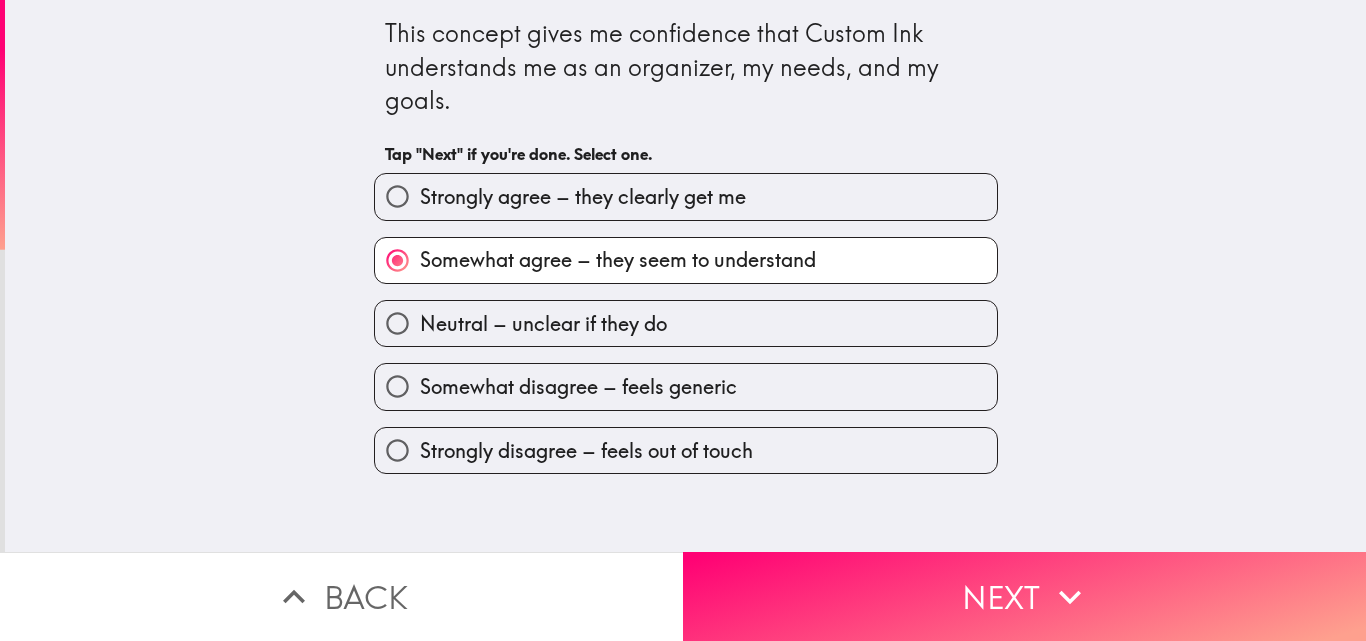 click on "This concept gives me confidence that Custom Ink understands me as an organizer, my needs, and my goals. Tap "Next" if you're done.   Select one. Strongly agree – they clearly get me Somewhat agree – they seem to understand Neutral – unclear if they do Somewhat disagree – feels generic Strongly disagree – feels out of touch" at bounding box center [685, 276] 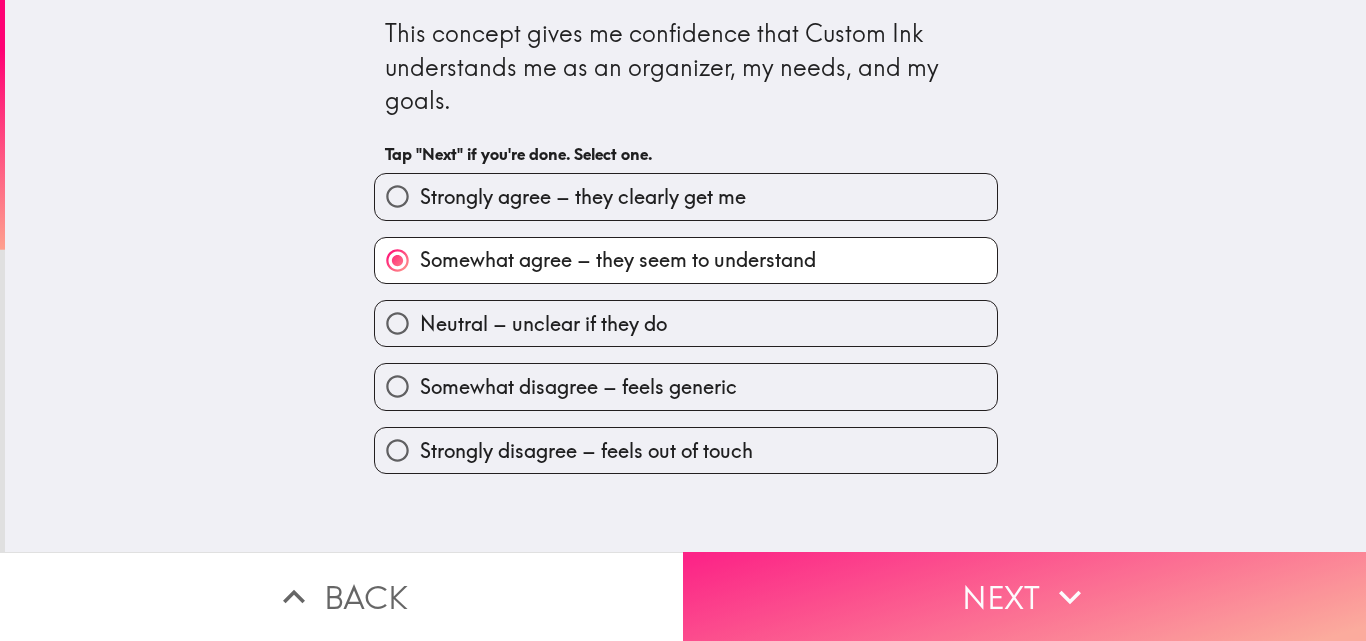 click on "Next" at bounding box center [1024, 596] 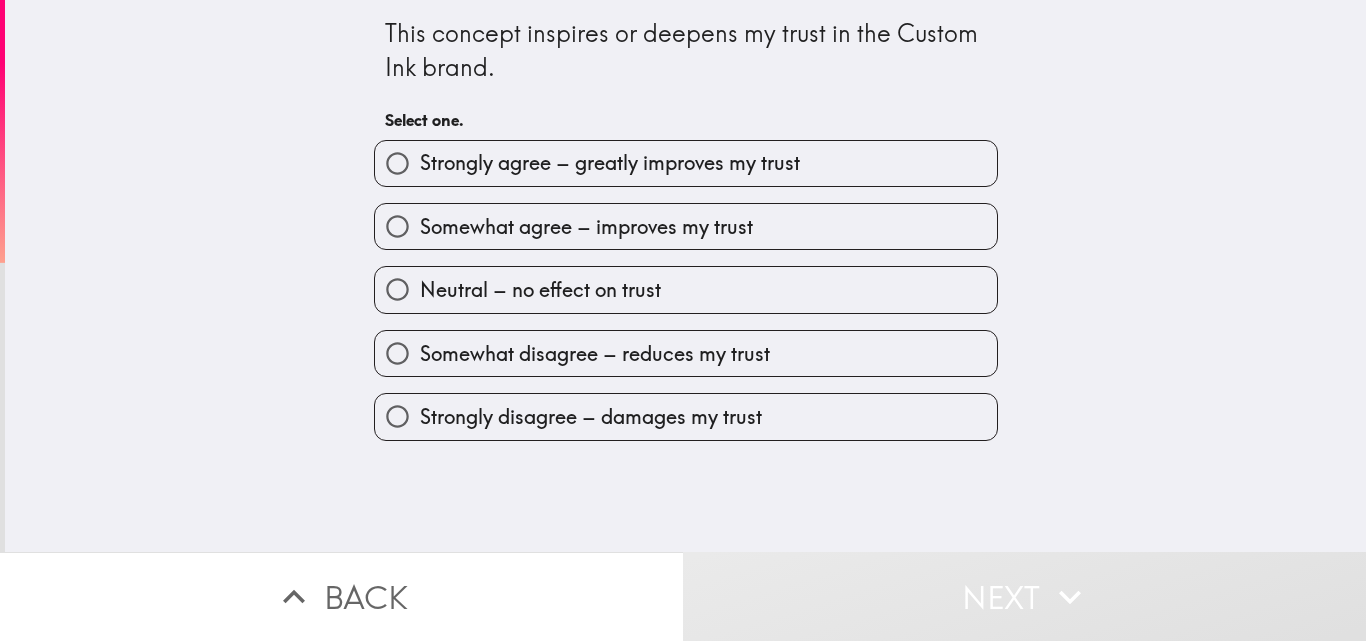 click on "Somewhat agree – improves my trust" at bounding box center (678, 218) 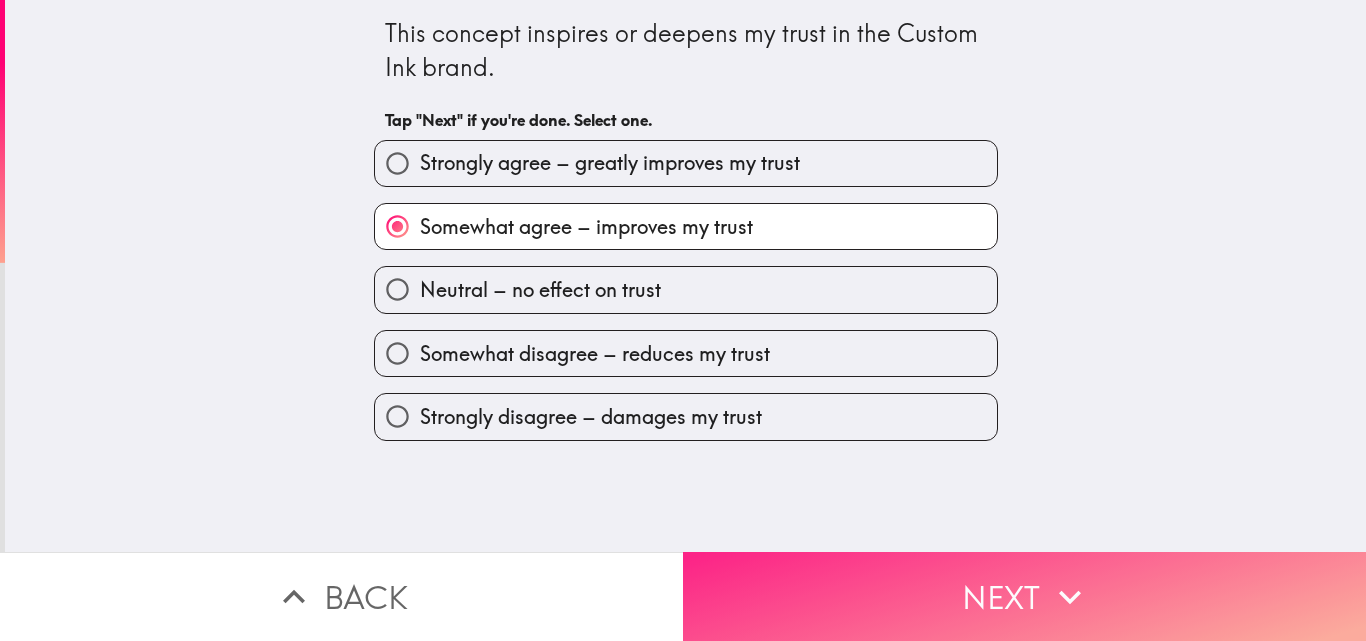 click on "Next" at bounding box center (1024, 596) 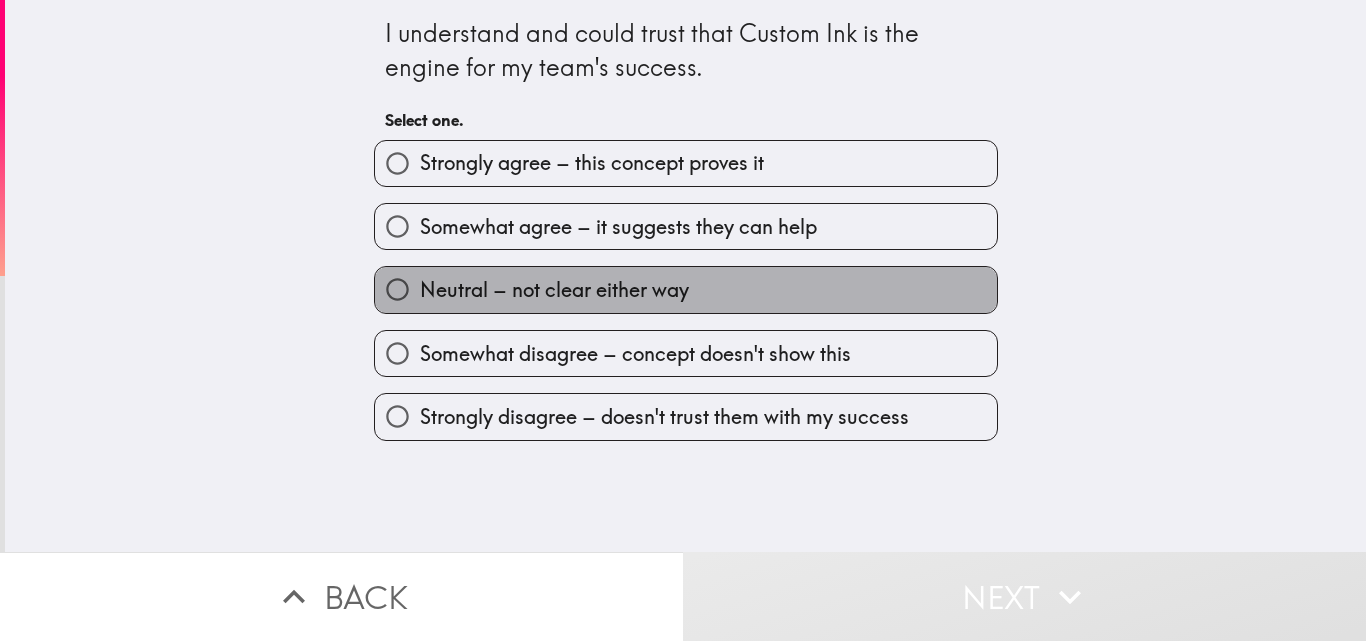 click on "Neutral – not clear either way" at bounding box center (554, 290) 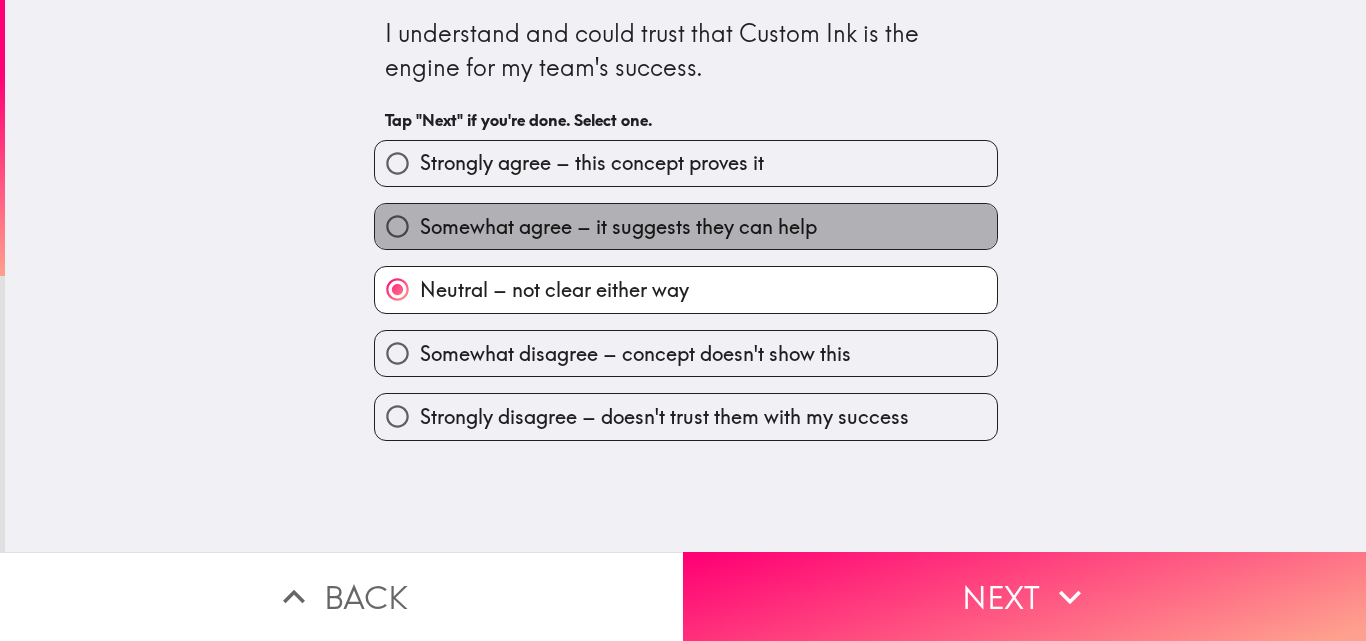 click on "Somewhat agree – it suggests they can help" at bounding box center (618, 227) 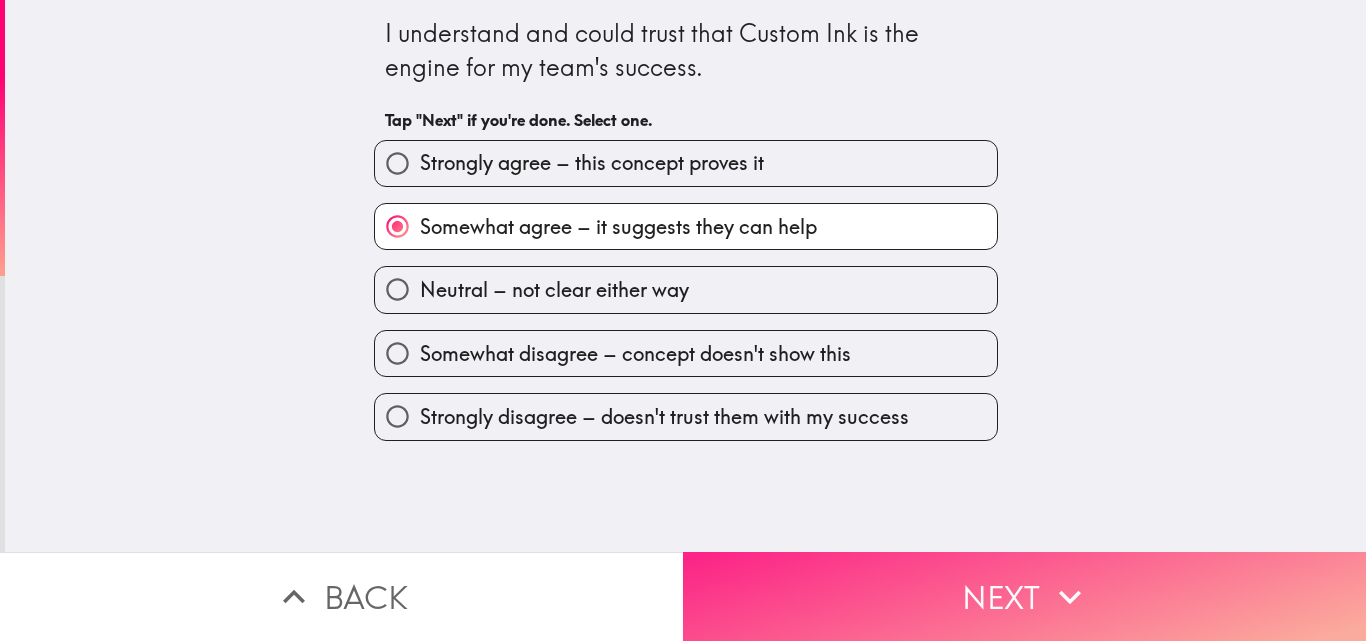click on "Next" at bounding box center [1024, 596] 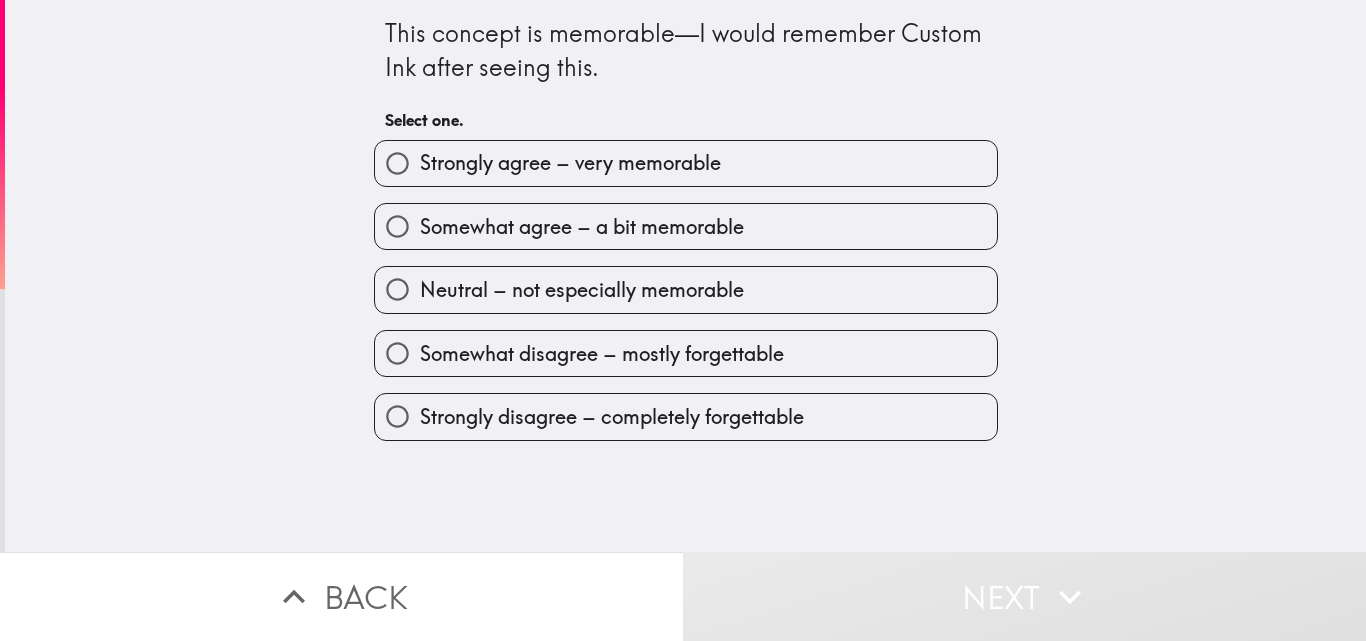 click on "Somewhat agree – a bit memorable" at bounding box center (686, 226) 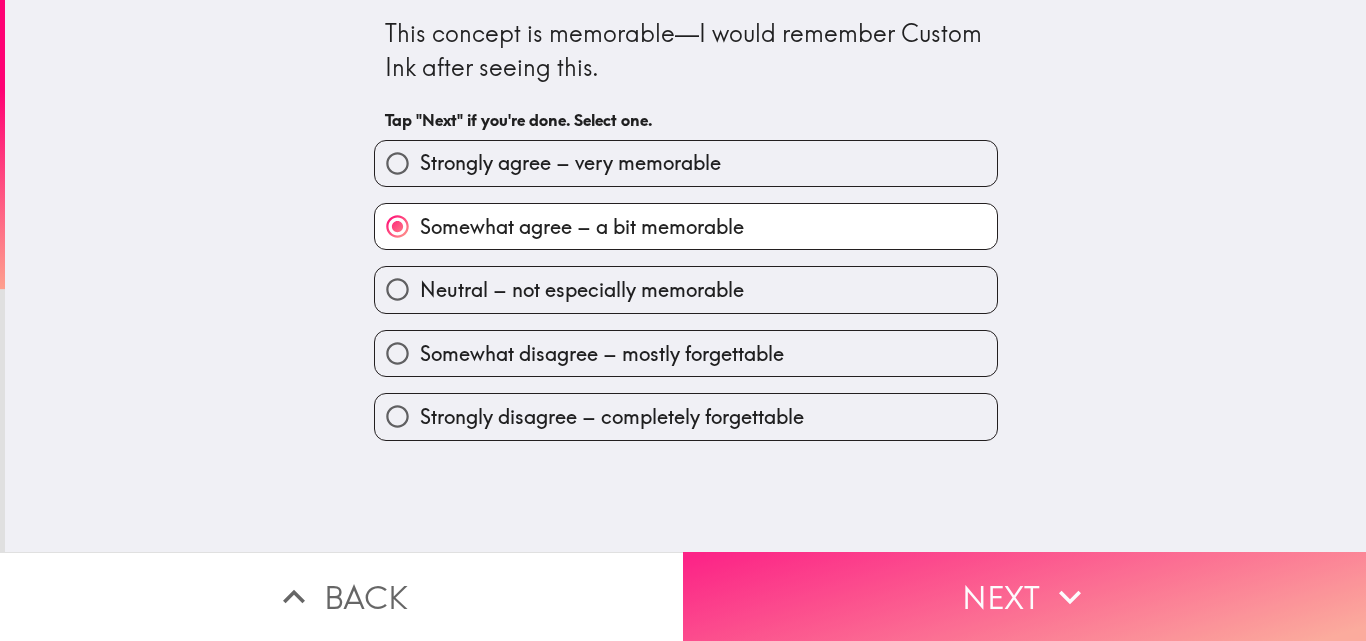 click on "Next" at bounding box center (1024, 596) 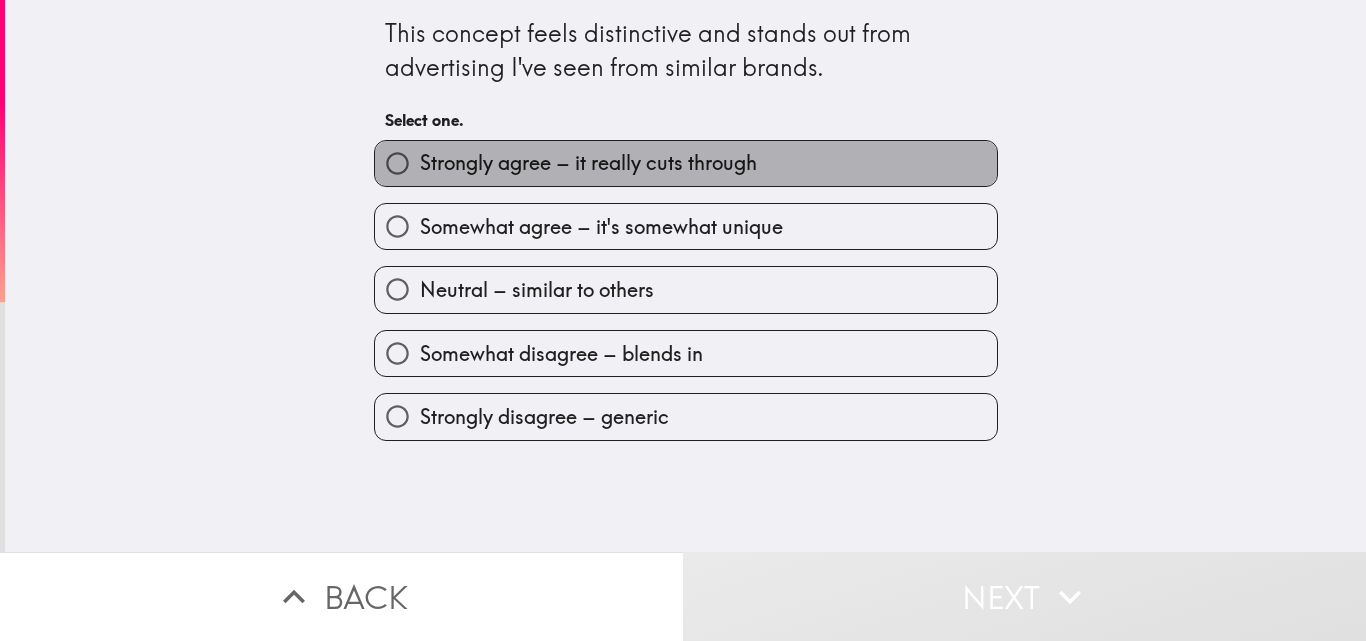 click on "Strongly agree – it really cuts through" at bounding box center (588, 163) 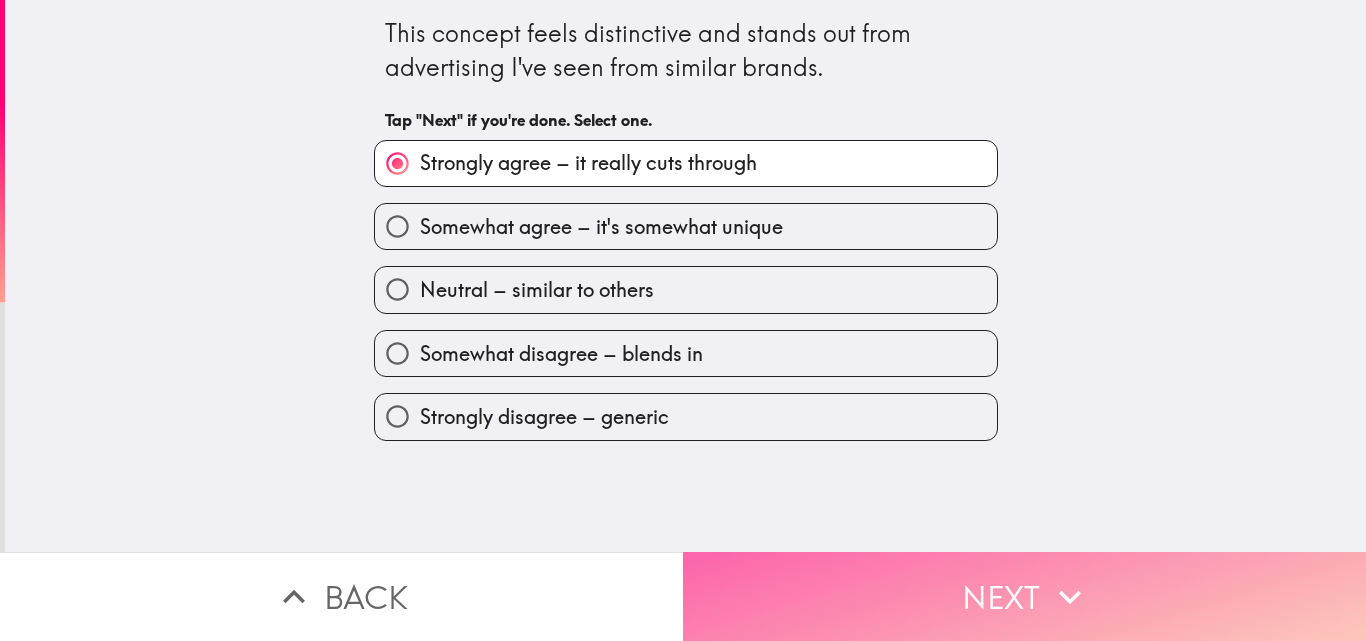 click on "Next" at bounding box center (1024, 596) 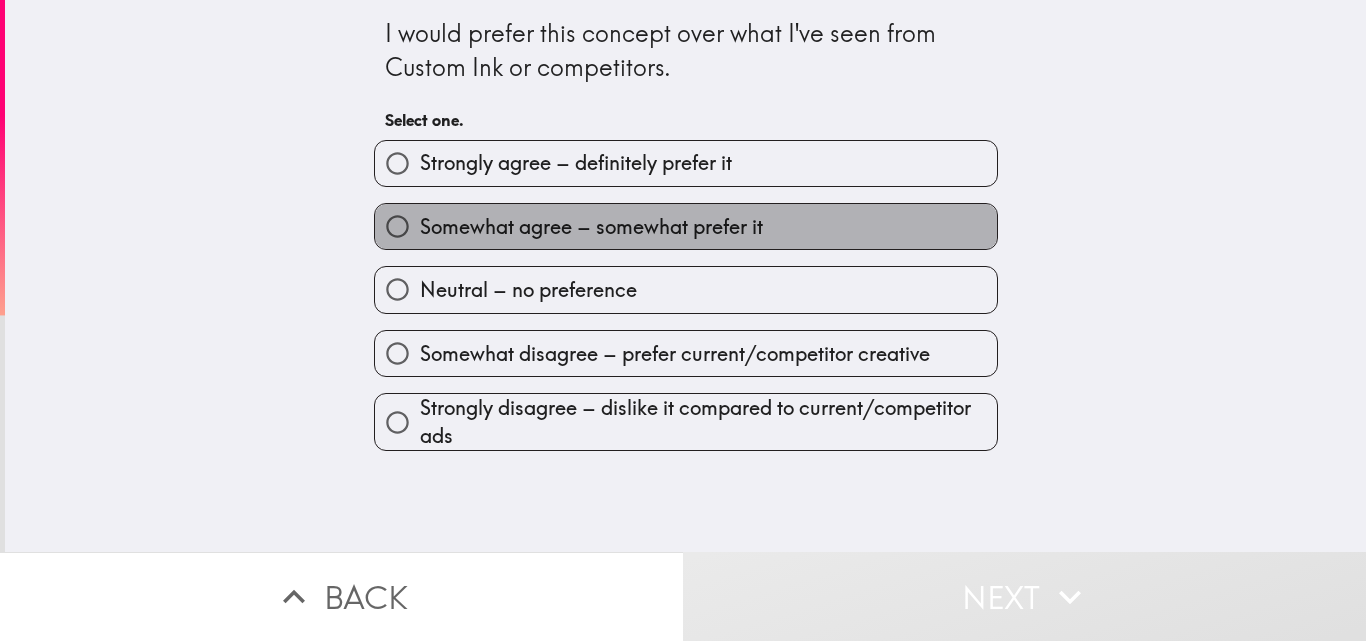 click on "Somewhat agree – somewhat prefer it" at bounding box center [591, 227] 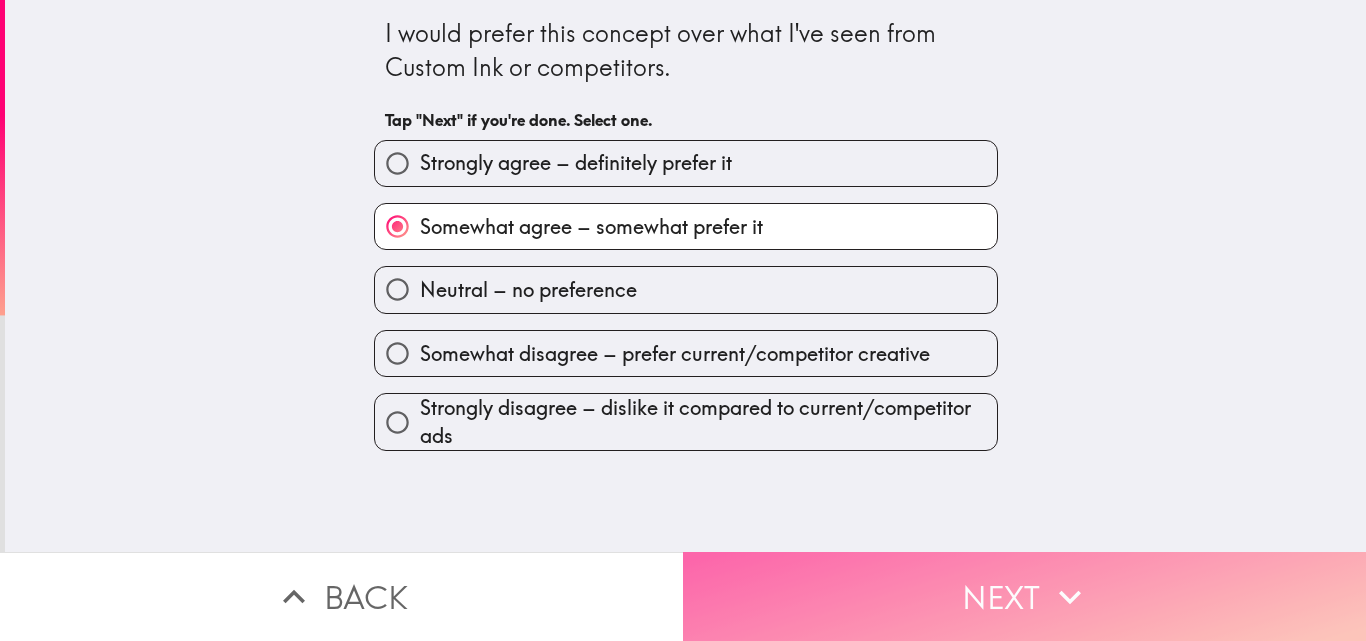 click on "Next" at bounding box center [1024, 596] 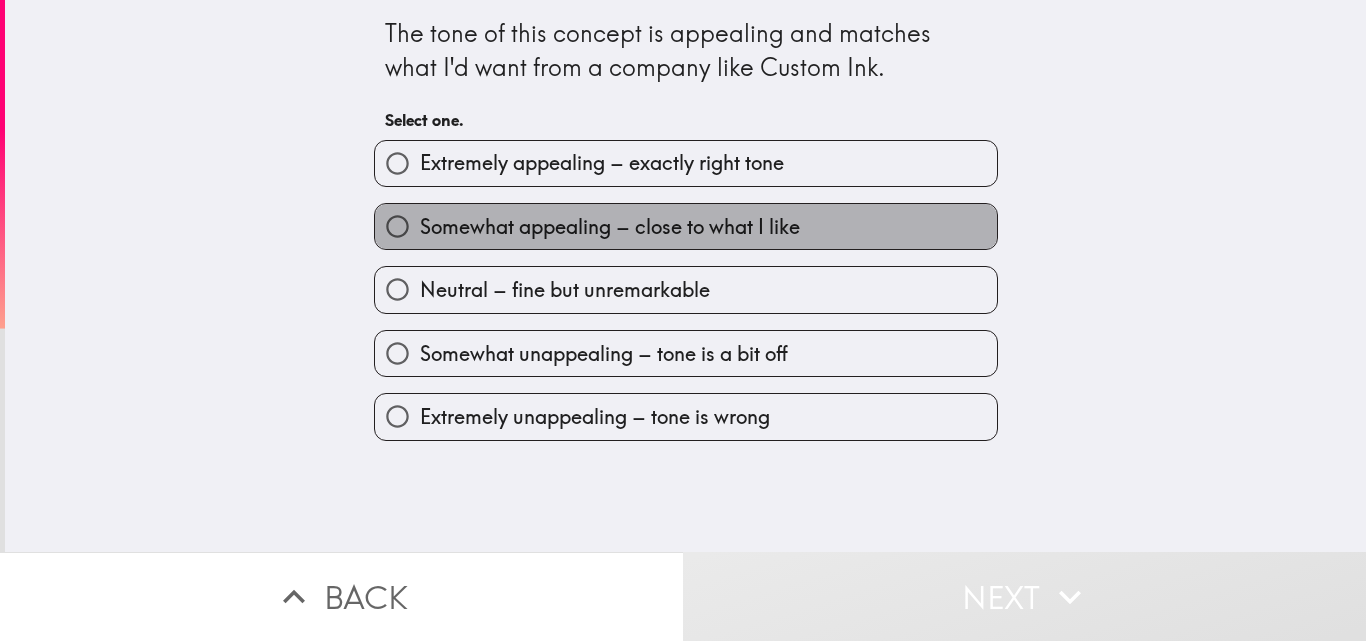 click on "Somewhat appealing – close to what I like" at bounding box center (610, 227) 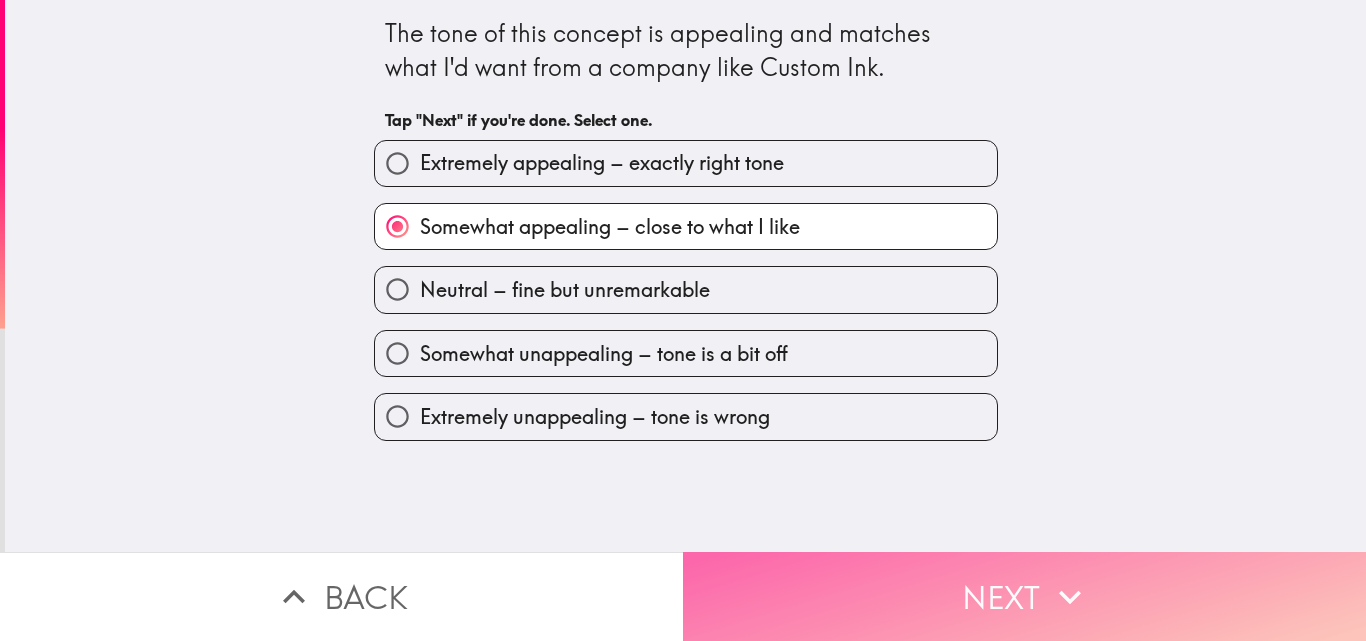 click on "Next" at bounding box center [1024, 596] 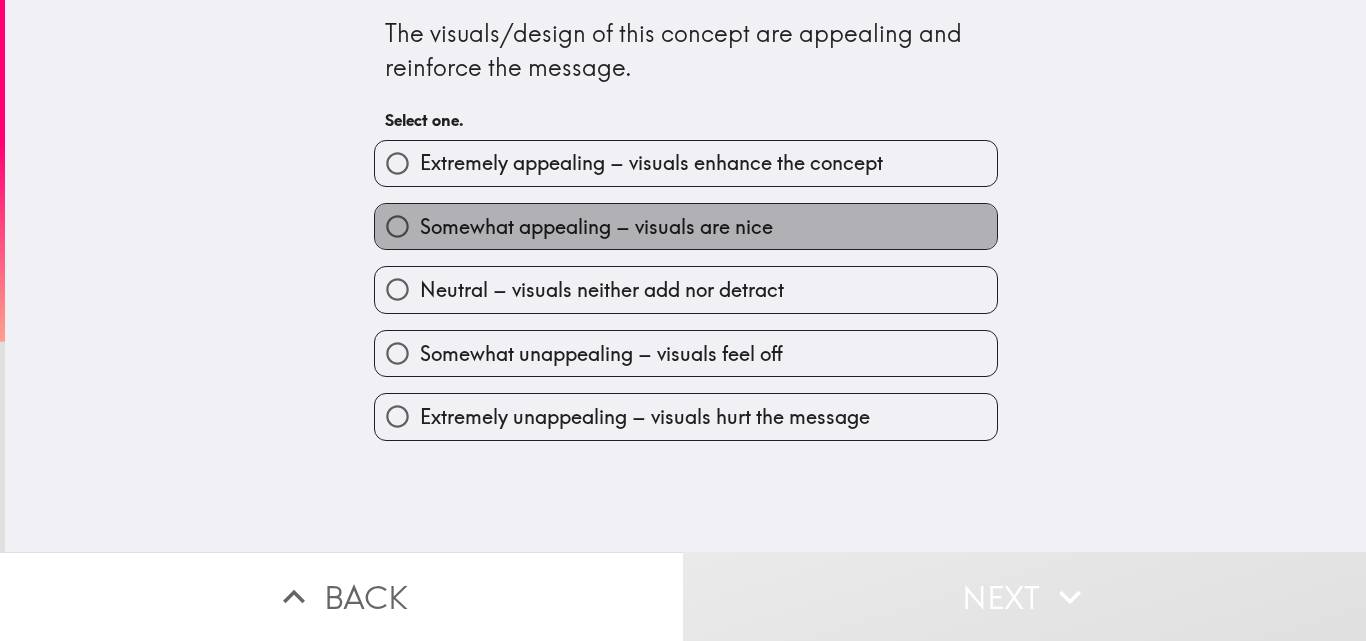 click on "Somewhat appealing – visuals are nice" at bounding box center (596, 227) 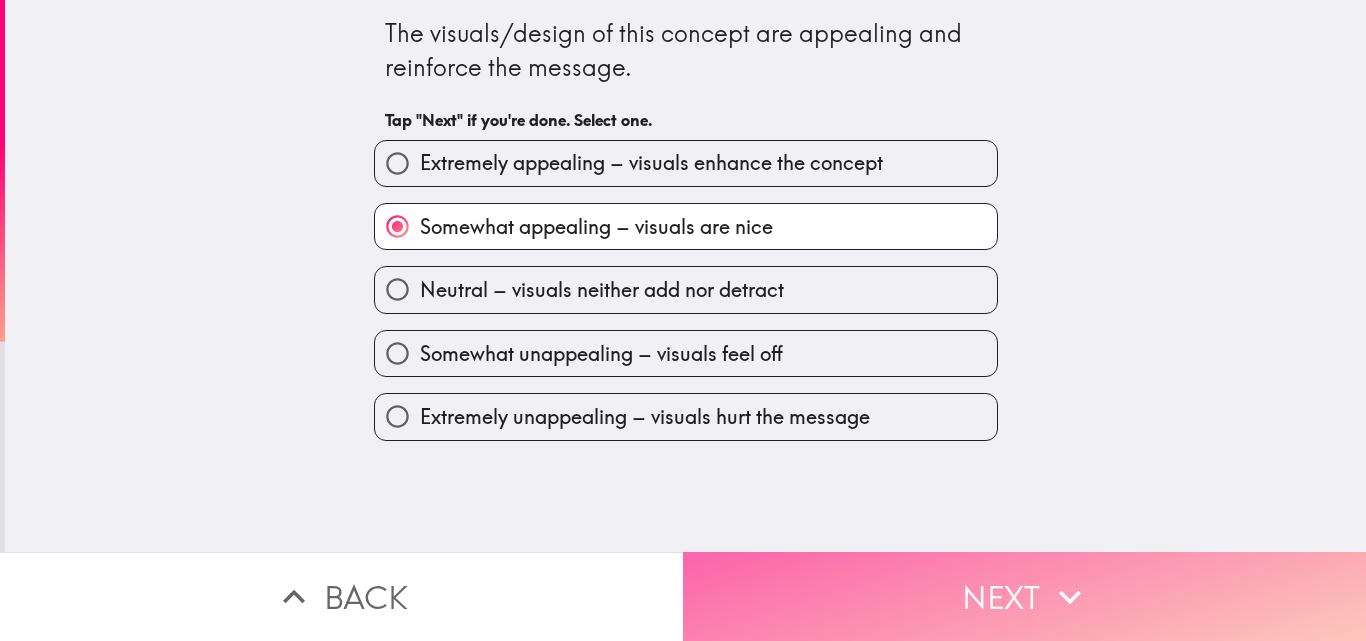 click on "Next" at bounding box center [1024, 596] 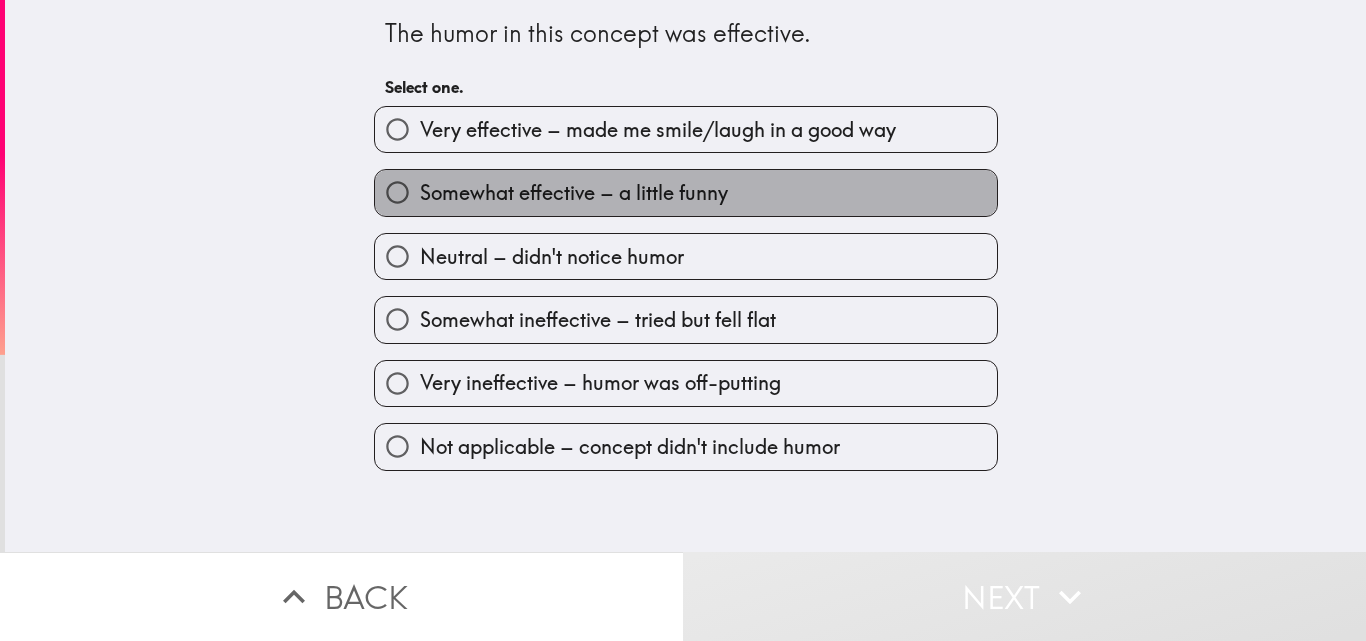 click on "Somewhat effective – a little funny" at bounding box center [686, 192] 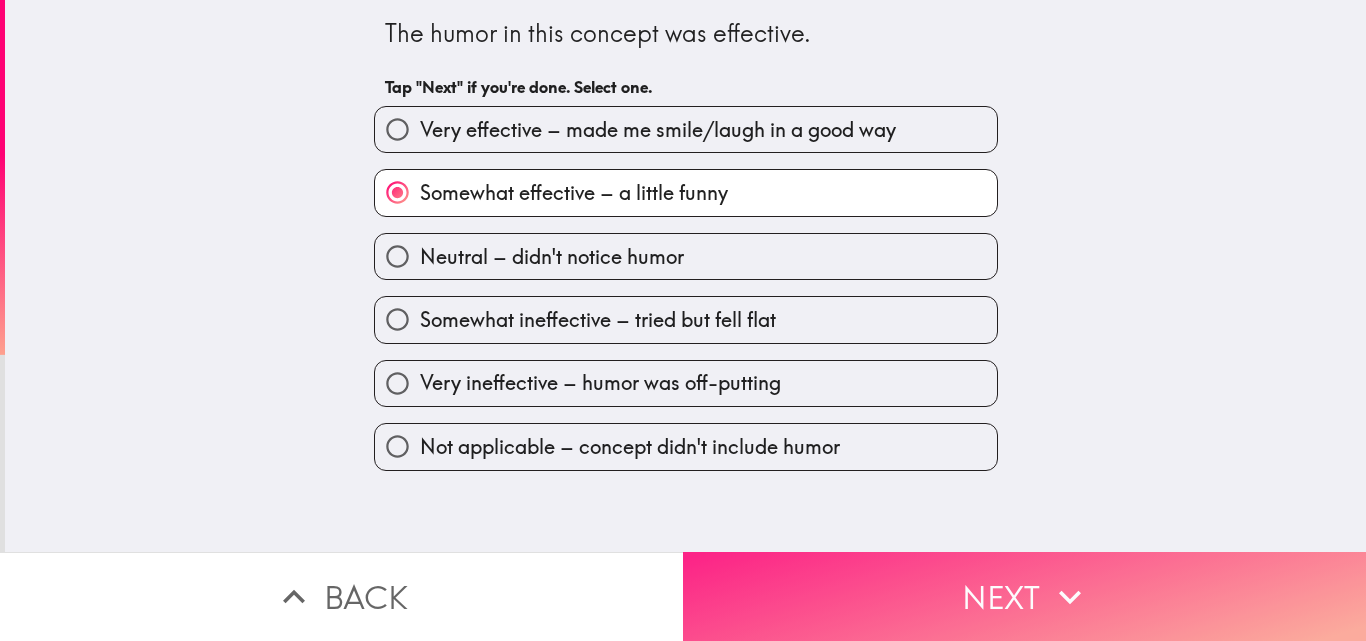 click on "Next" at bounding box center (1024, 596) 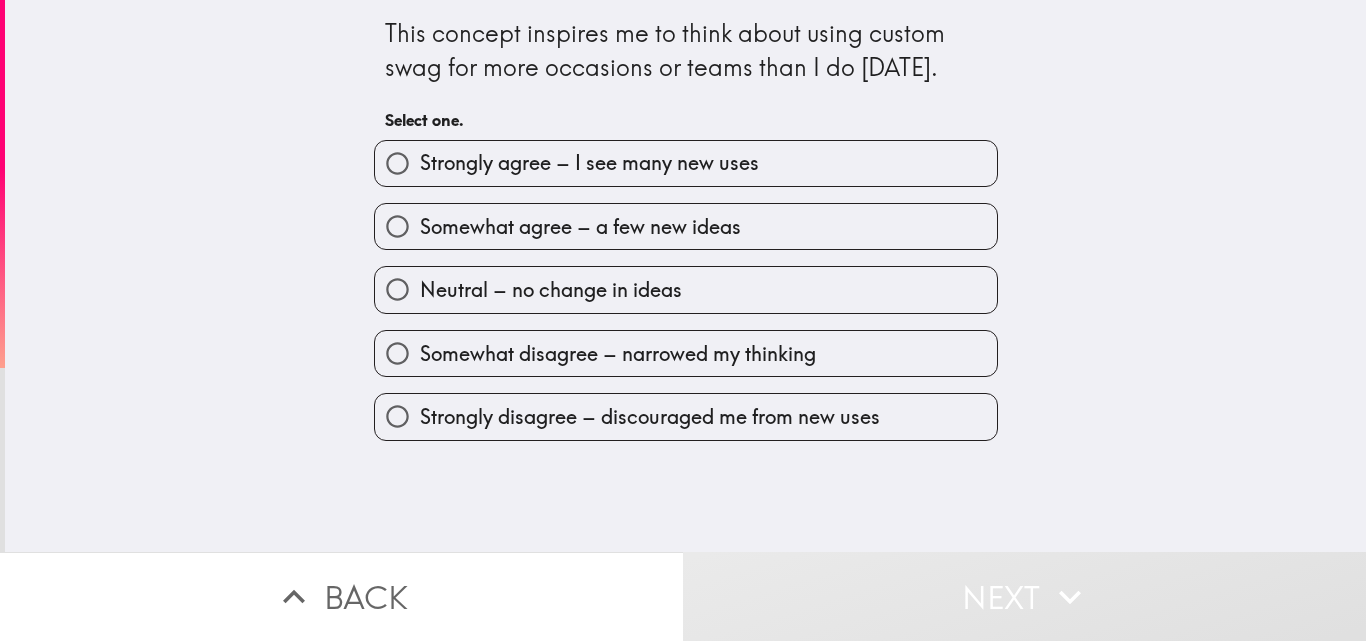 click on "Somewhat agree – a few new ideas" at bounding box center (678, 218) 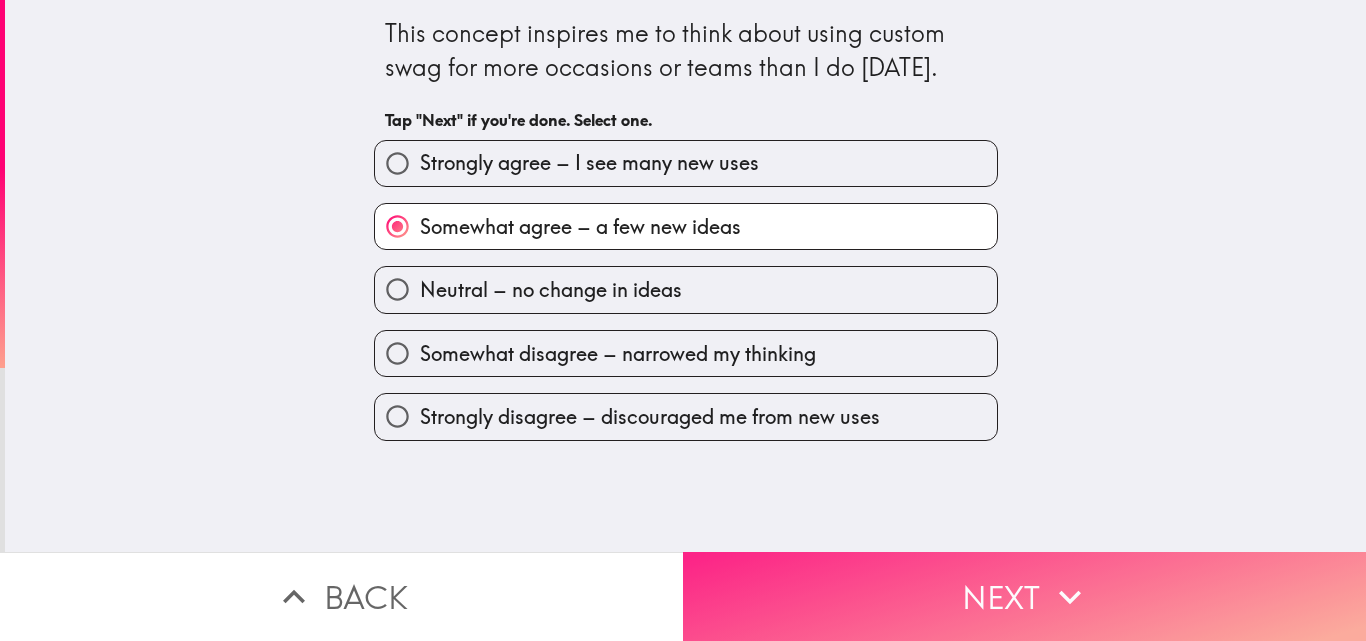 click on "Next" at bounding box center [1024, 596] 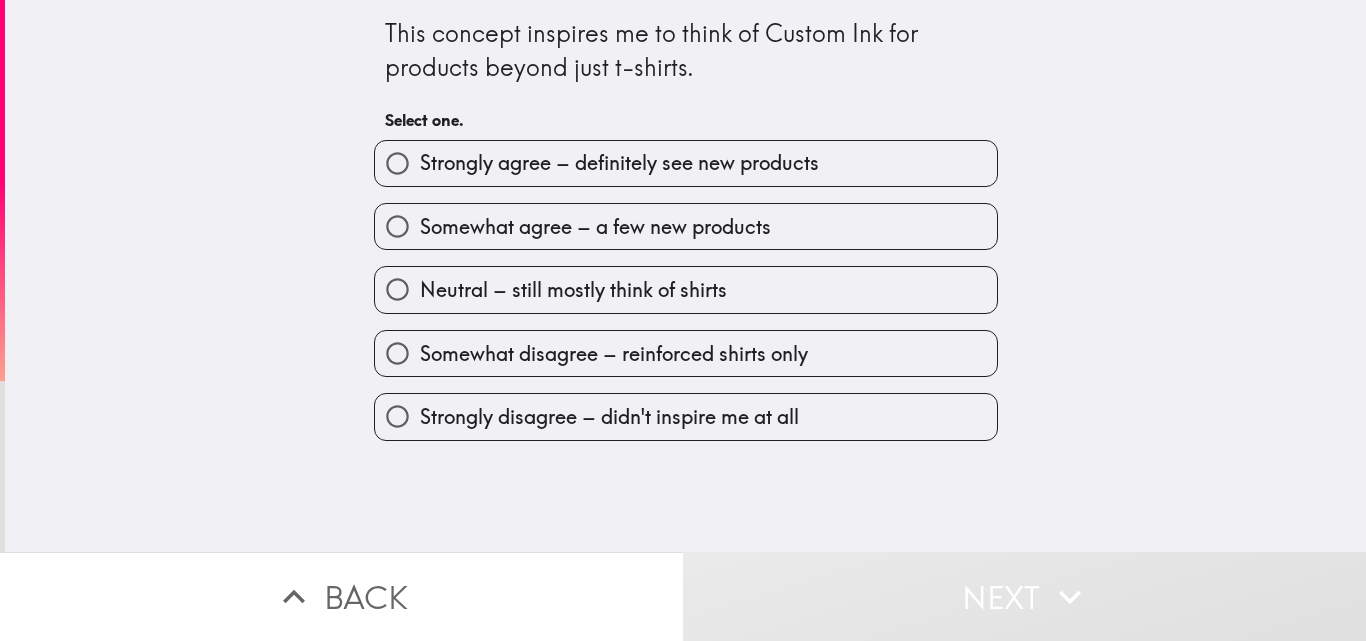 click on "Somewhat agree – a few new products" at bounding box center (595, 227) 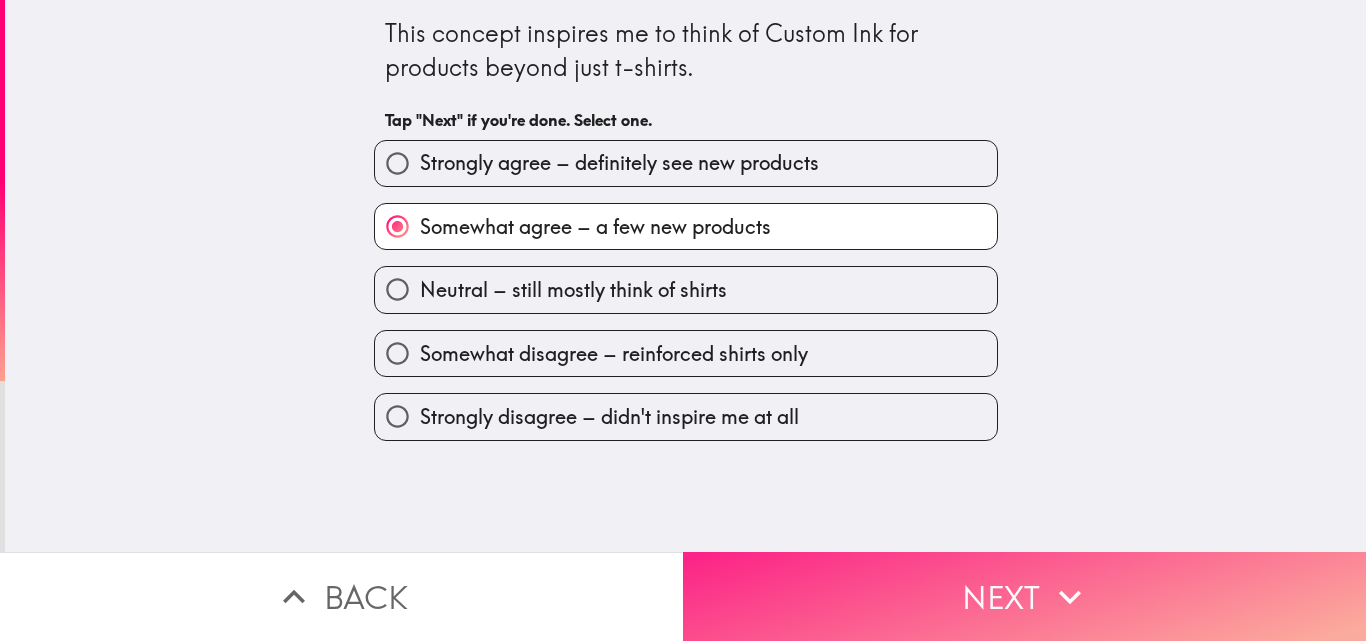 click on "Next" at bounding box center (1024, 596) 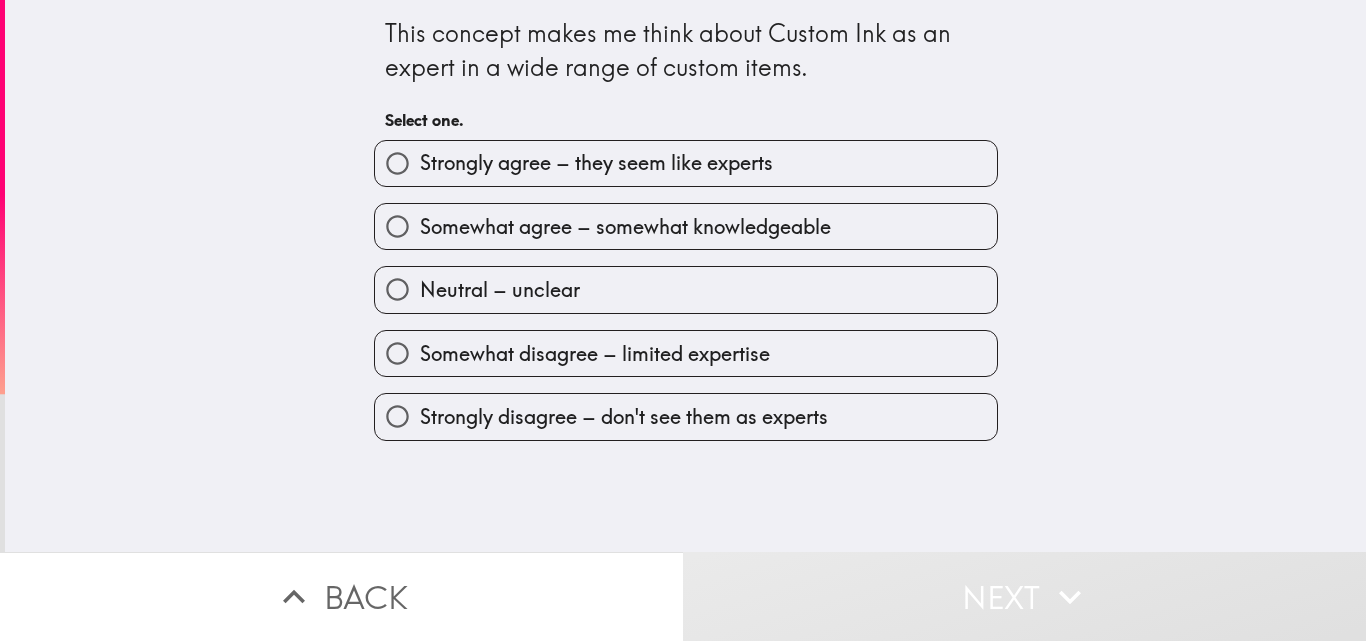 click on "Strongly agree – they seem like experts" at bounding box center (686, 163) 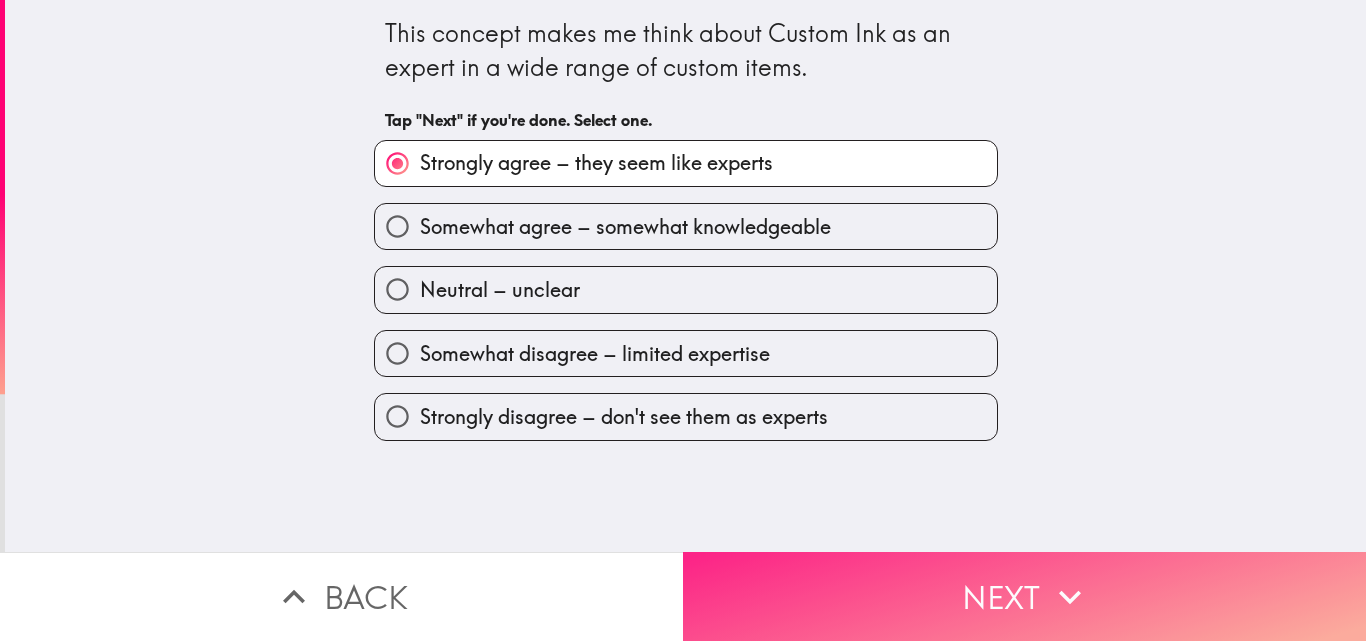 click on "Next" at bounding box center [1024, 596] 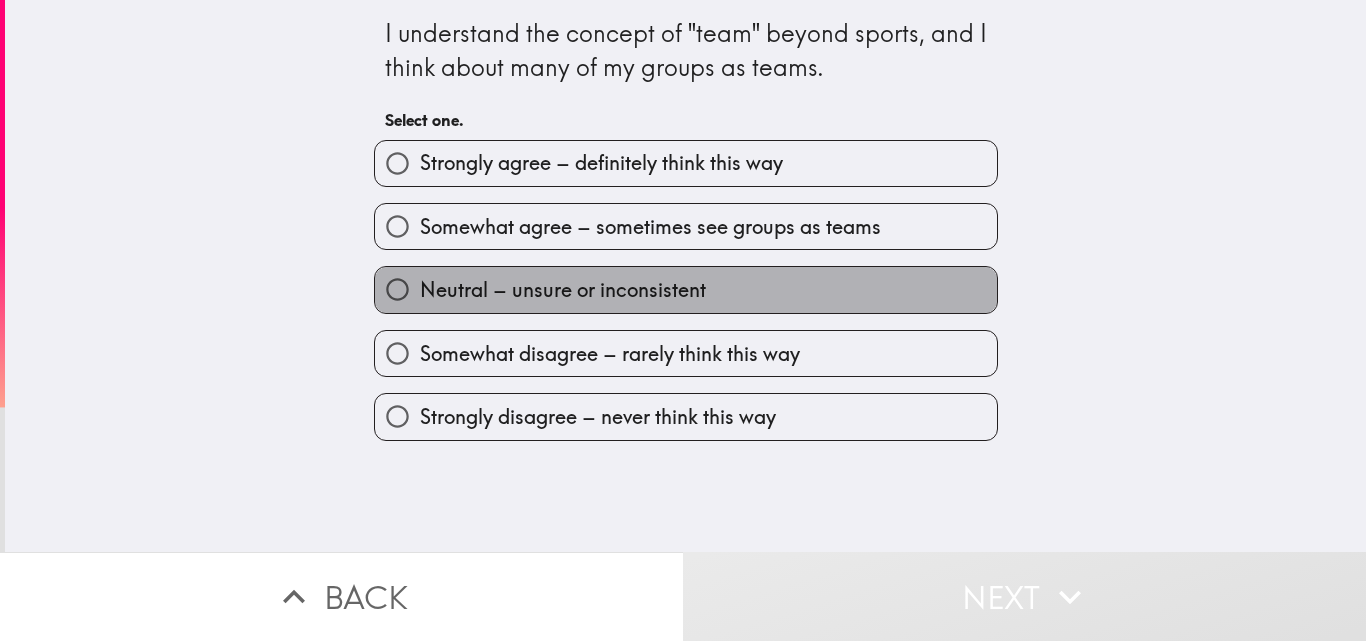 click on "Neutral – unsure or inconsistent" at bounding box center [686, 289] 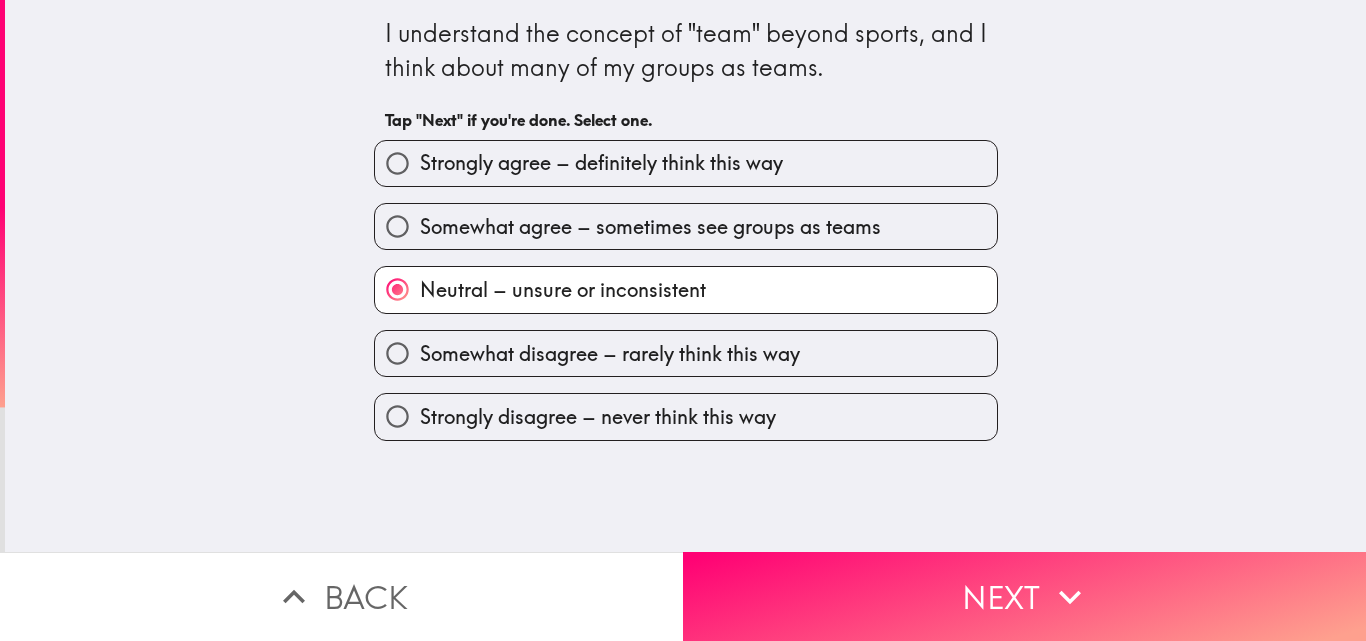 click on "Somewhat agree – sometimes see groups as teams" at bounding box center (650, 227) 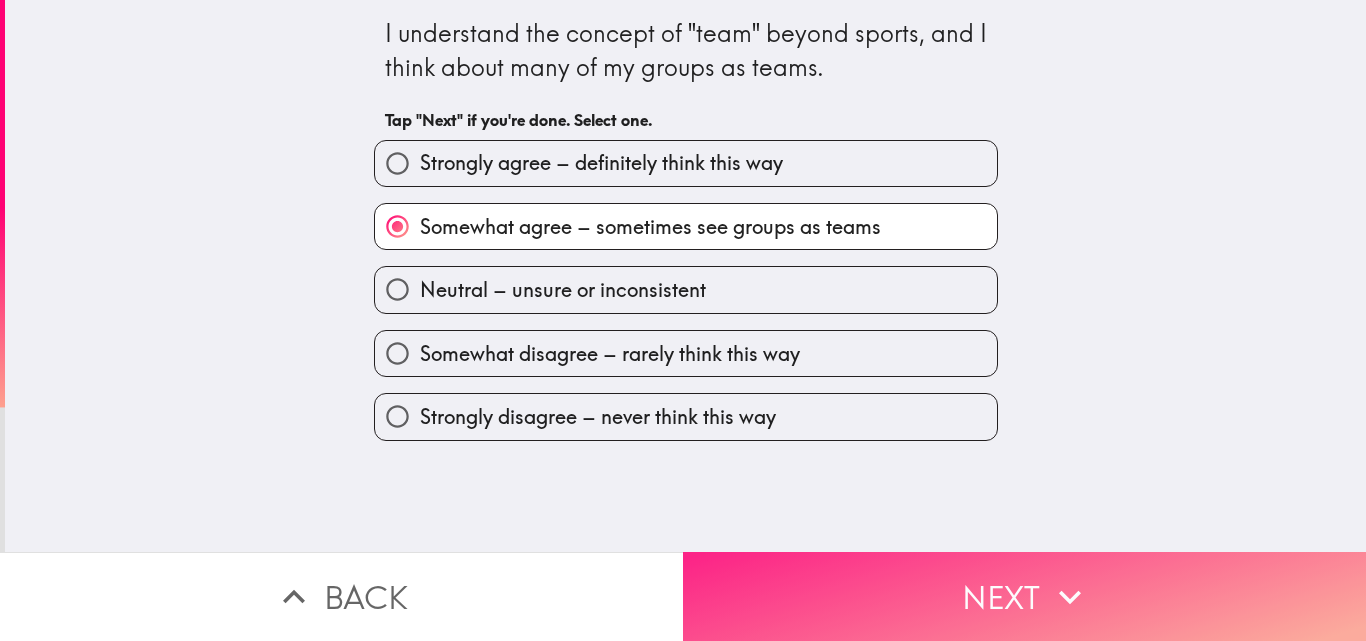 click on "Next" at bounding box center (1024, 596) 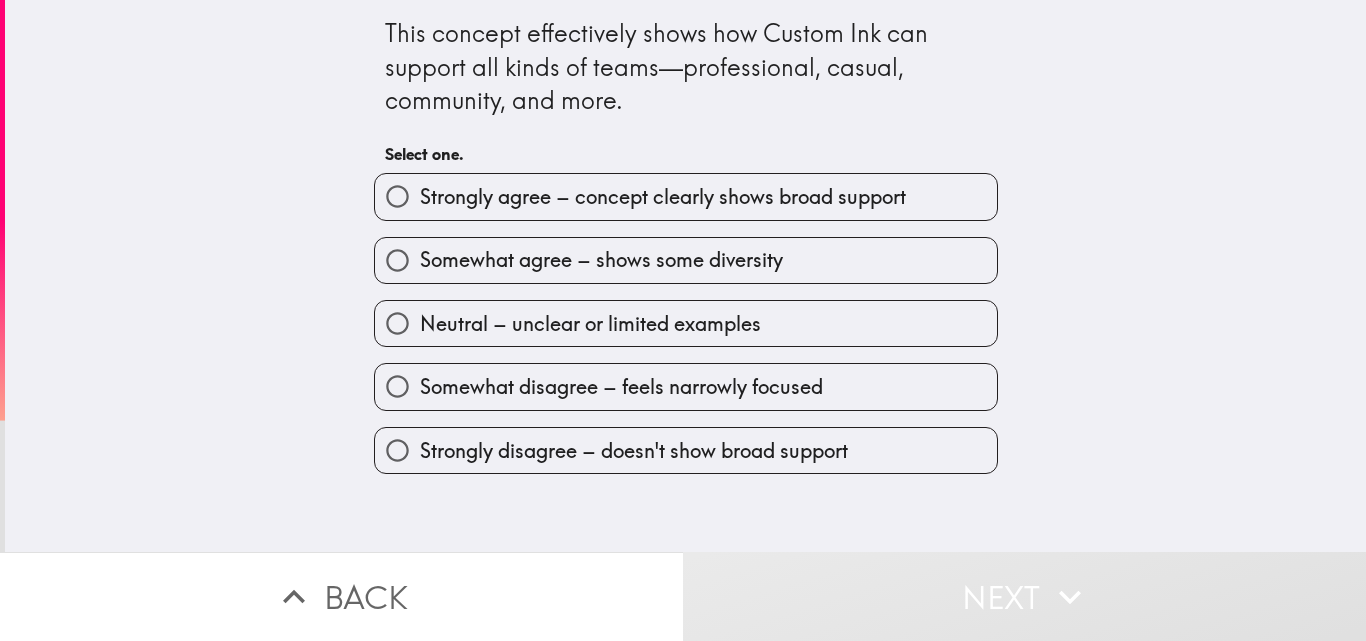 click on "Somewhat agree – shows some diversity" at bounding box center [678, 252] 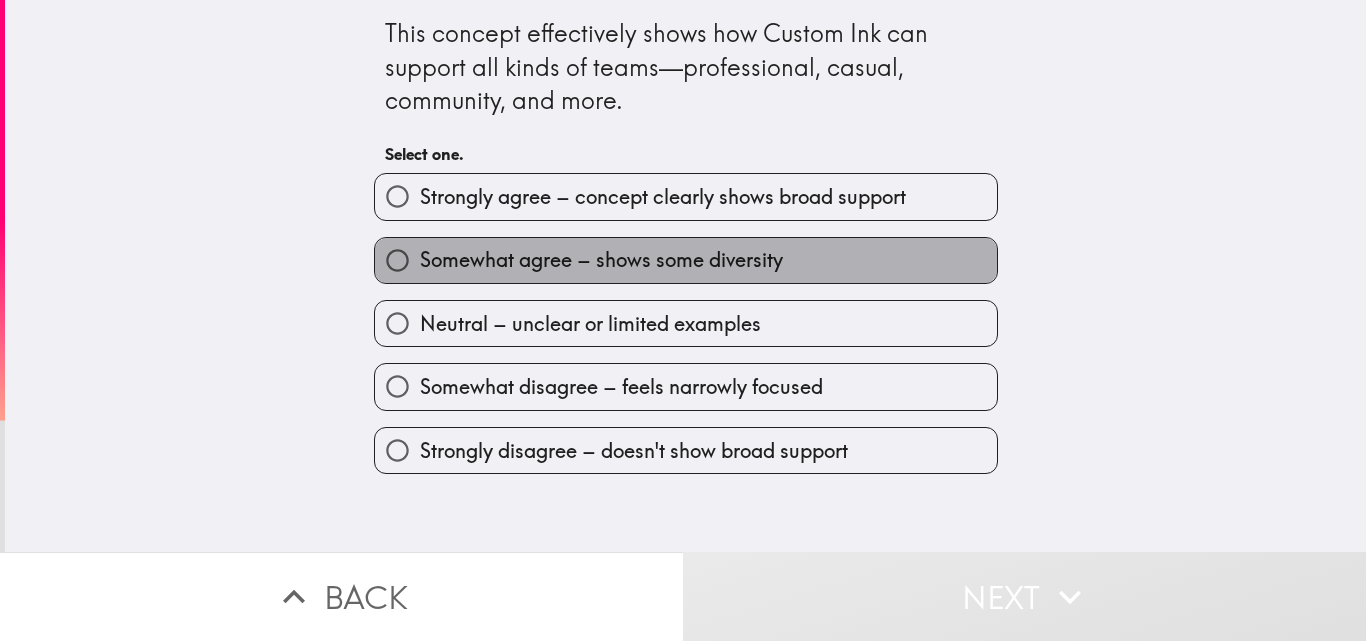click on "Somewhat agree – shows some diversity" at bounding box center [686, 260] 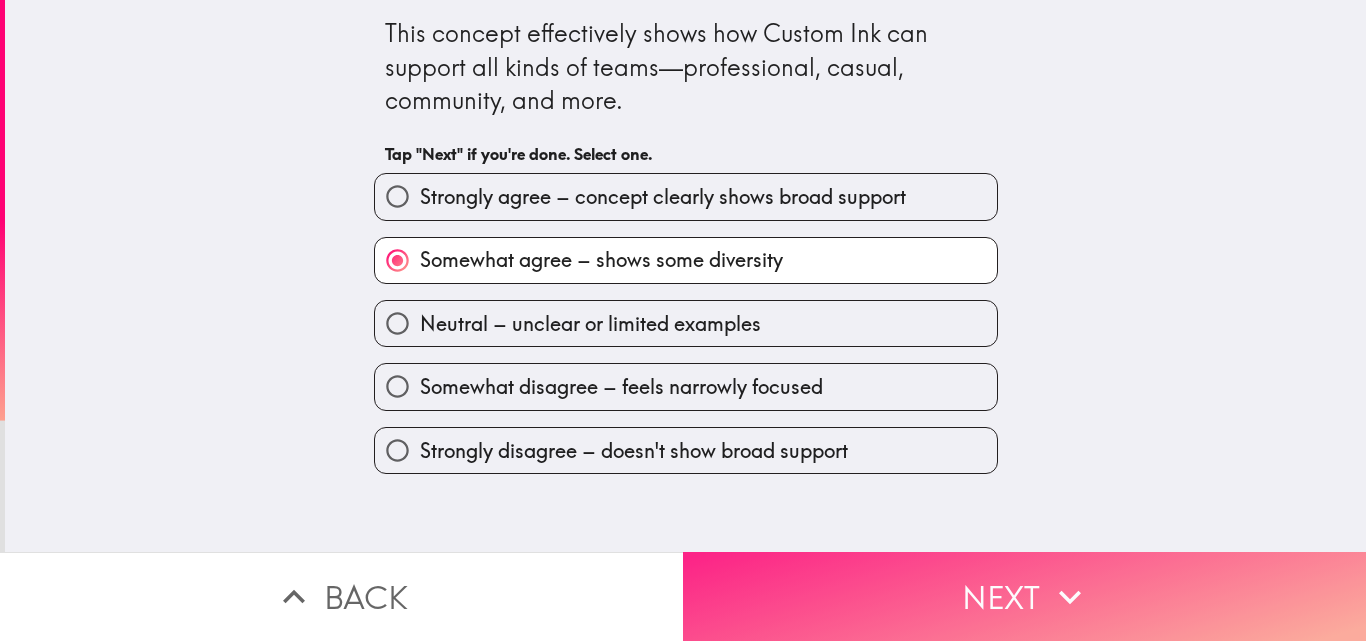 click on "Next" at bounding box center (1024, 596) 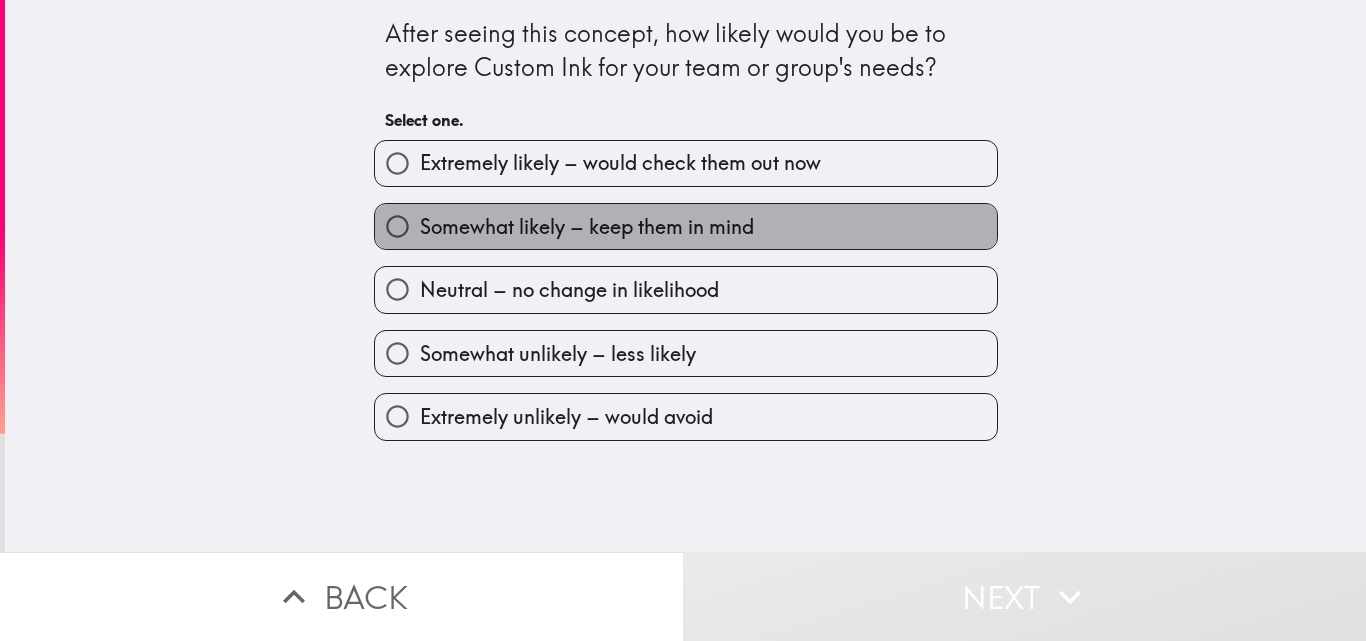 click on "Somewhat likely – keep them in mind" at bounding box center (587, 227) 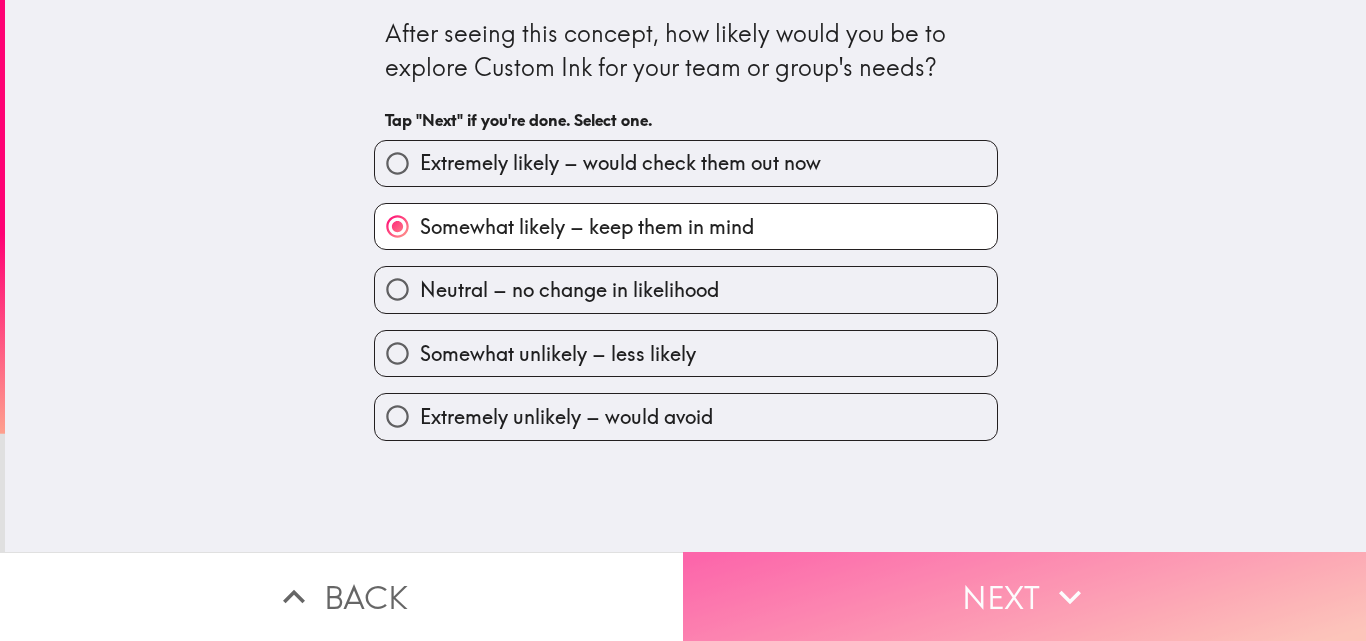 click on "Next" at bounding box center (1024, 596) 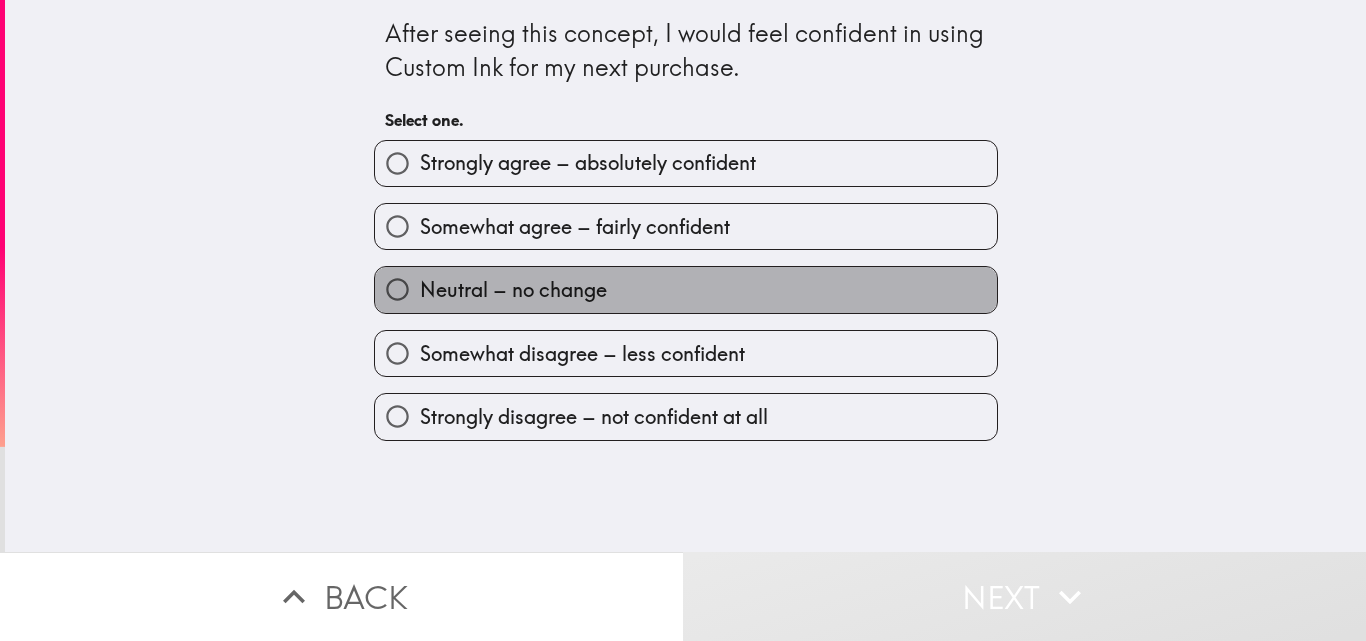 click on "Neutral – no change" at bounding box center [686, 289] 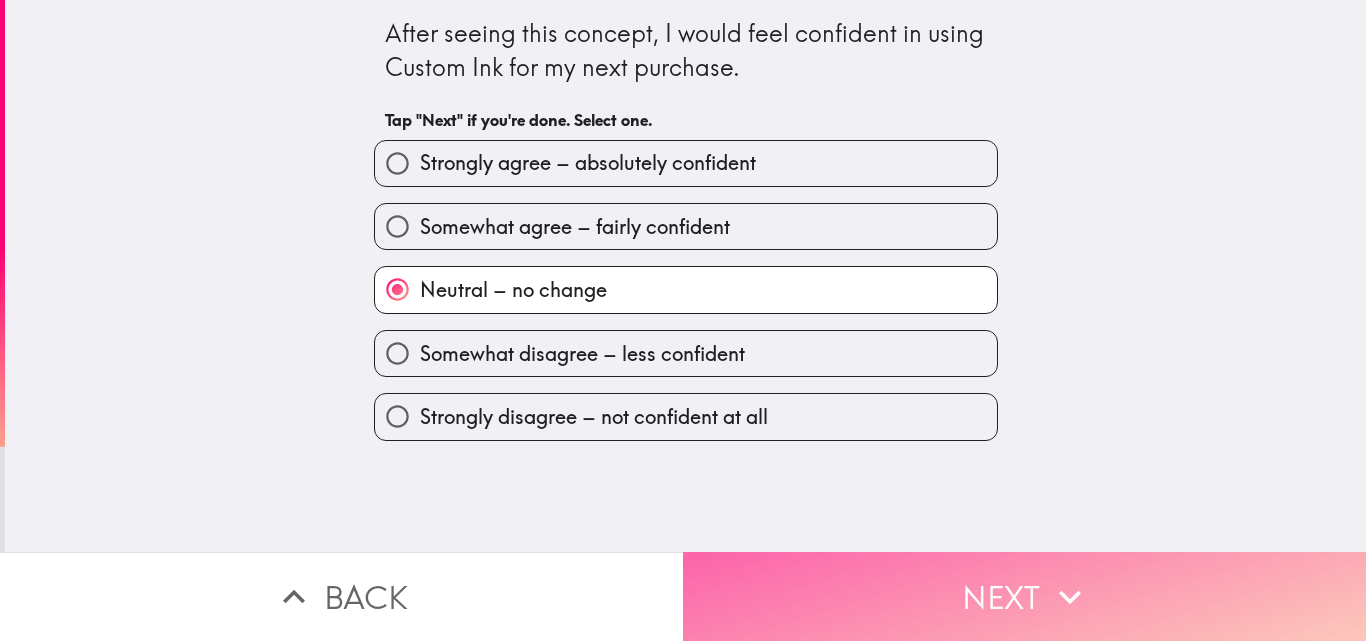click on "Next" at bounding box center [1024, 596] 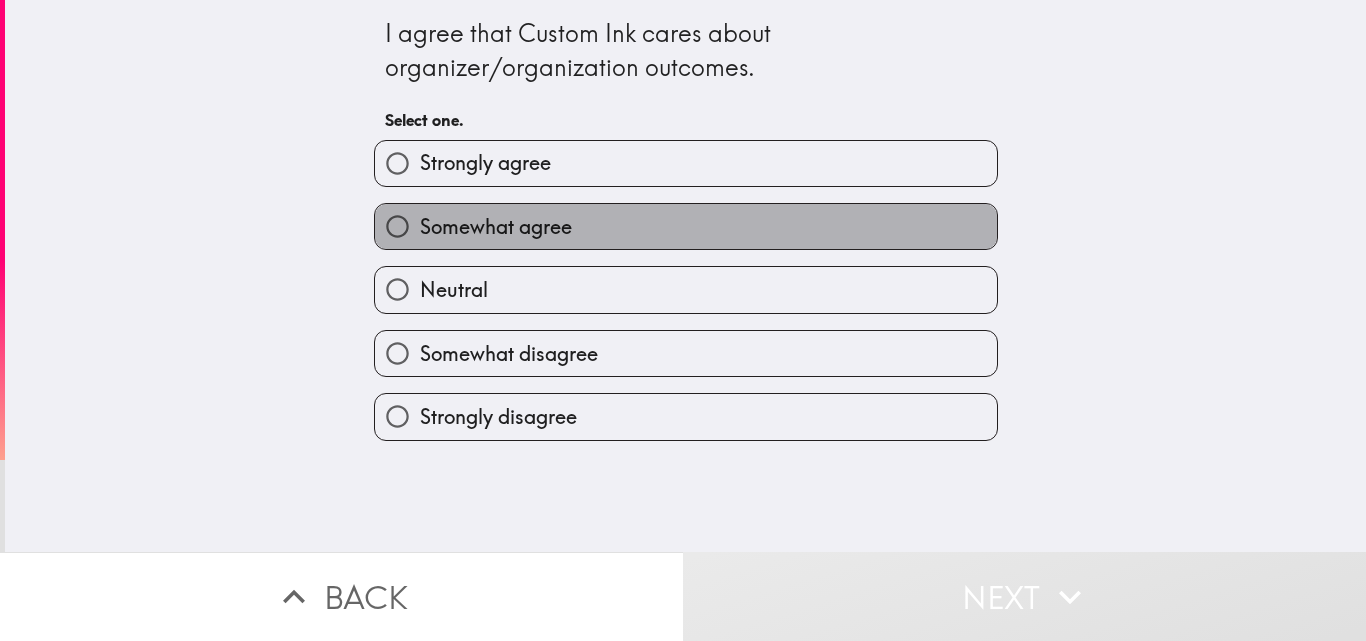 click on "Somewhat agree" at bounding box center (686, 226) 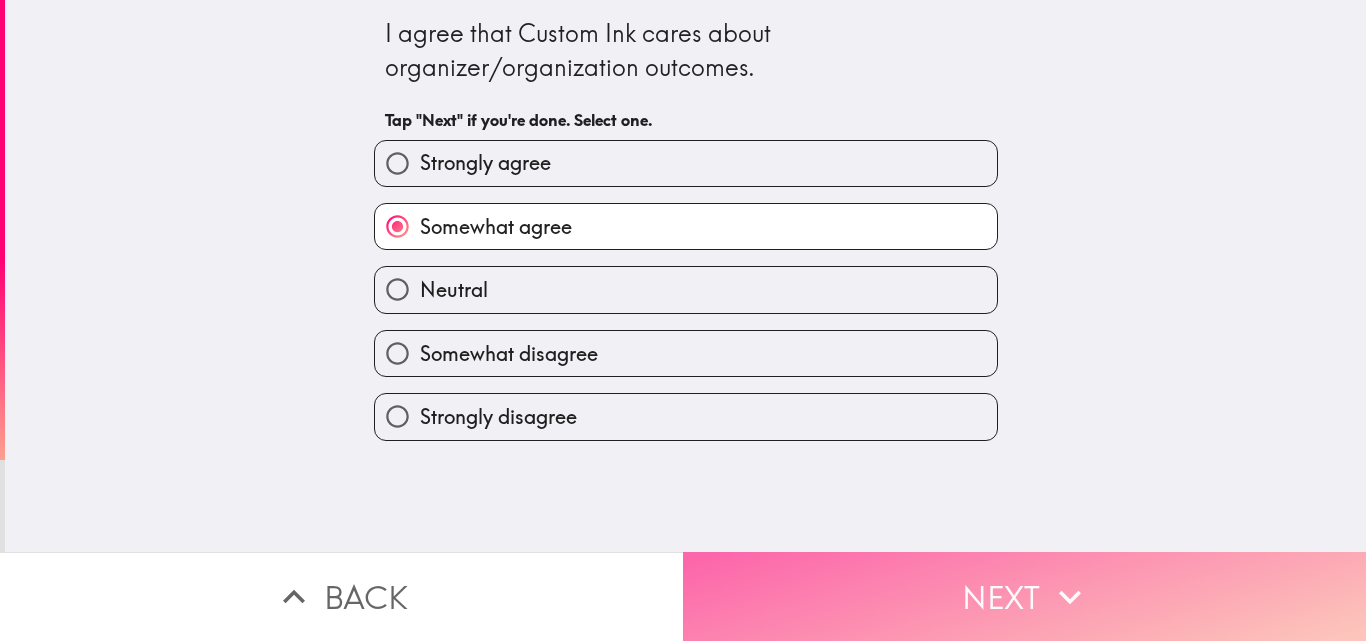 click on "Next" at bounding box center [1024, 596] 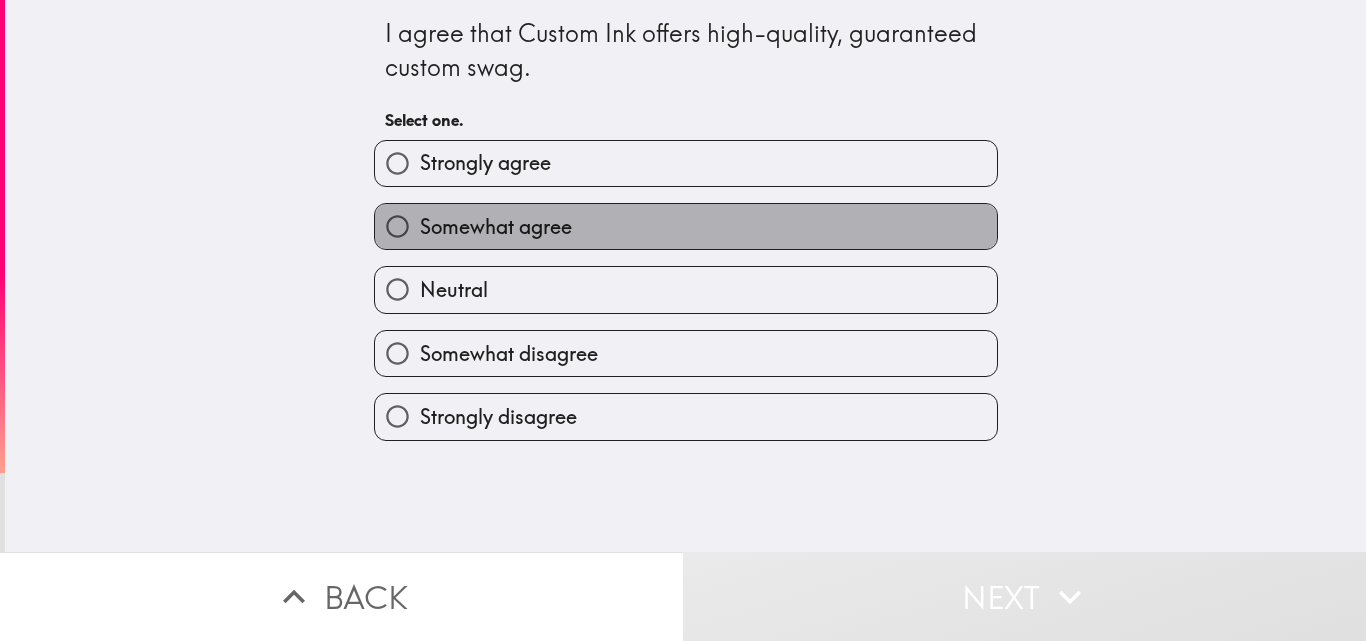 click on "Somewhat agree" at bounding box center [686, 226] 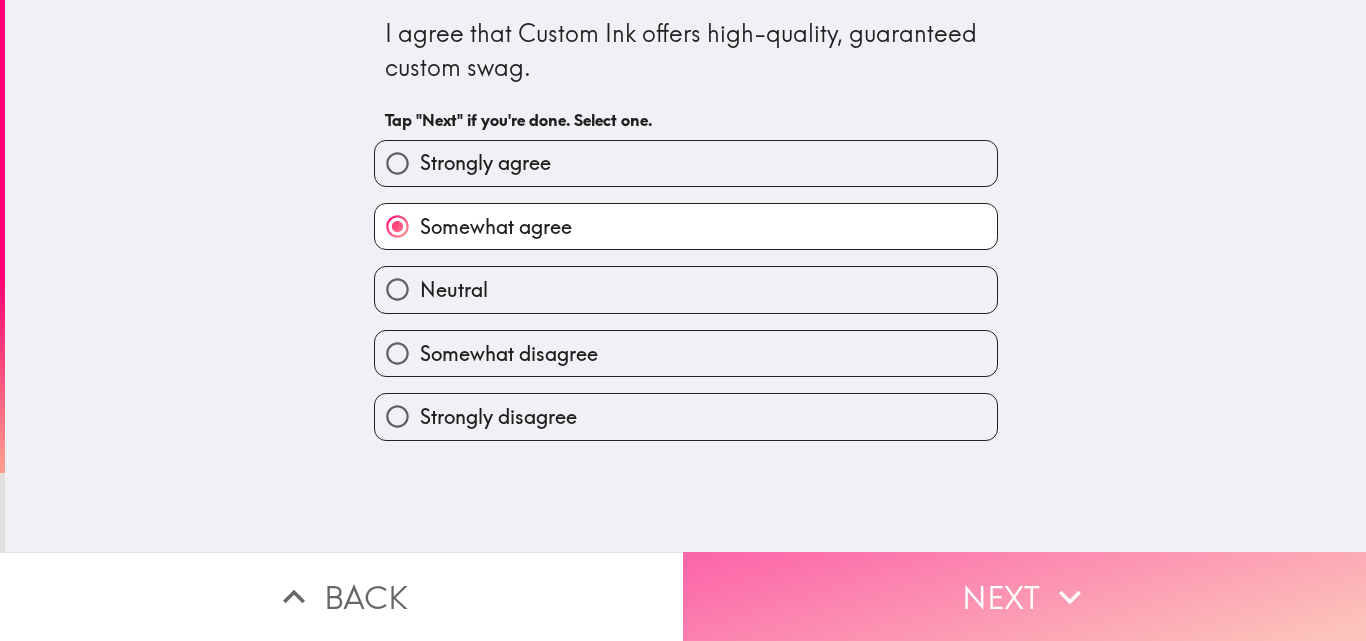 click on "Next" at bounding box center [1024, 596] 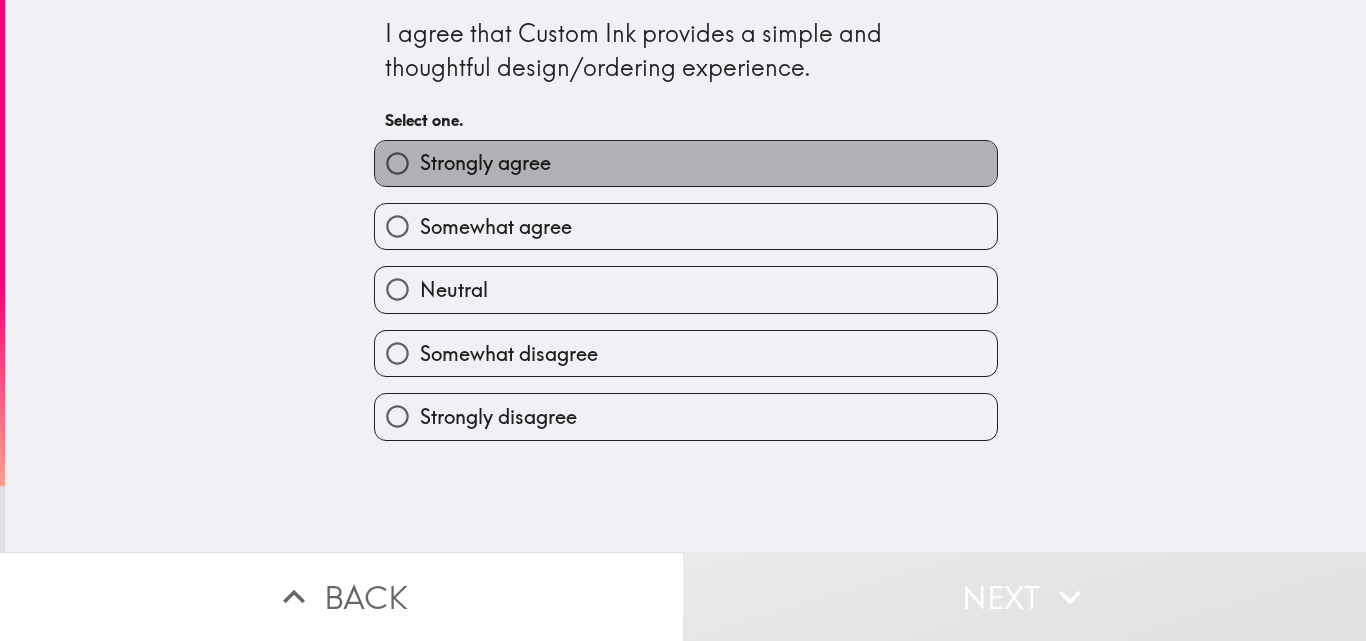 click on "Strongly agree" at bounding box center (485, 163) 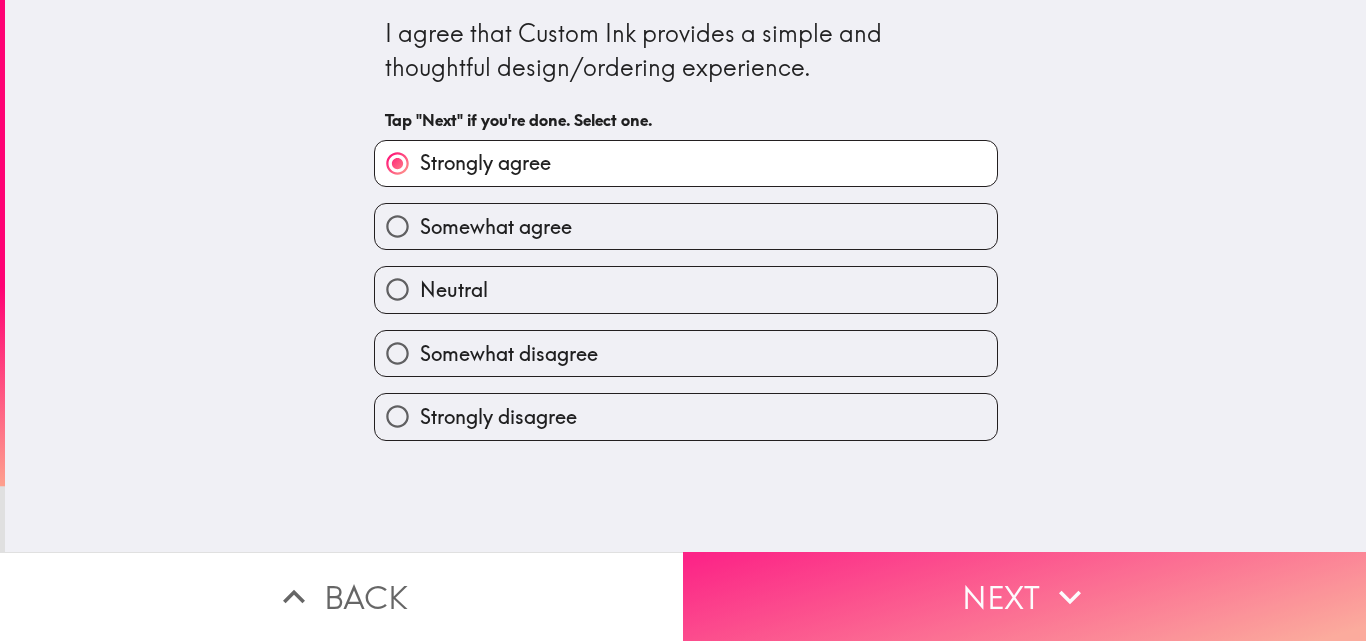click on "Next" at bounding box center [1024, 596] 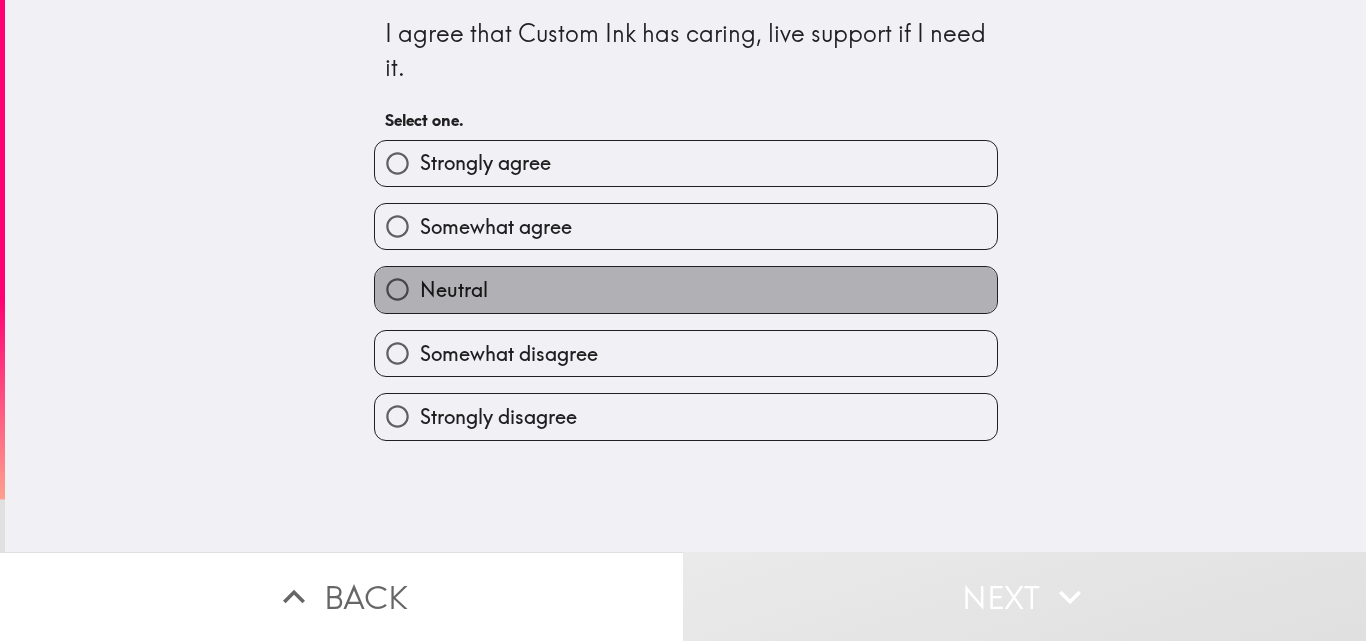 click on "Neutral" at bounding box center (686, 289) 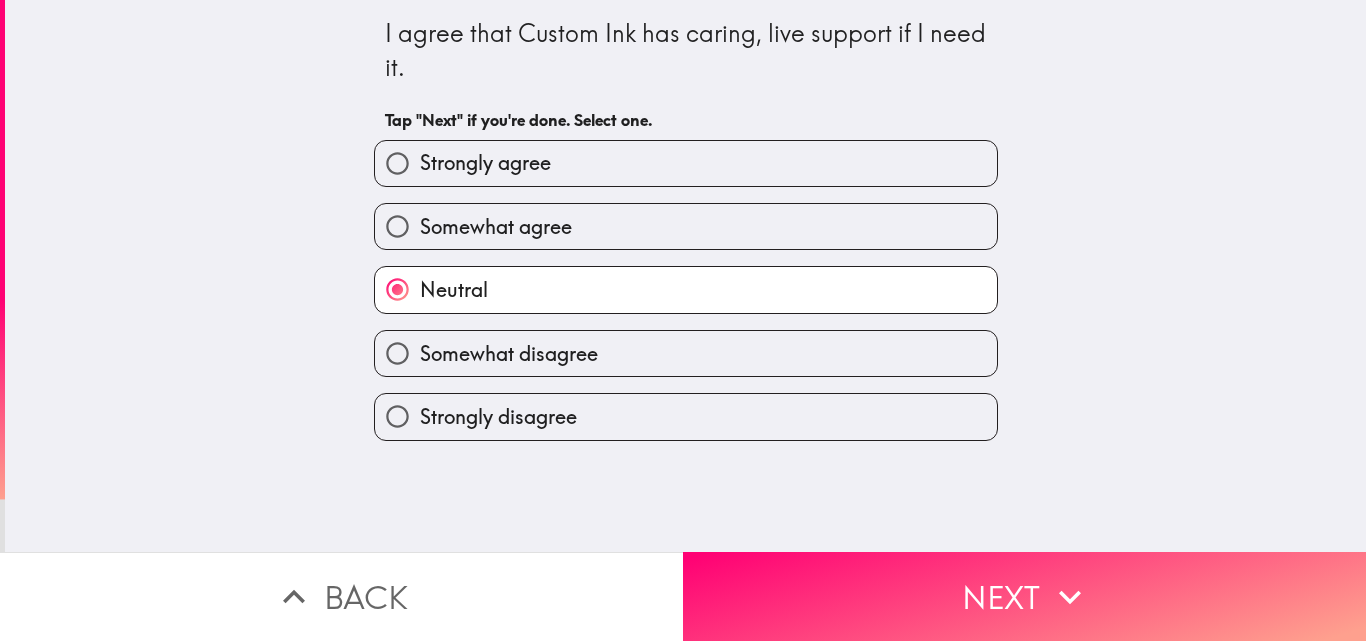 click on "Somewhat agree" at bounding box center [686, 226] 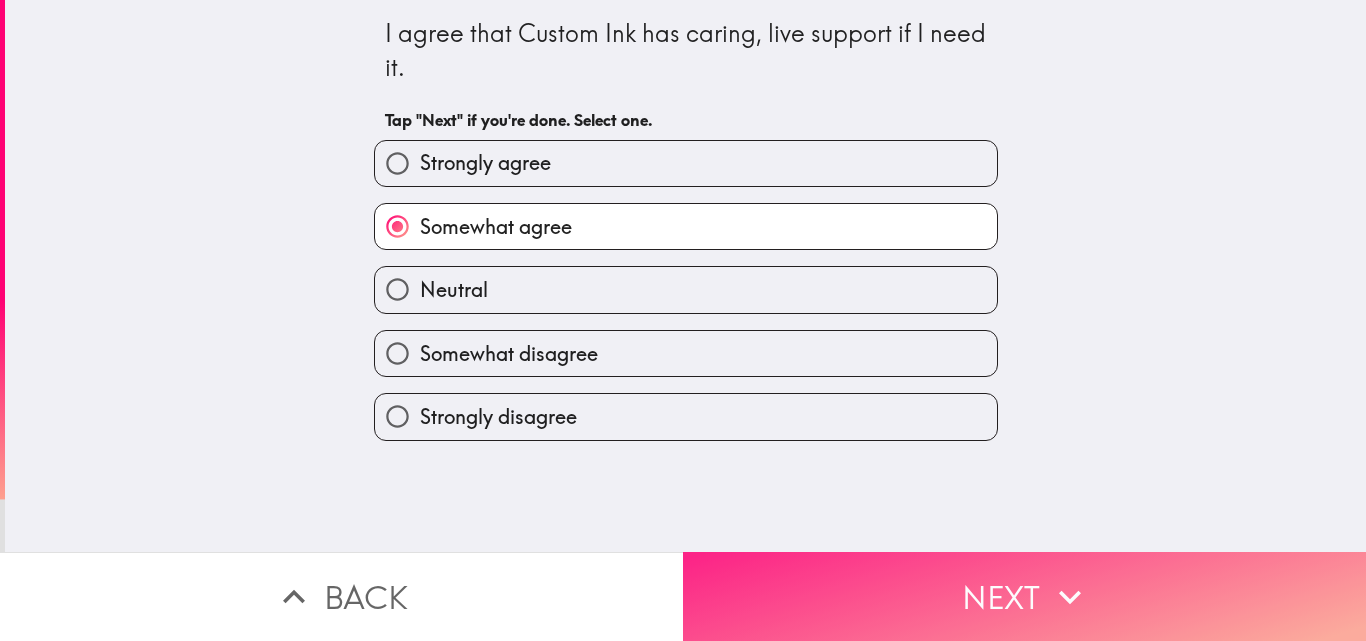 click on "Next" at bounding box center [1024, 596] 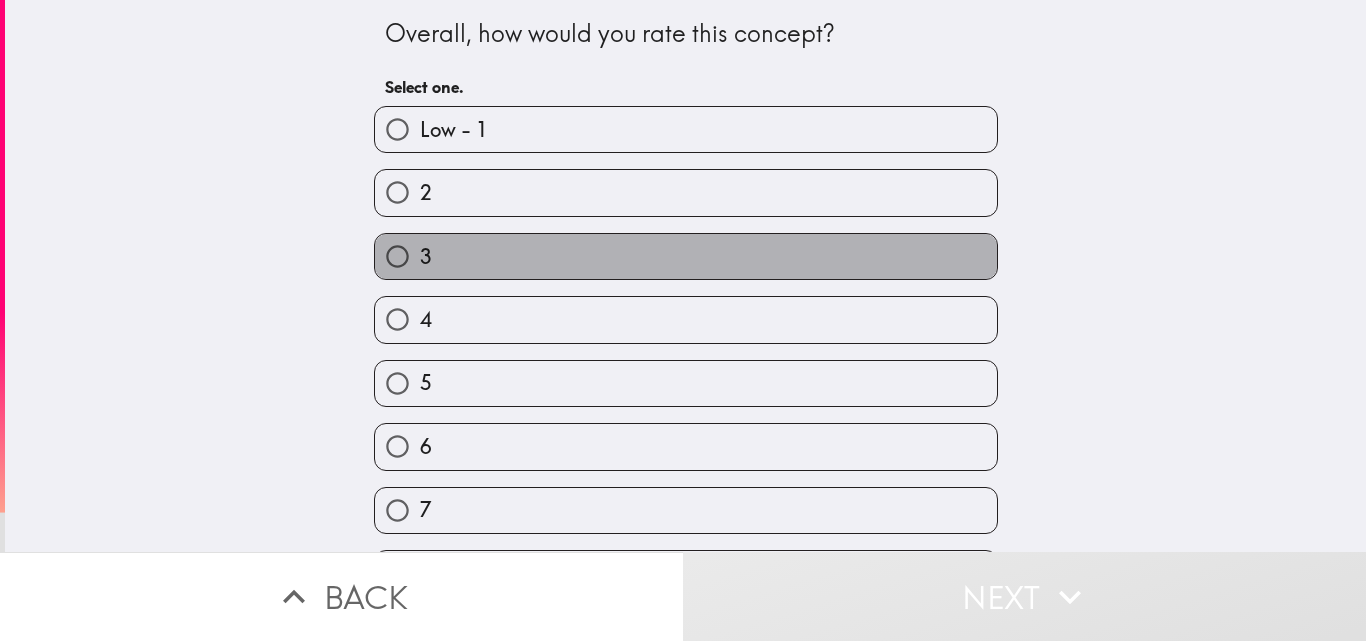 click on "3" at bounding box center (686, 256) 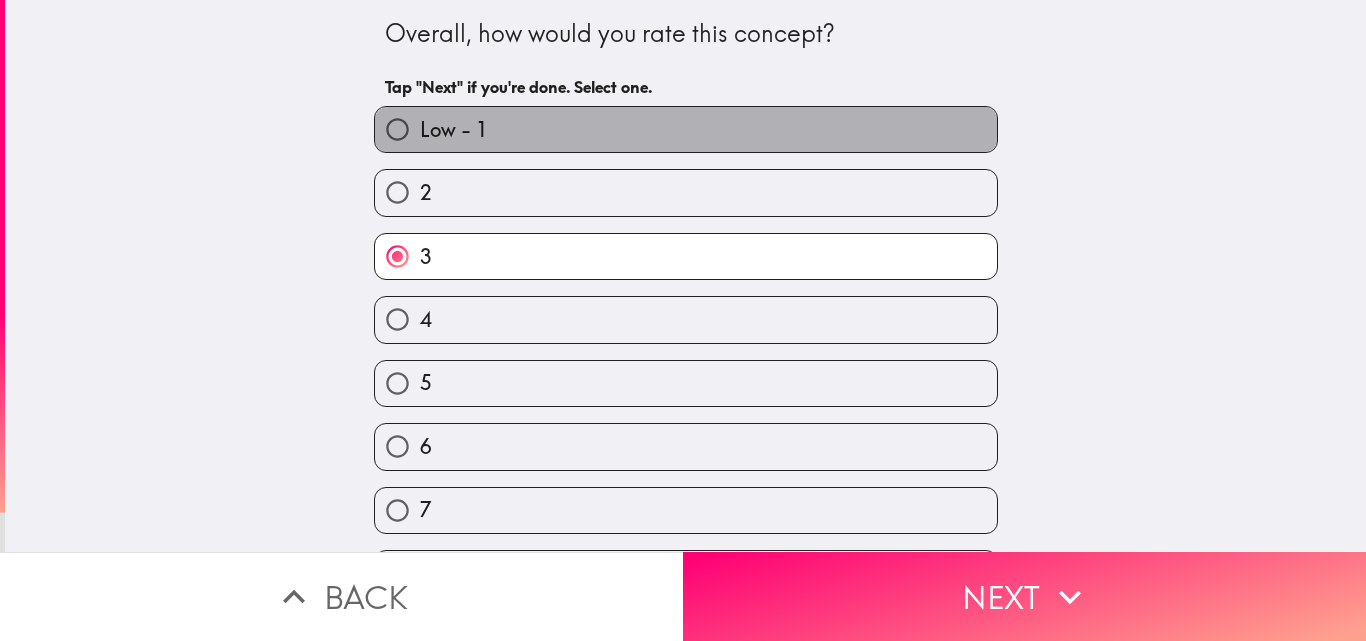 click on "Low - 1" at bounding box center [454, 130] 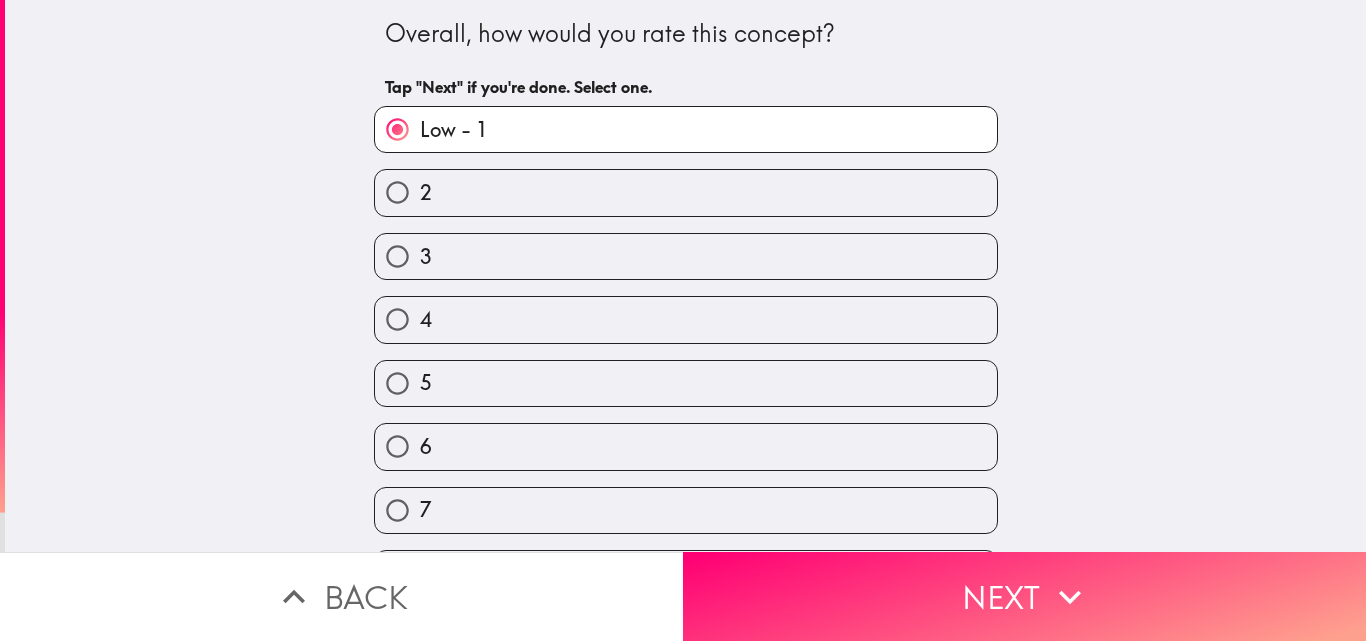 click on "4" at bounding box center (686, 319) 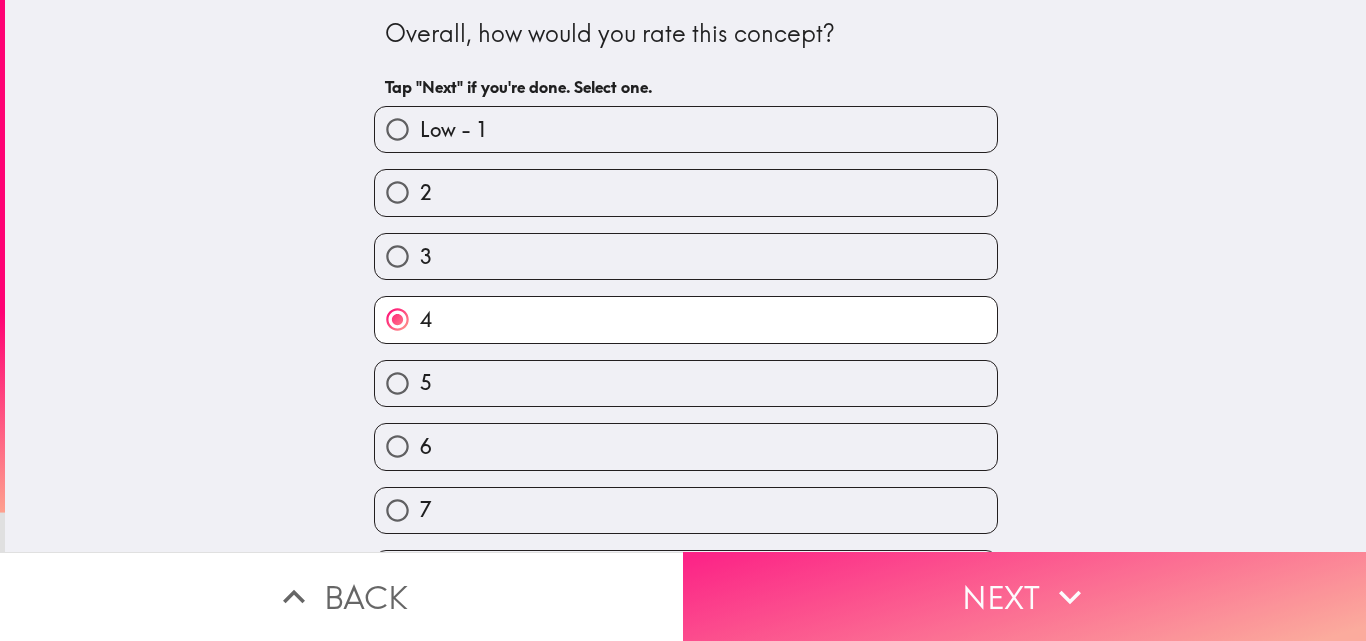 click on "Next" at bounding box center (1024, 596) 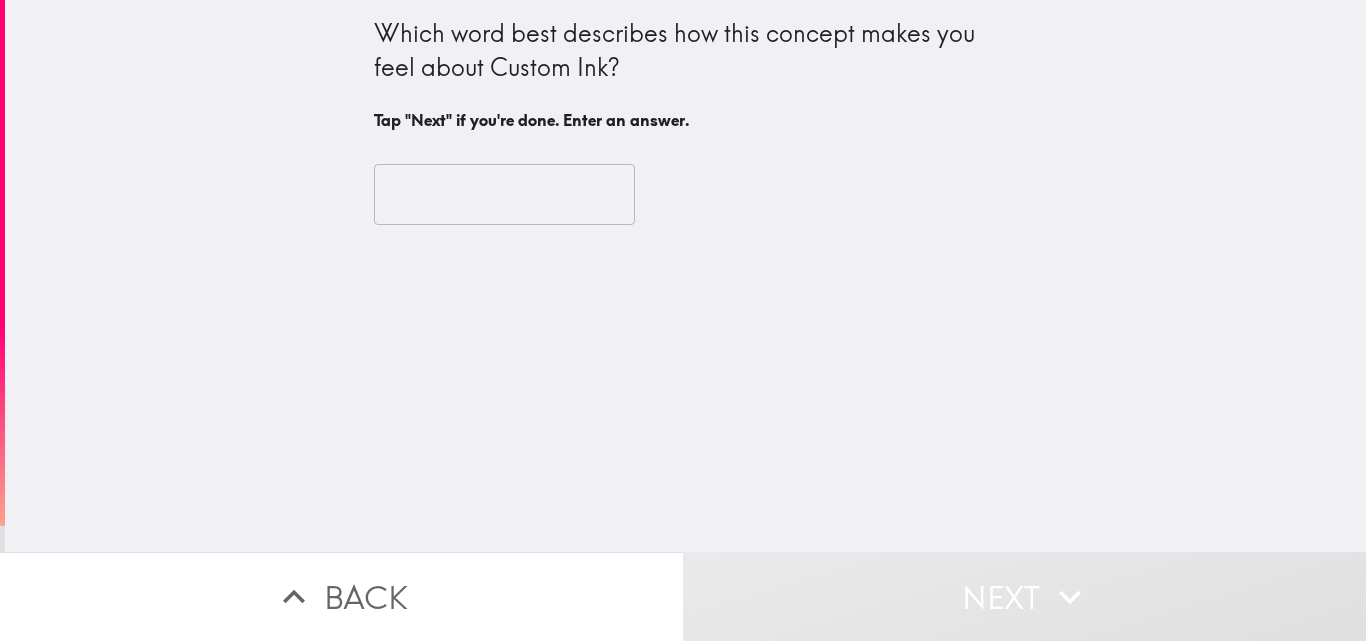 click on "​" at bounding box center (686, 195) 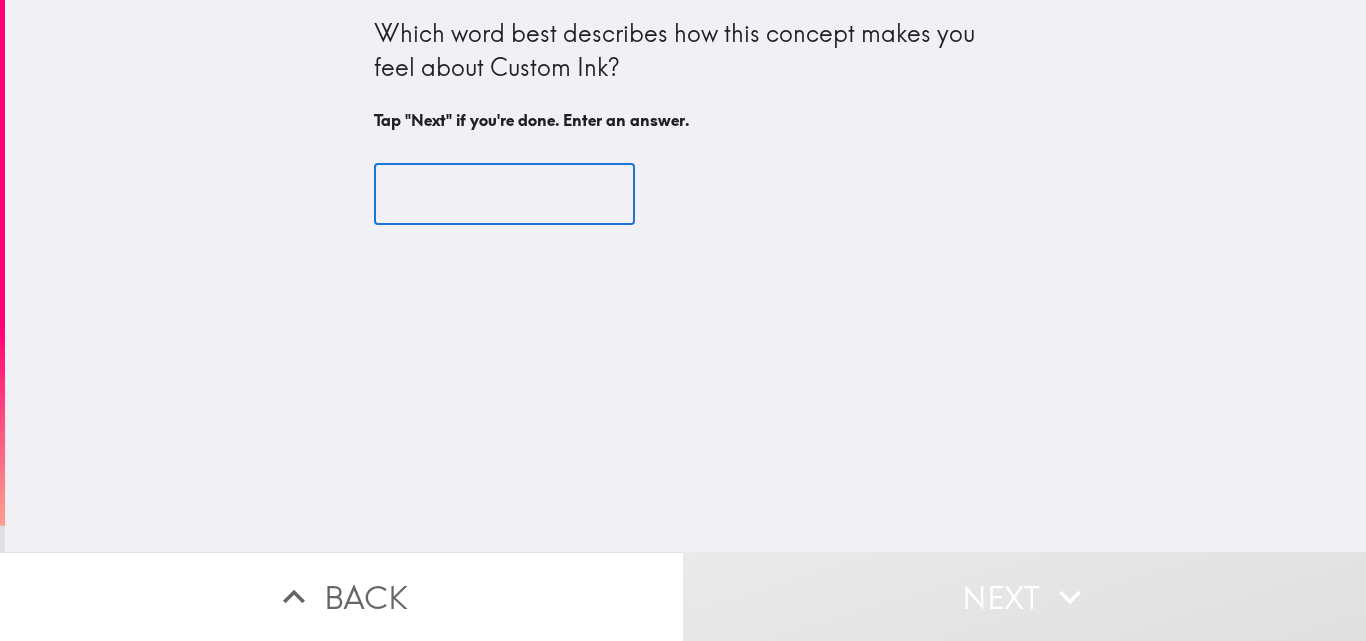 click at bounding box center (504, 195) 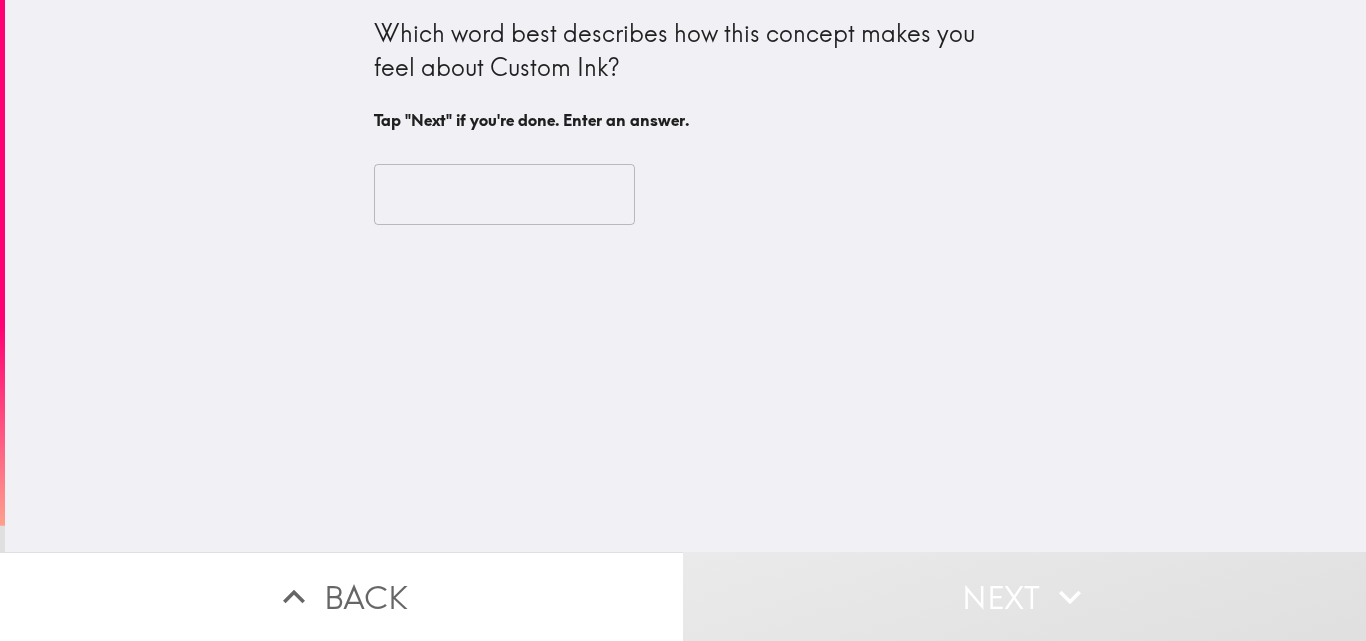 click on "Which word best describes how this concept makes you feel about Custom Ink?" at bounding box center (686, 50) 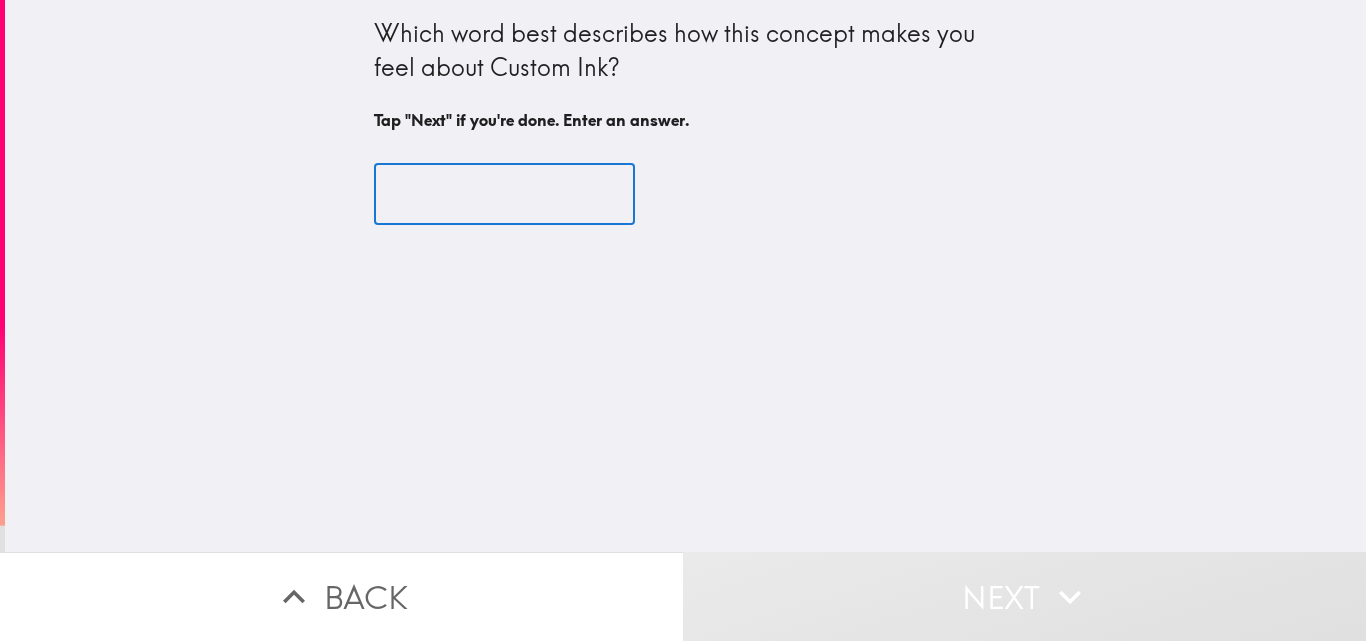 click at bounding box center [504, 195] 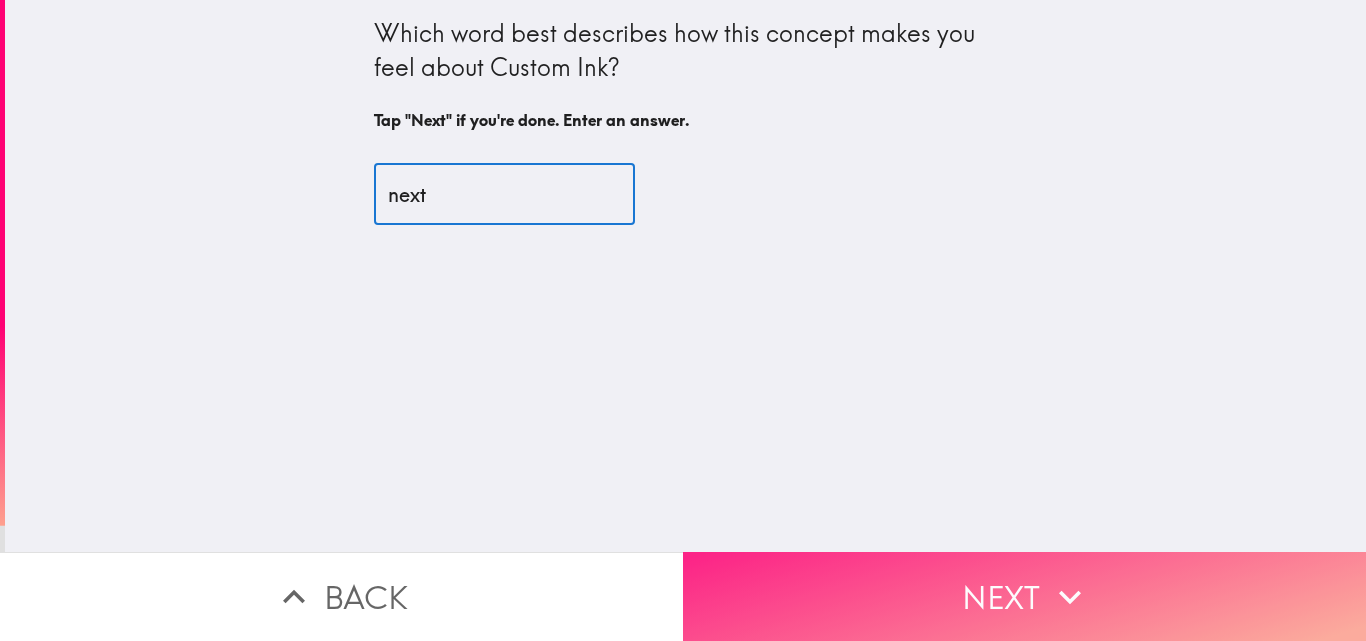 type on "next" 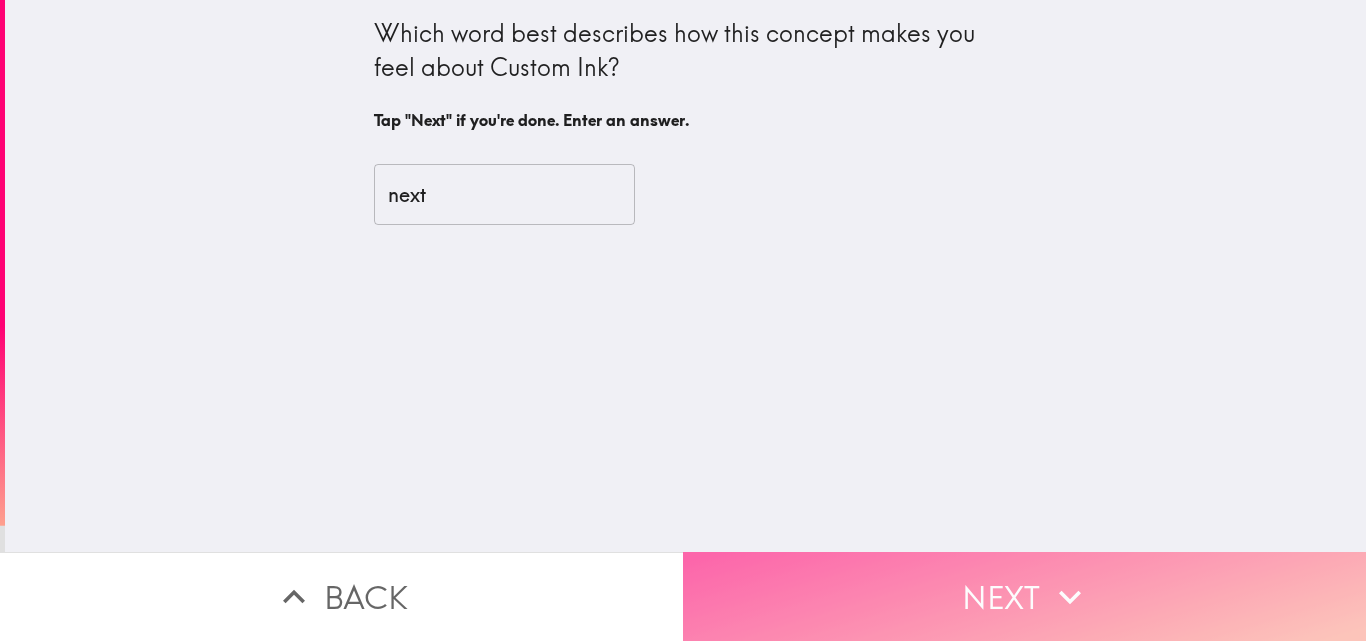 click on "Next" at bounding box center (1024, 596) 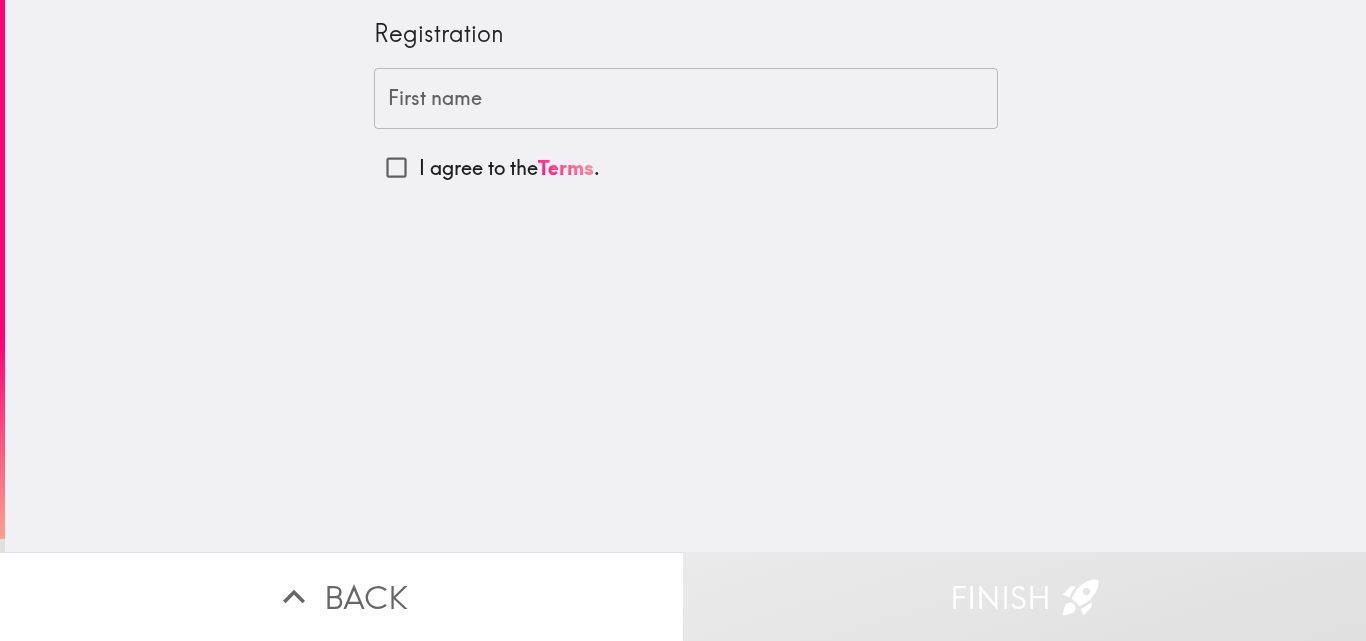 click on "First name" at bounding box center [686, 99] 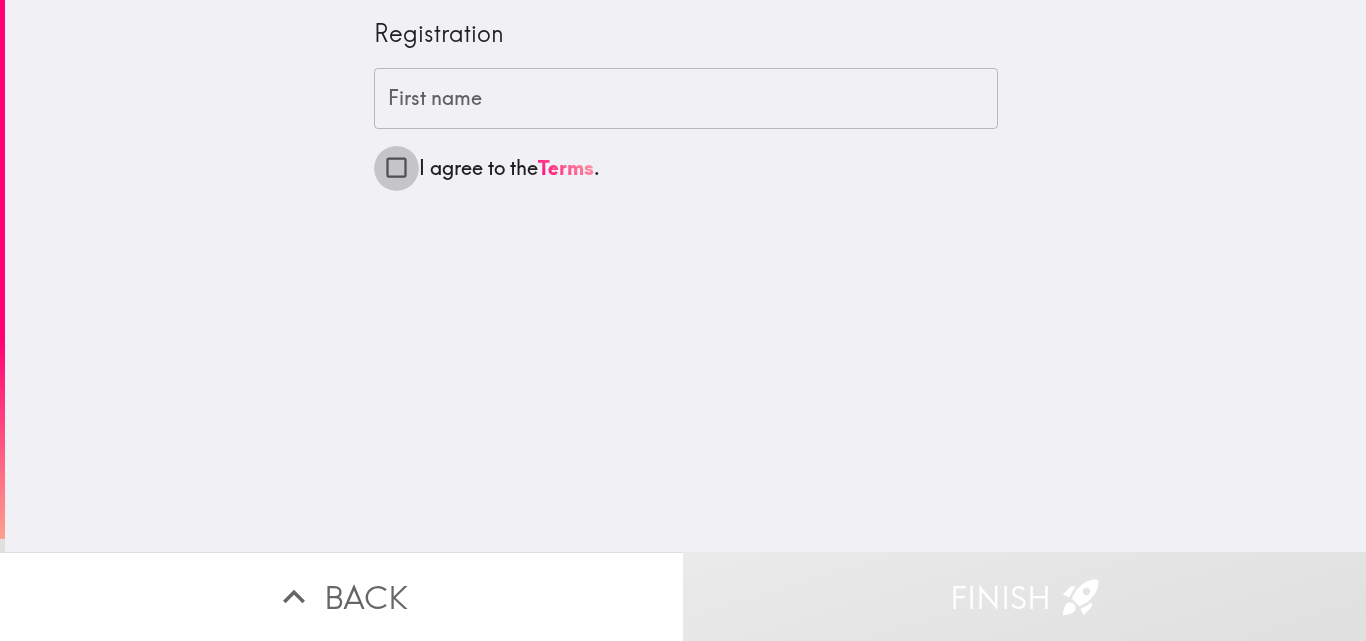 click on "I agree to the  Terms ." at bounding box center (396, 167) 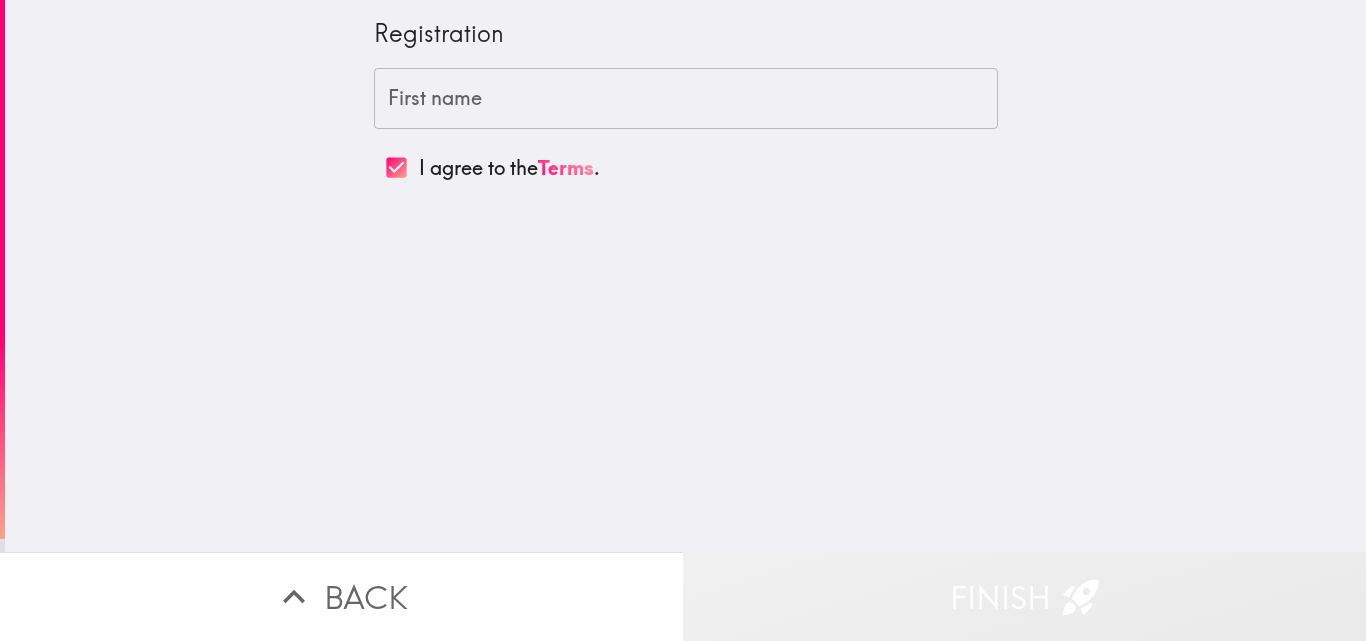 click on "Finish" at bounding box center [1024, 596] 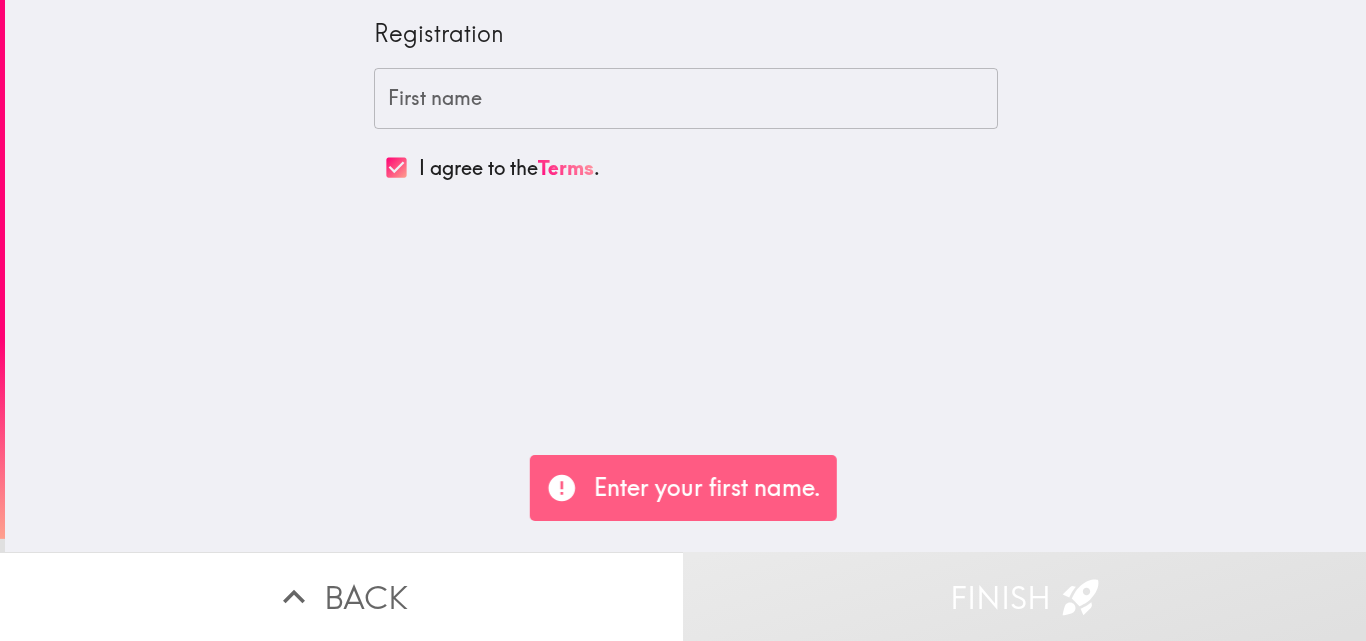 click on "First name" at bounding box center (686, 99) 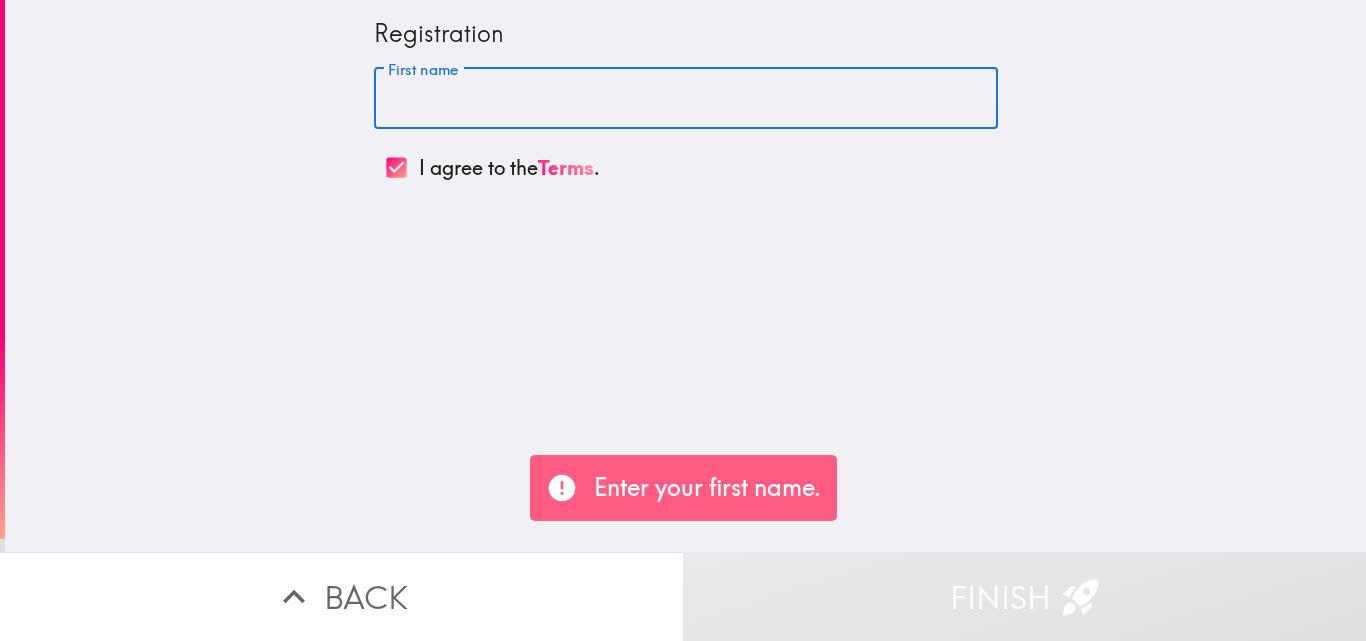 click on "I agree to the  Terms ." at bounding box center [396, 167] 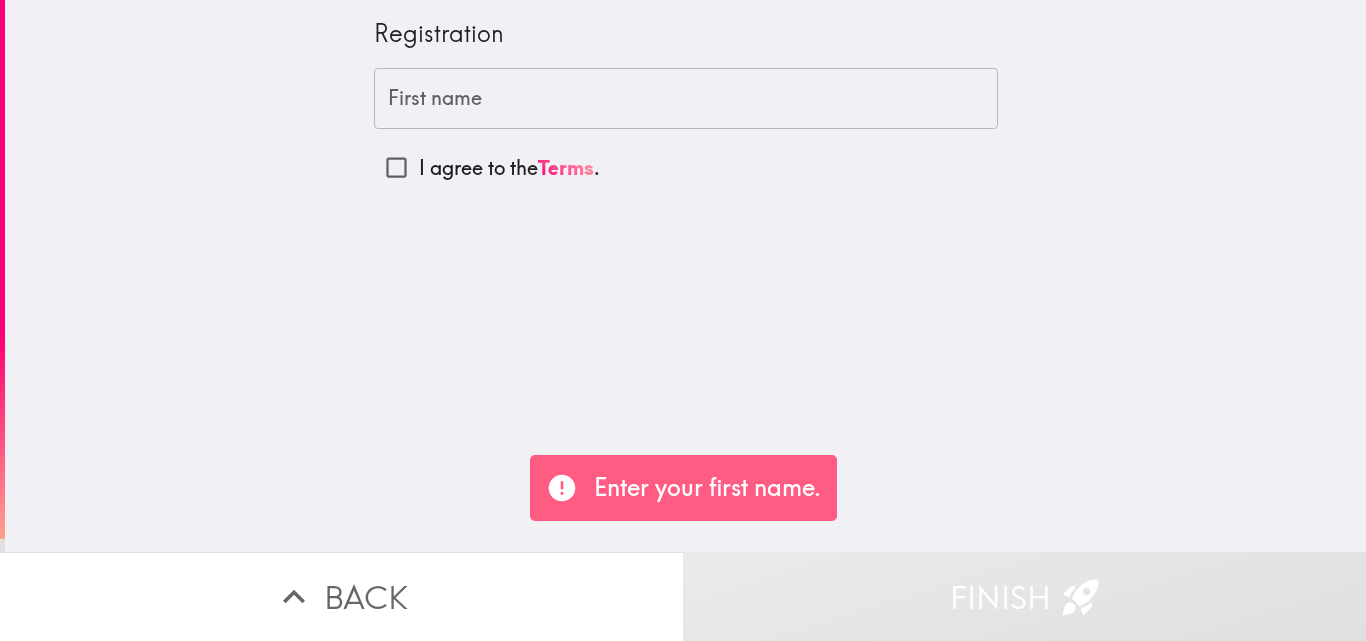 click on "First name" at bounding box center (686, 99) 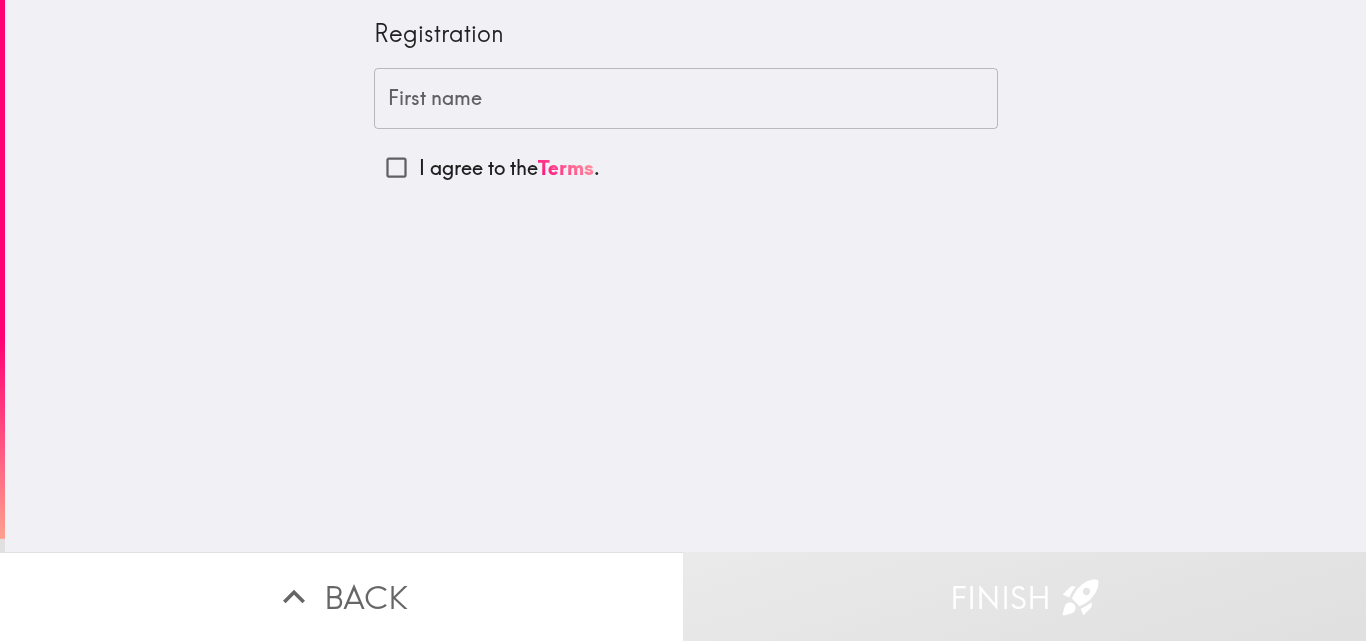 click on "First name" at bounding box center [686, 99] 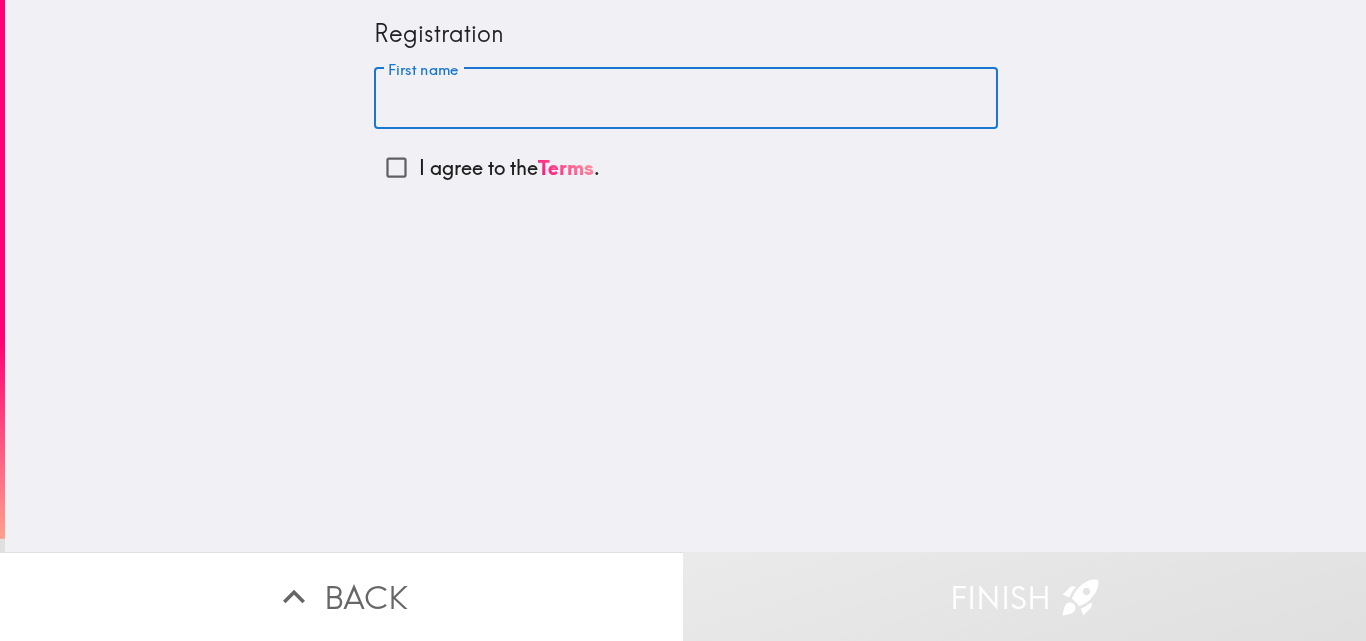 paste on "[PERSON_NAME]" 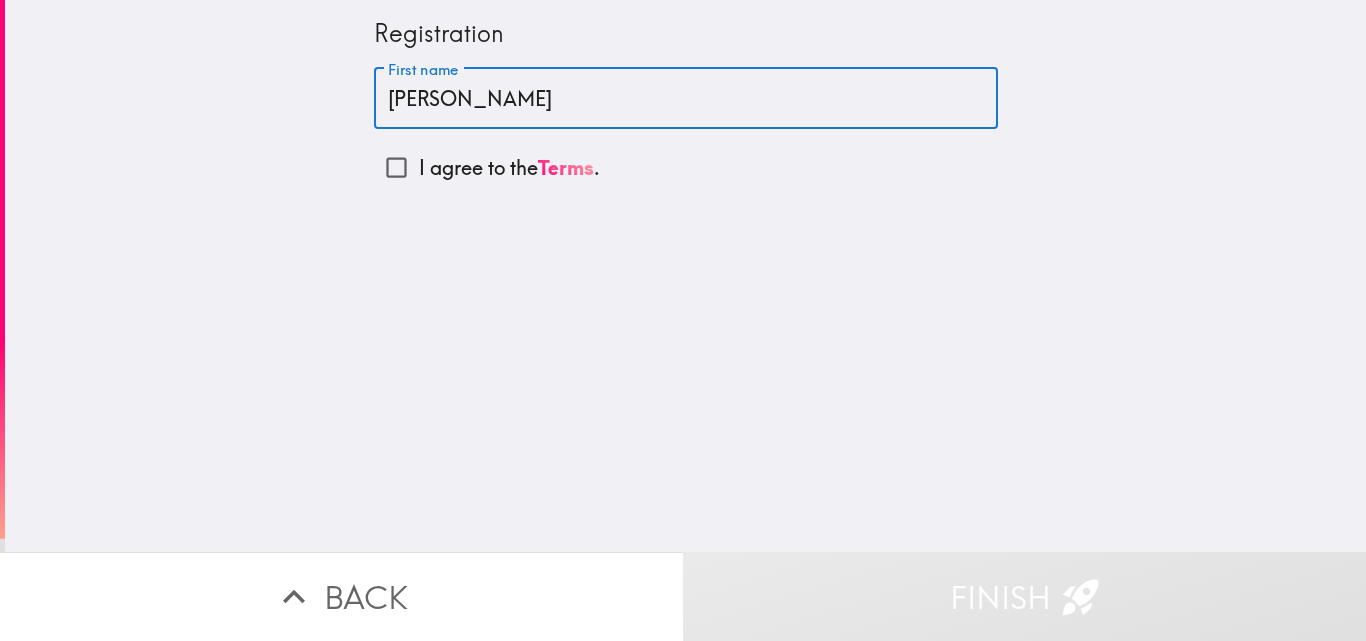 type on "[PERSON_NAME]" 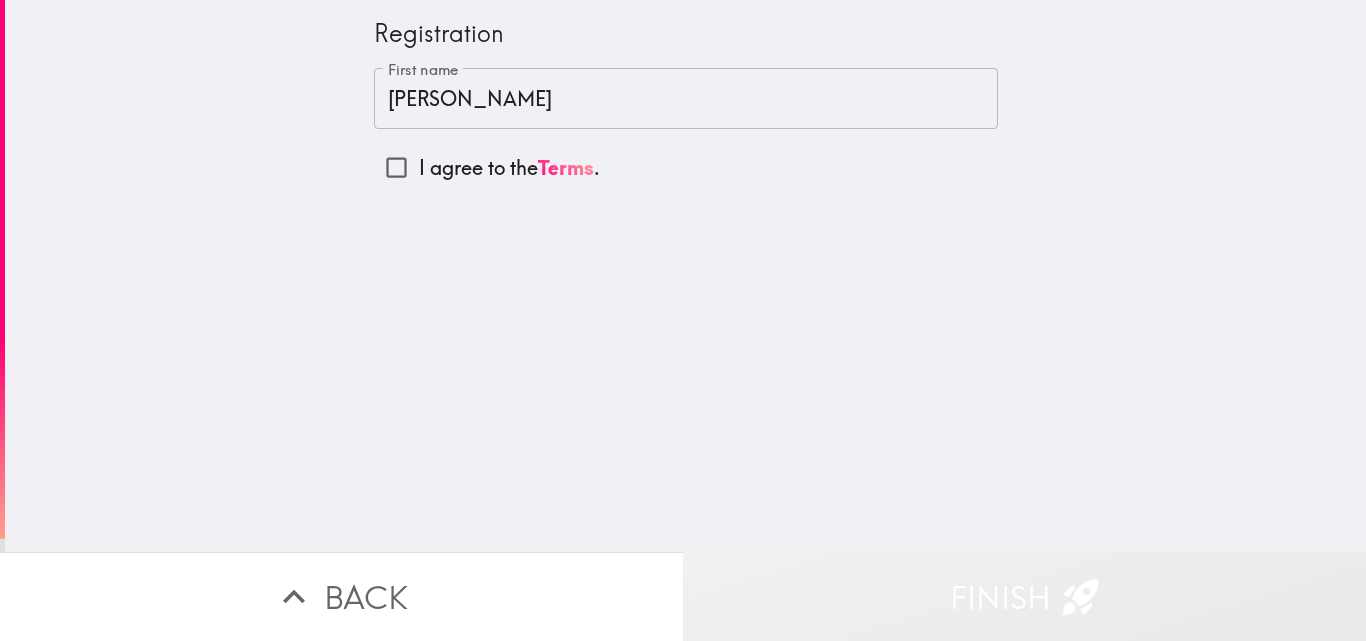 click on "Finish" at bounding box center (1024, 596) 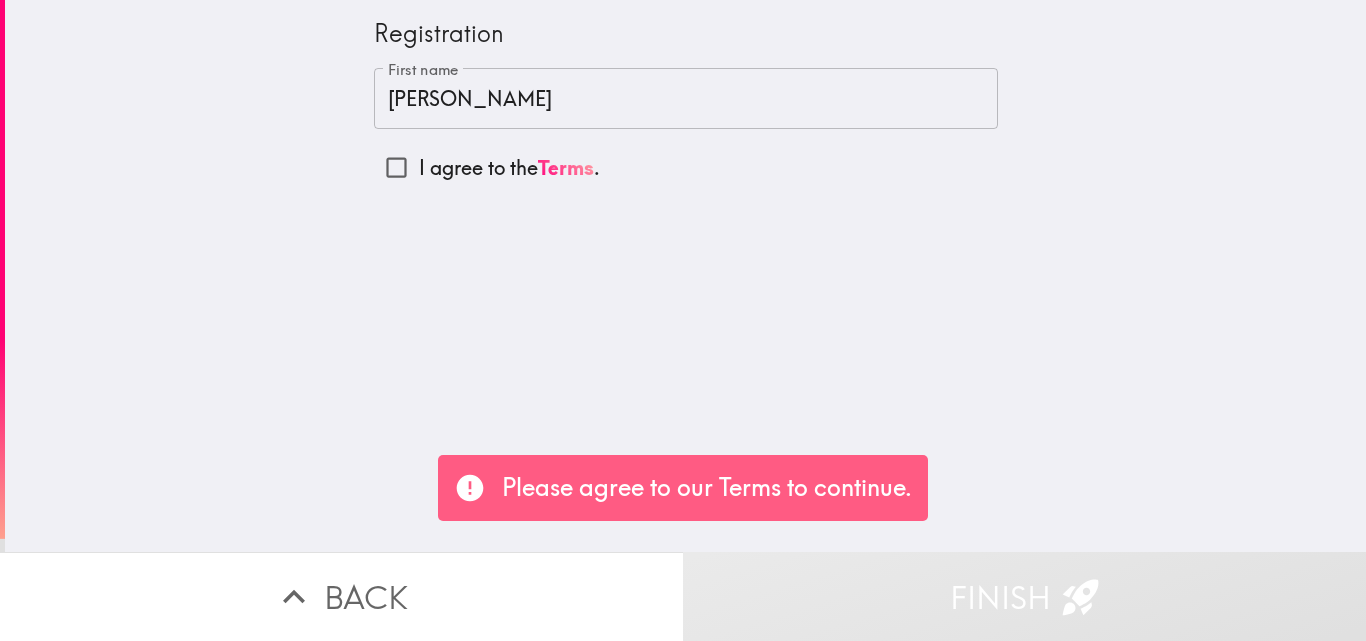 click on "Registration First name [PERSON_NAME] First name I agree to the  Terms ." at bounding box center (685, 276) 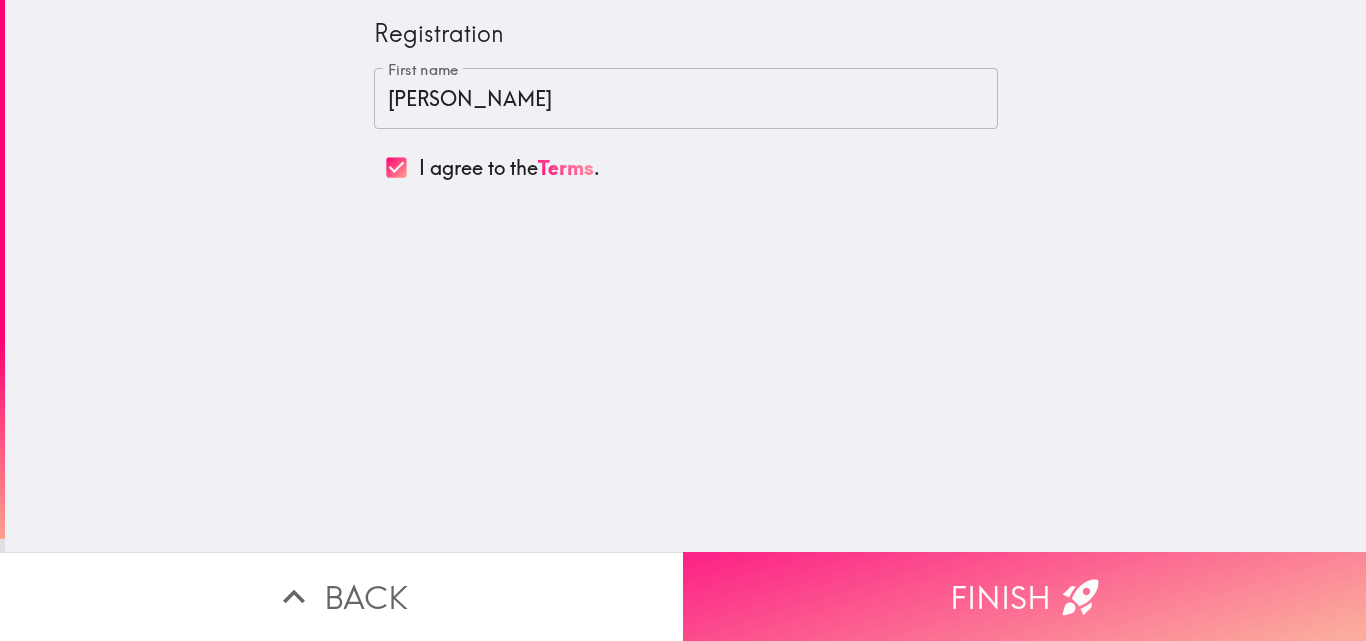 click on "Finish" at bounding box center (1024, 596) 